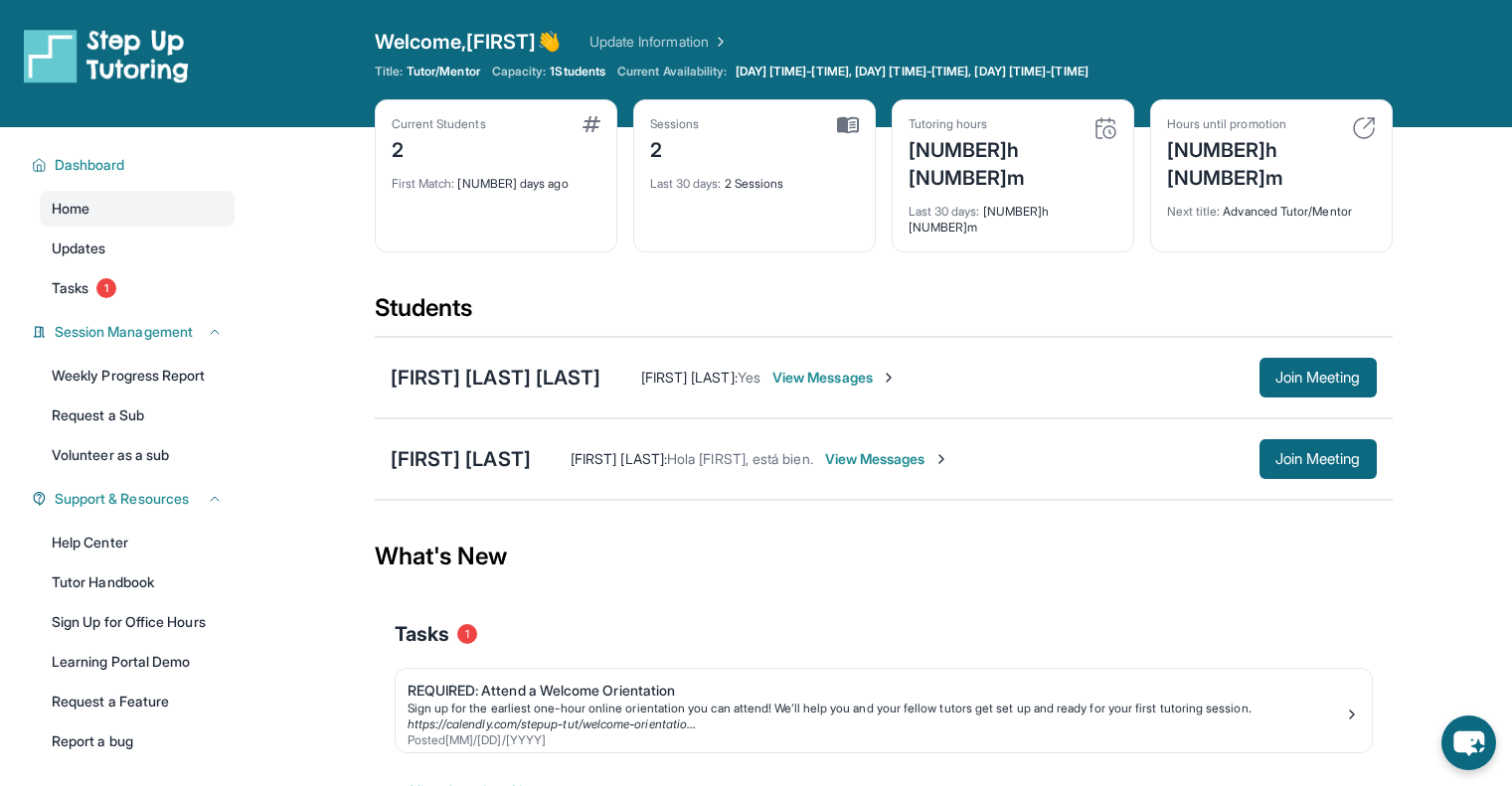 scroll, scrollTop: 28, scrollLeft: 0, axis: vertical 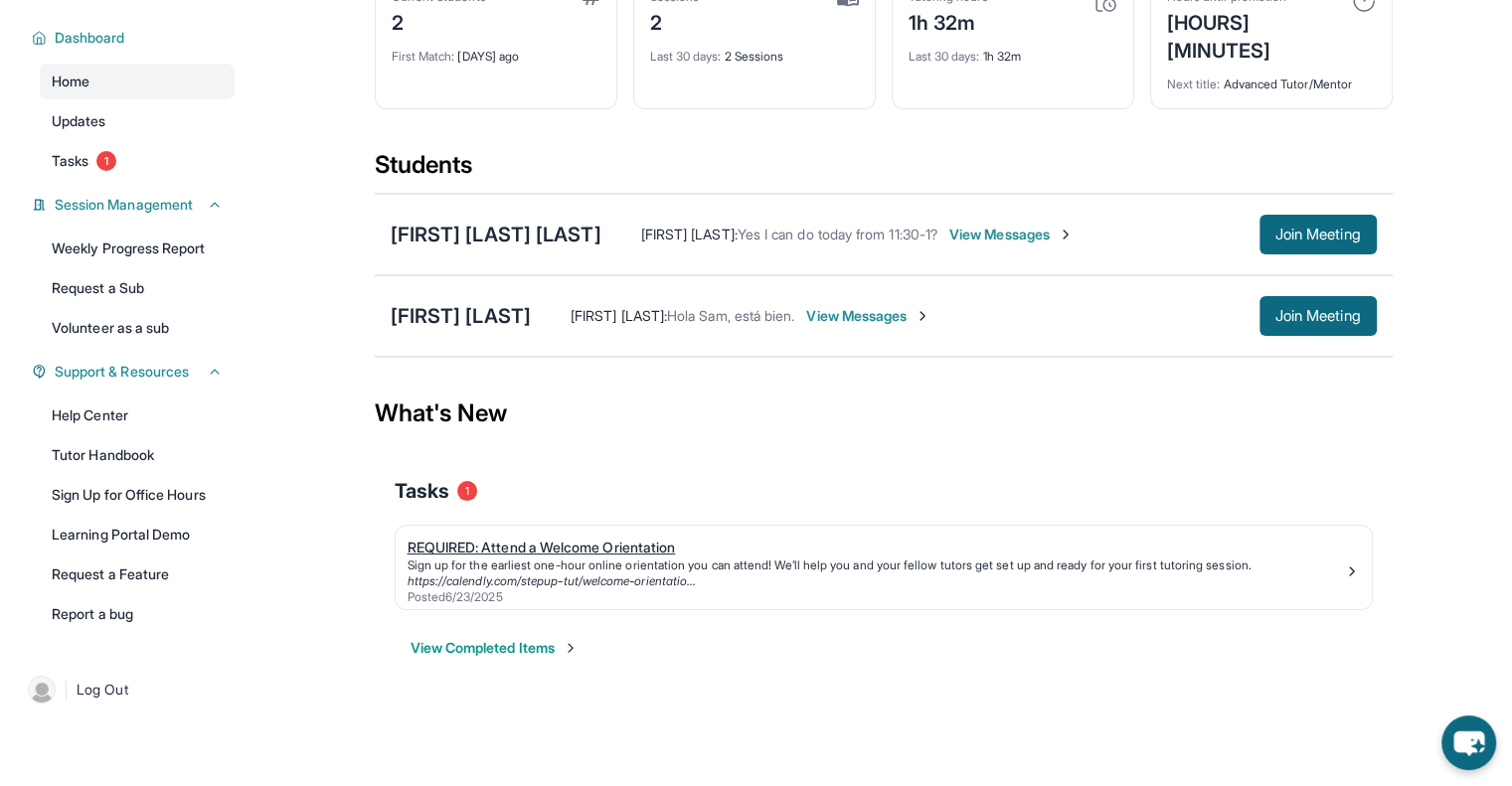 click on "REQUIRED: Attend a Welcome Orientation" at bounding box center (876, 548) 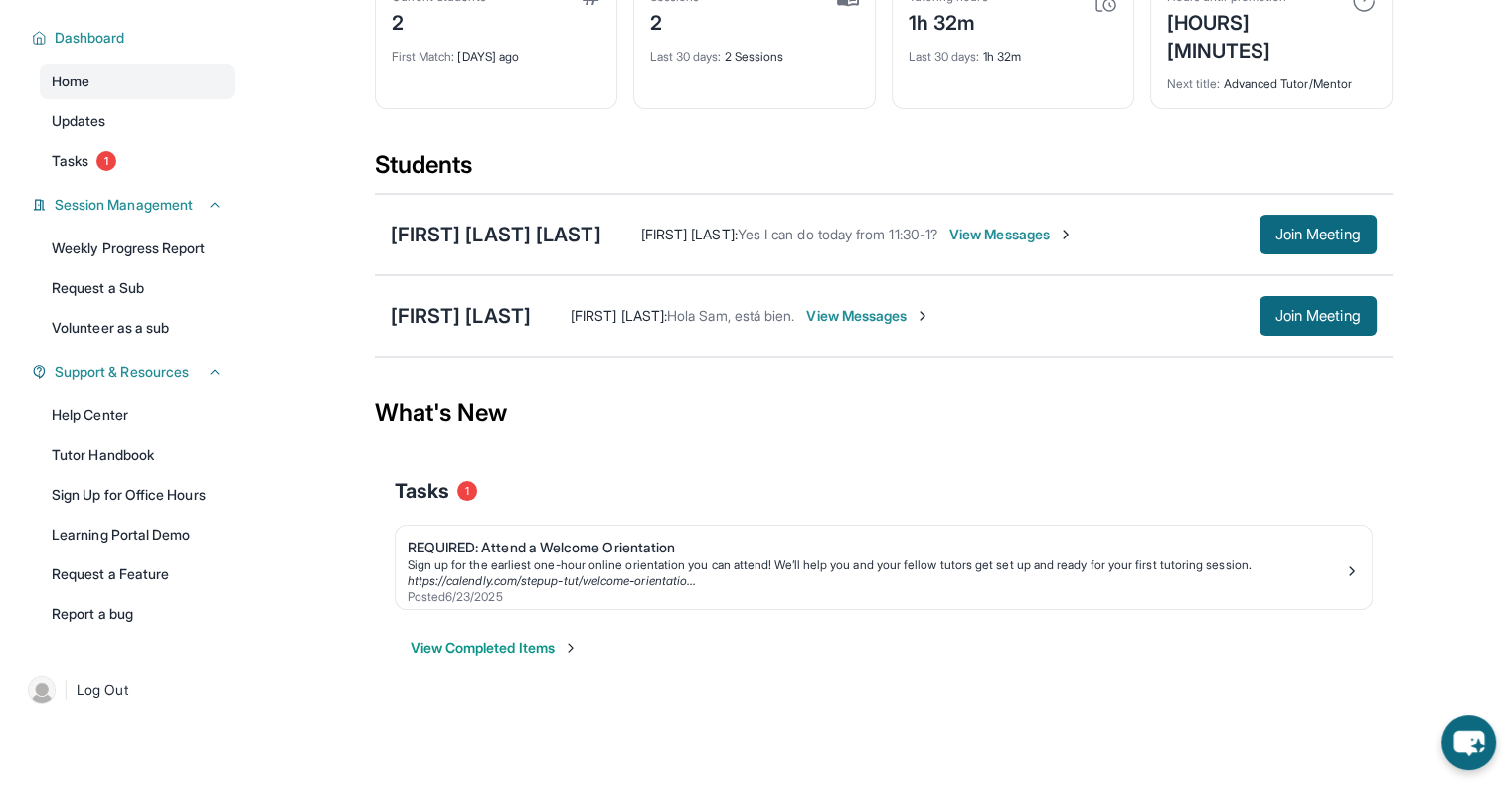 click on "View Messages" at bounding box center [1011, 235] 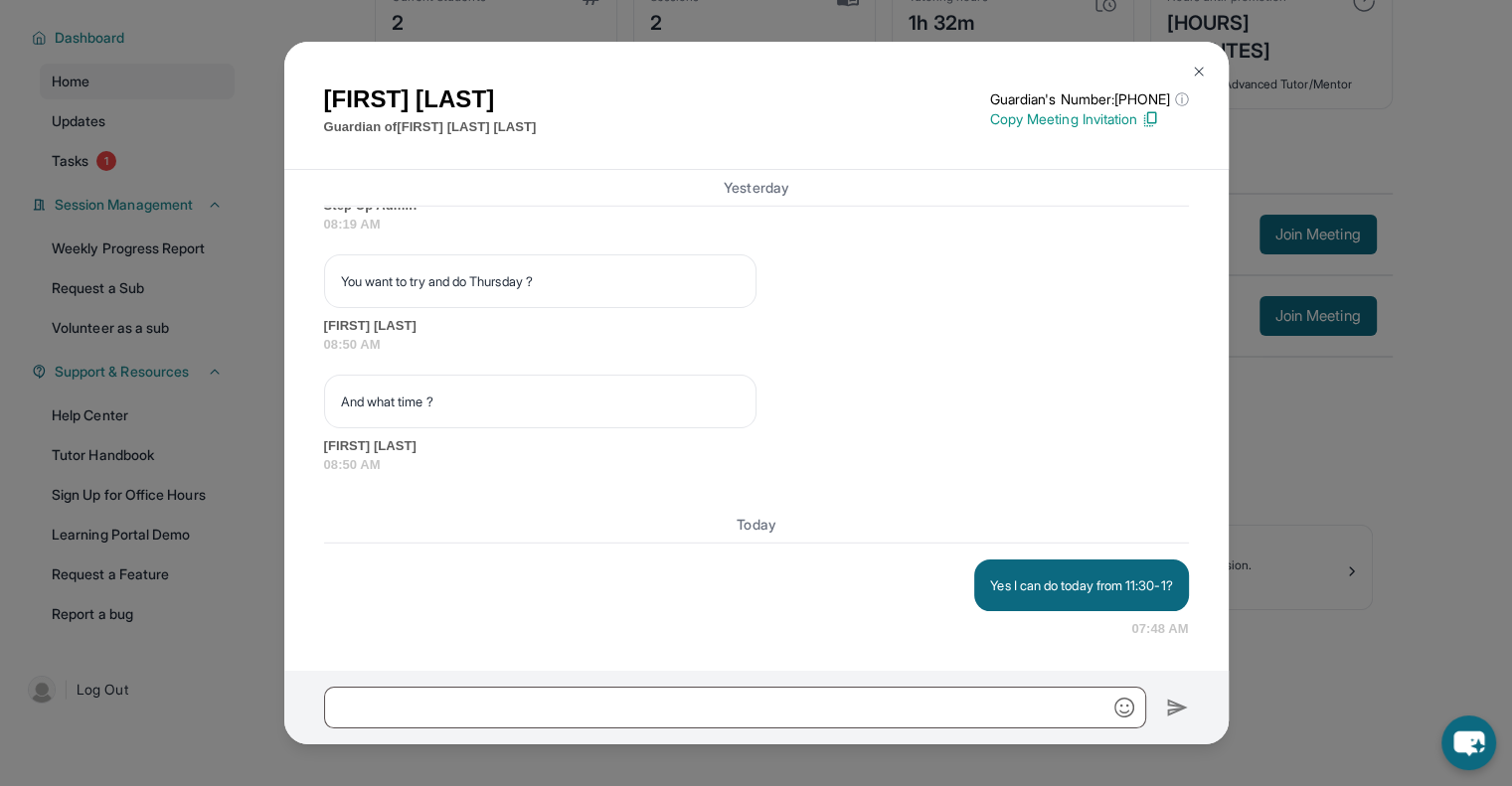 scroll, scrollTop: 6352, scrollLeft: 0, axis: vertical 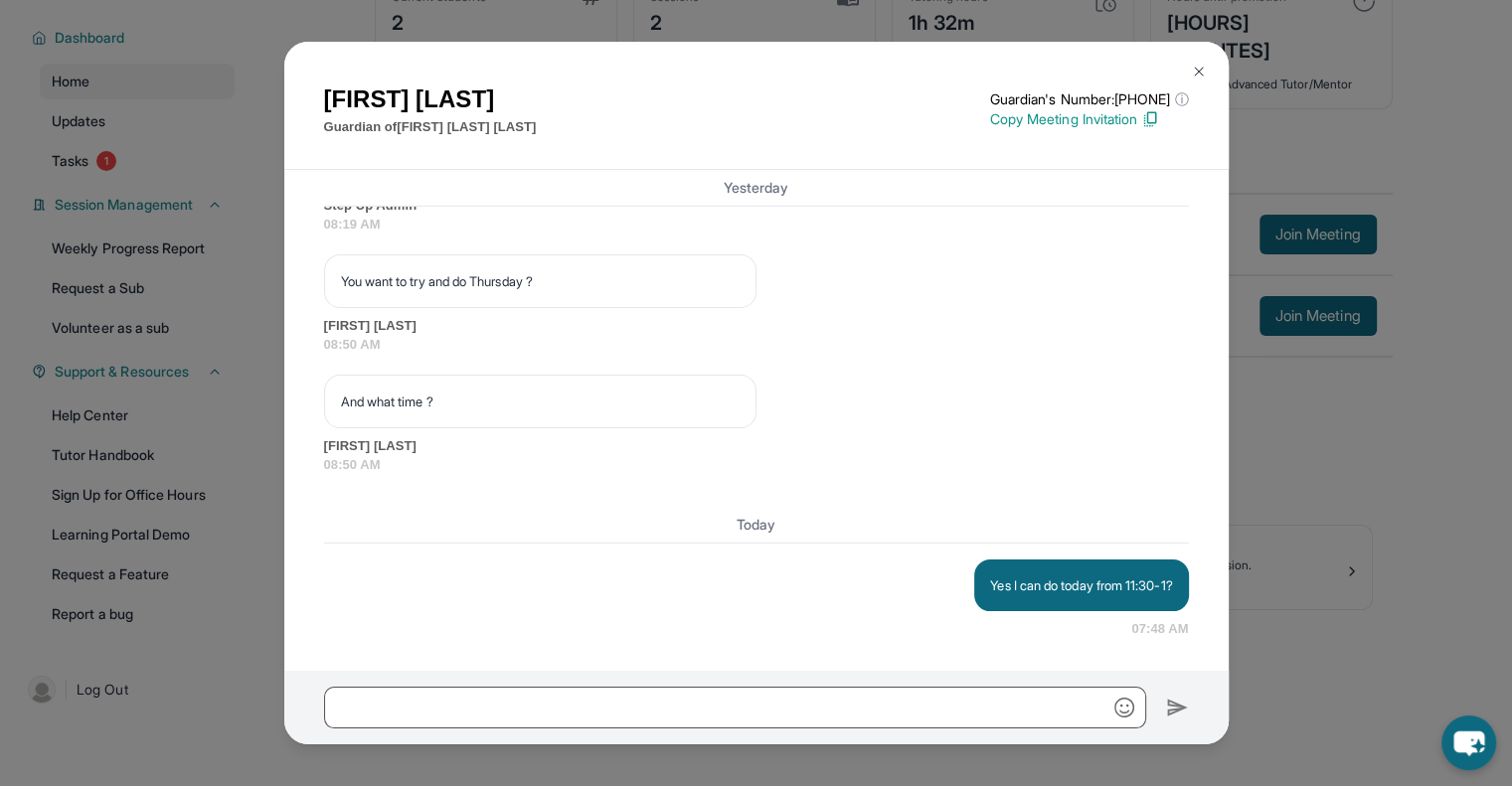 click at bounding box center (1199, 72) 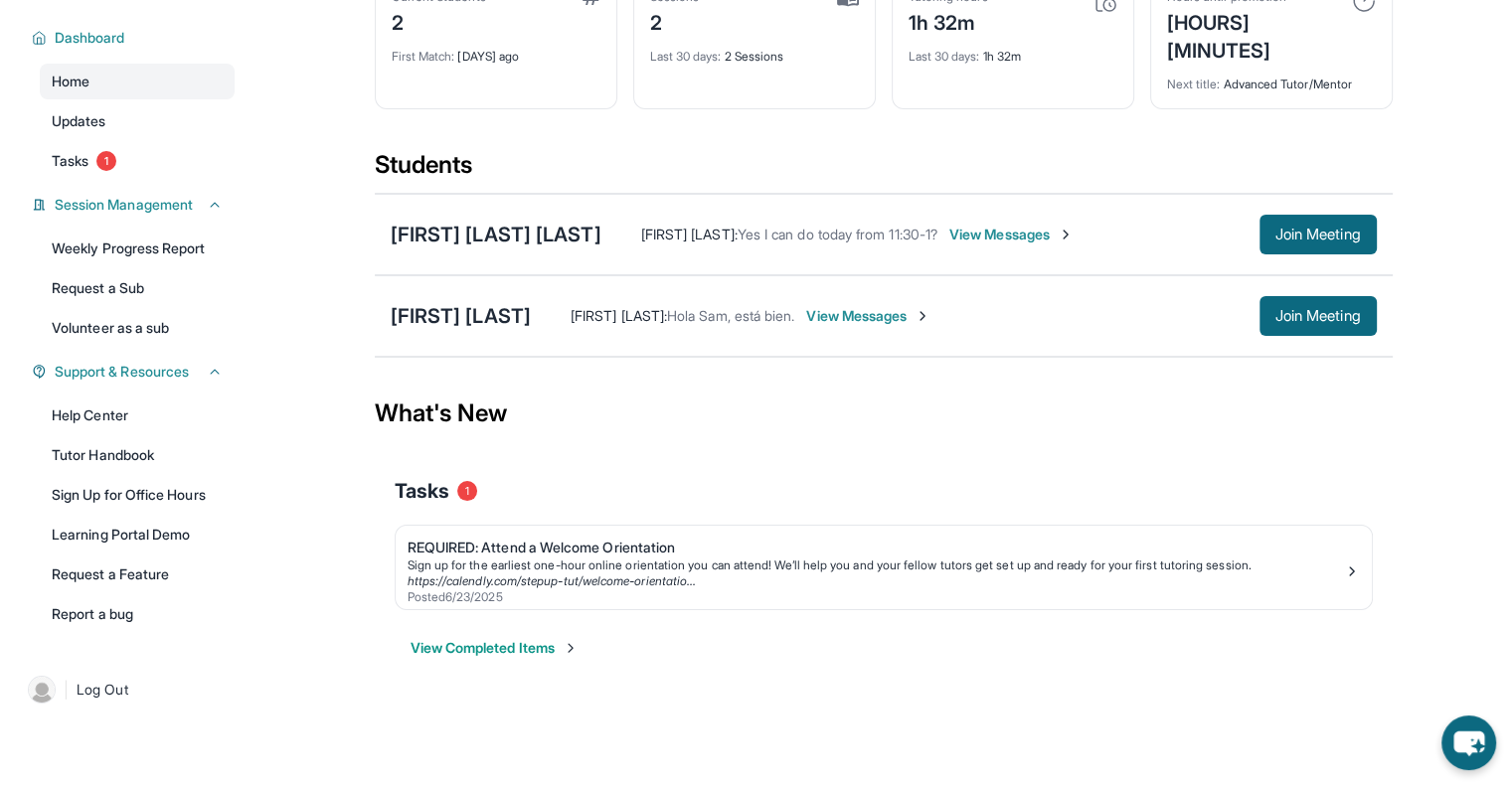 click on "View Messages" at bounding box center (868, 316) 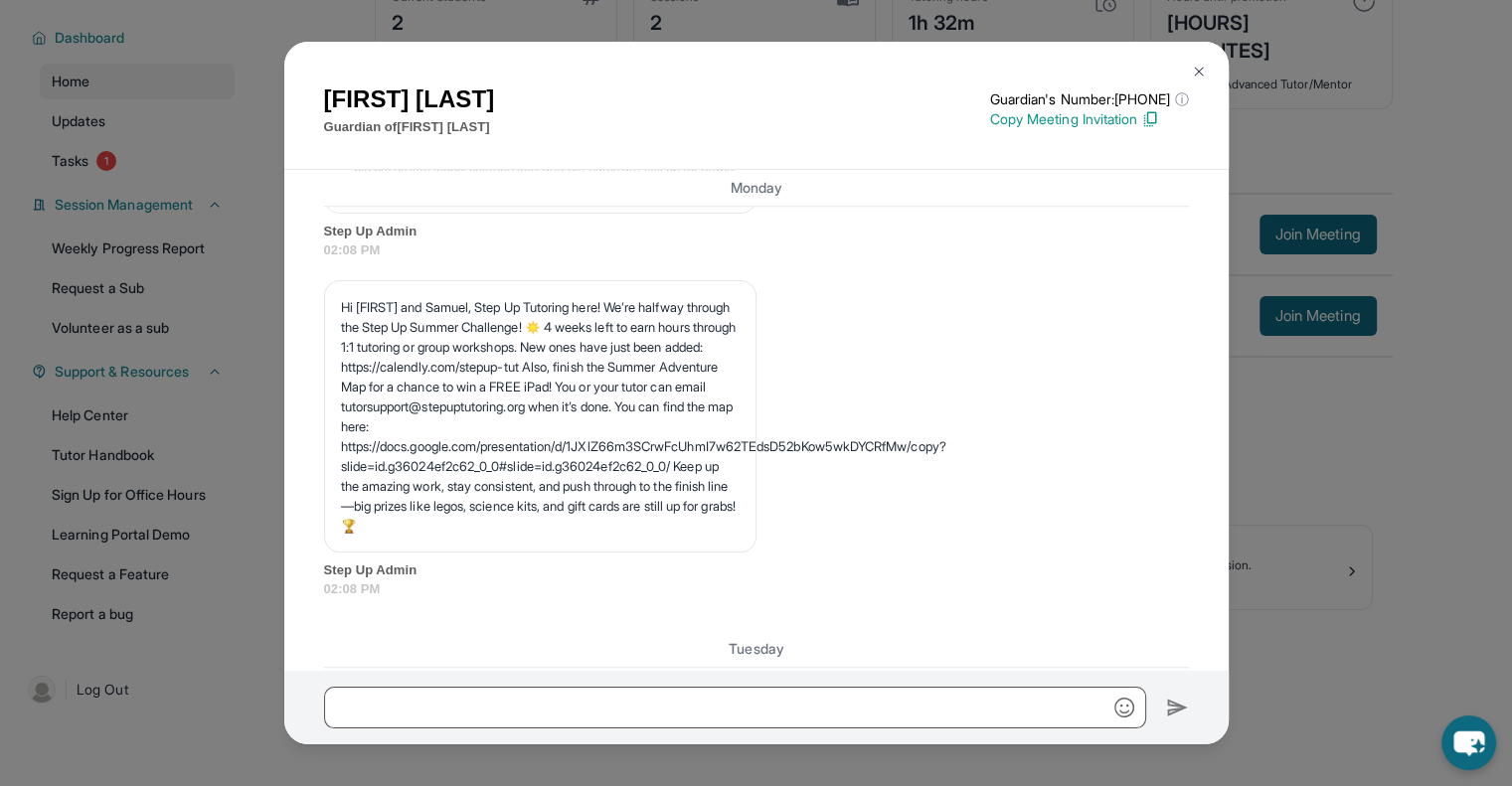 scroll, scrollTop: 2157, scrollLeft: 0, axis: vertical 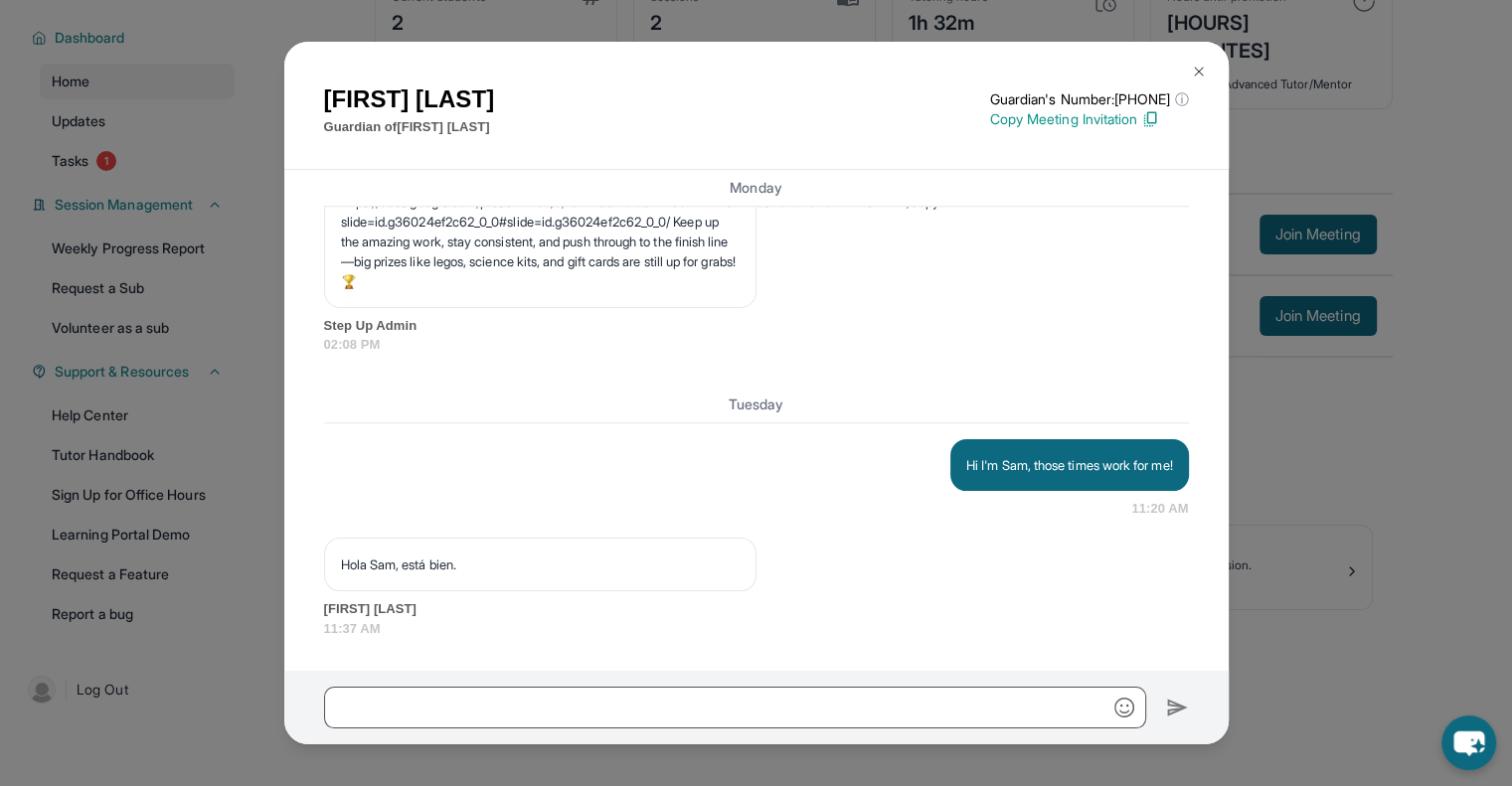 click on "Hola Sam, está bien." at bounding box center [540, 564] 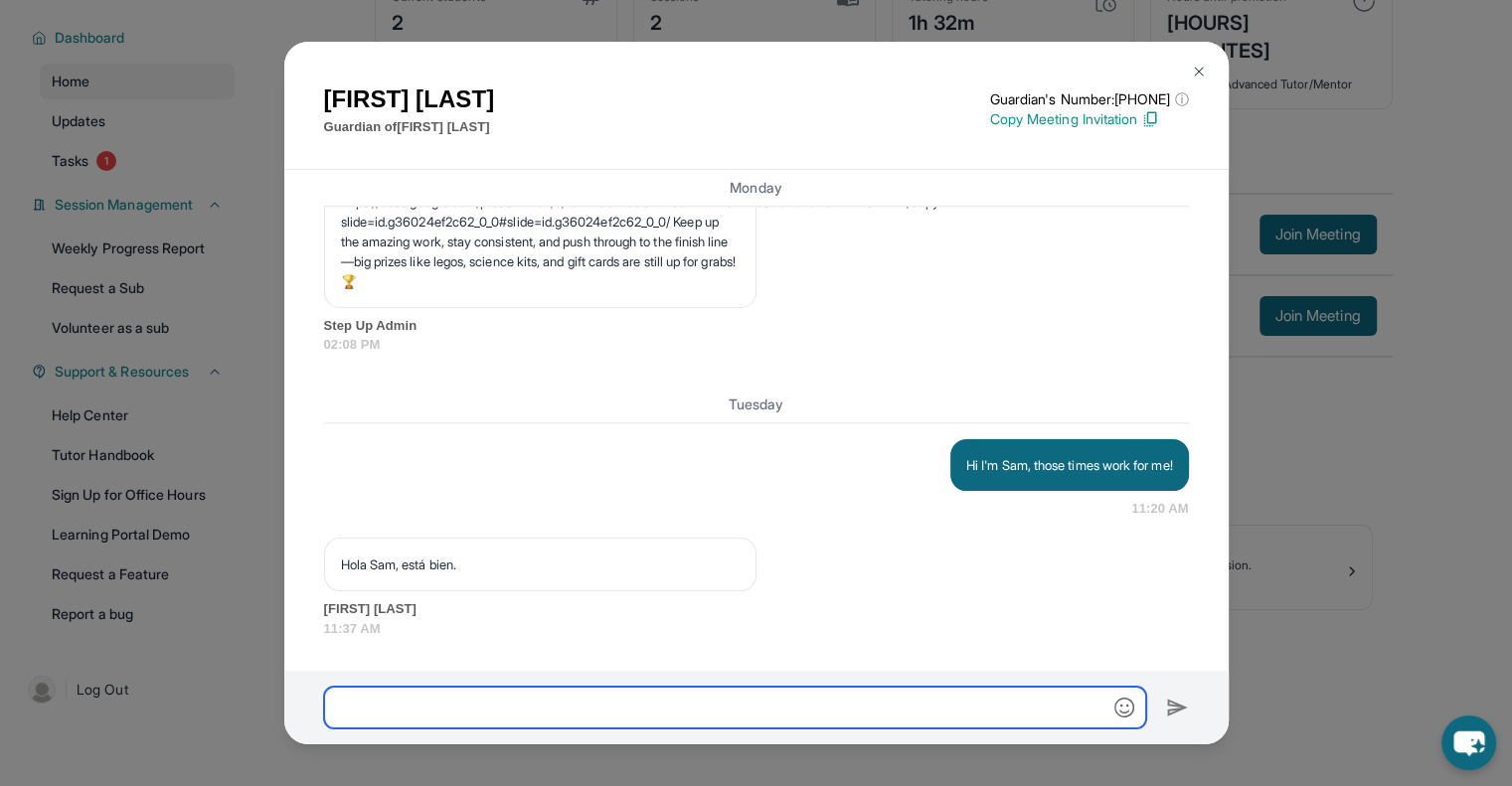 click at bounding box center [735, 707] 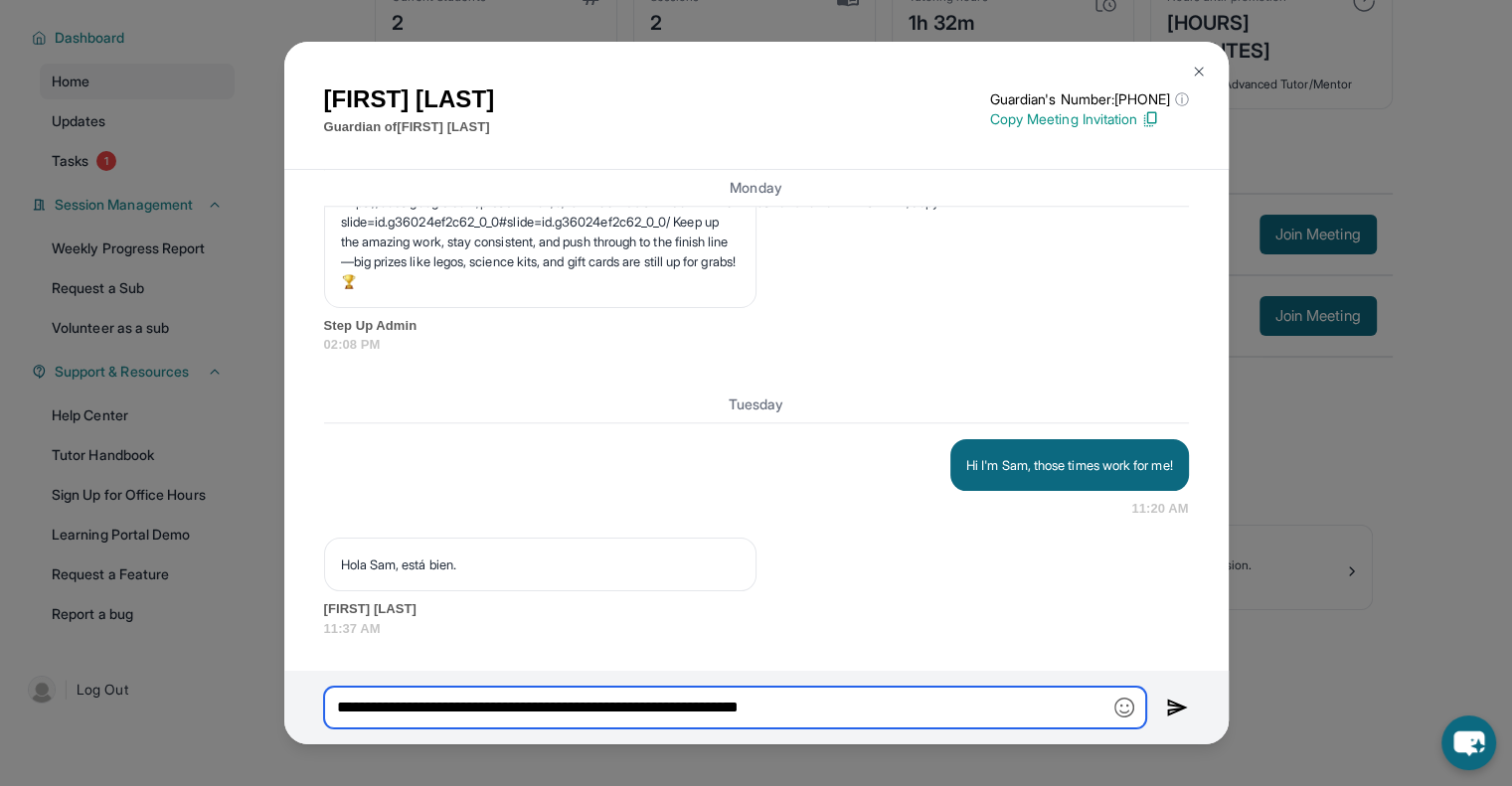 type on "**********" 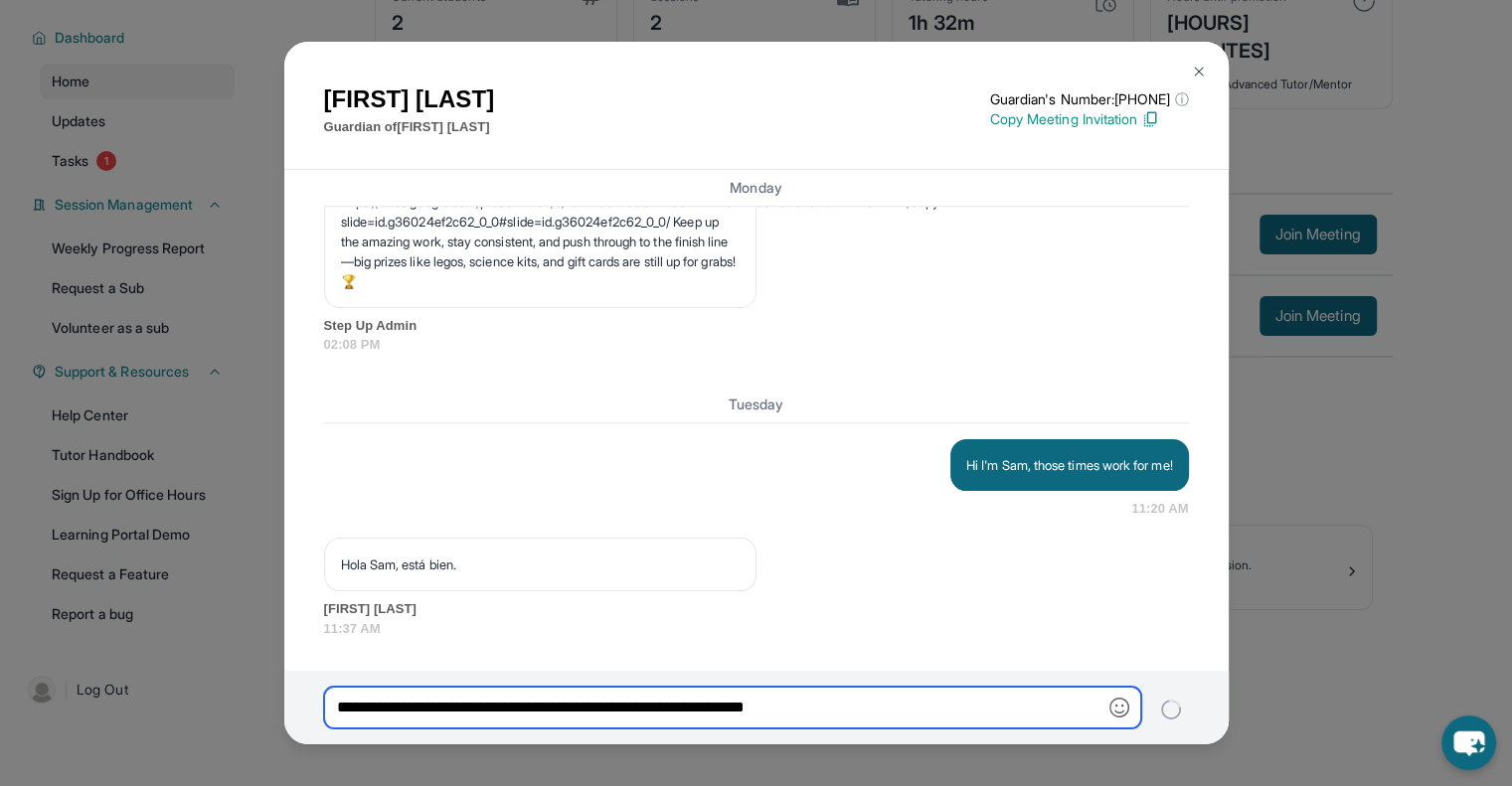 type 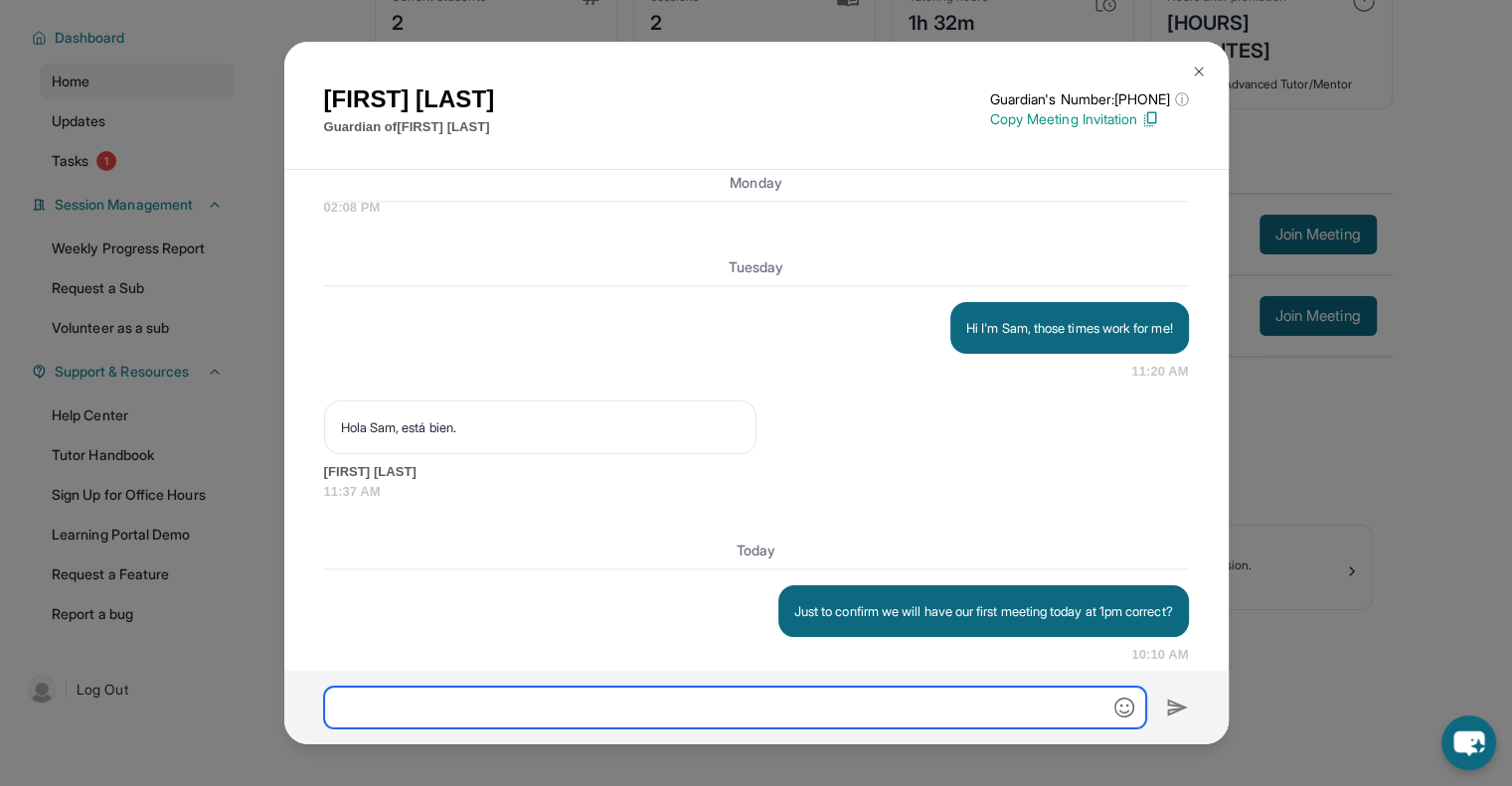 scroll, scrollTop: 2168, scrollLeft: 0, axis: vertical 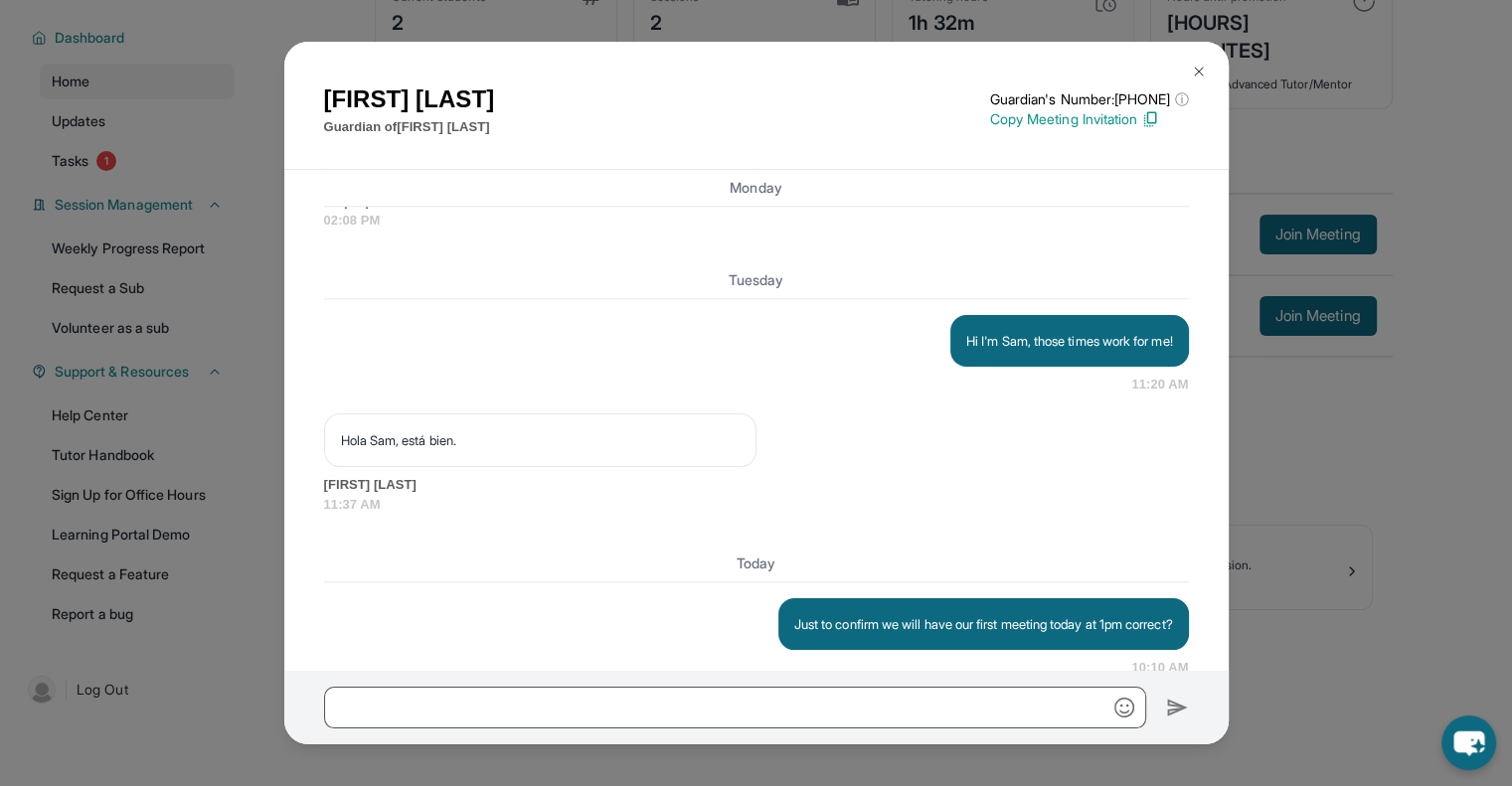click at bounding box center (1199, 72) 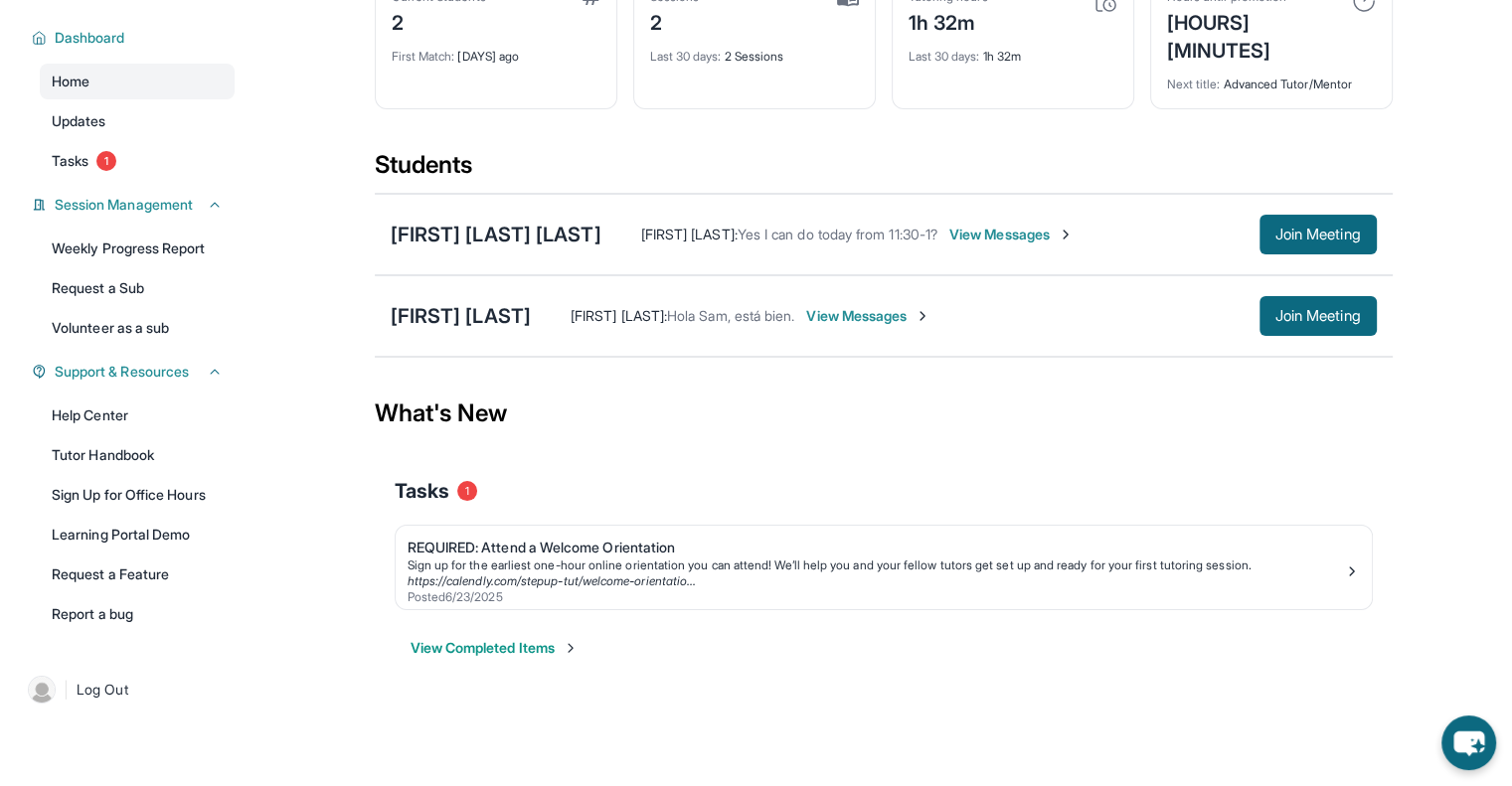 scroll, scrollTop: 0, scrollLeft: 0, axis: both 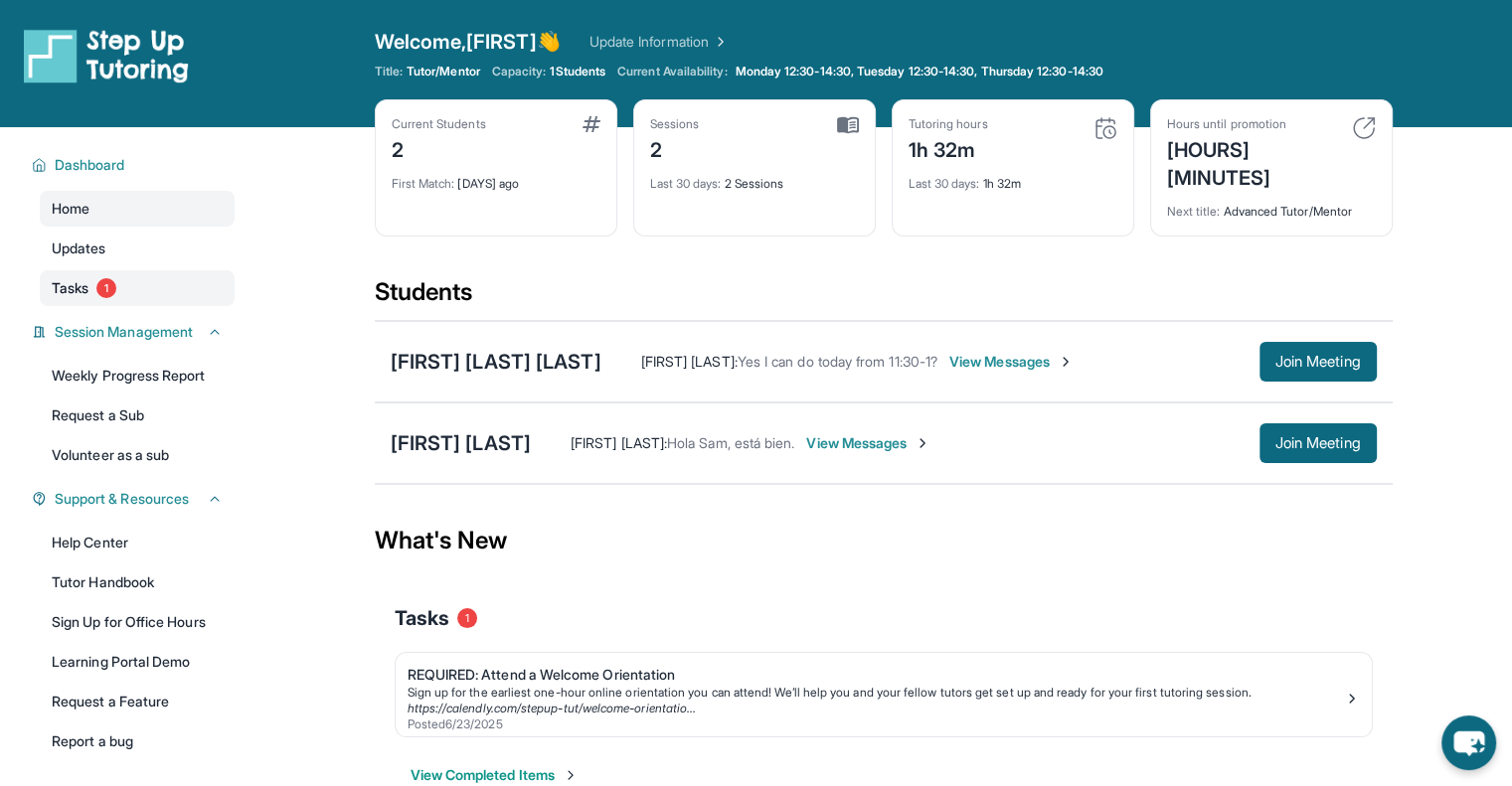 click on "Tasks 1" at bounding box center (137, 288) 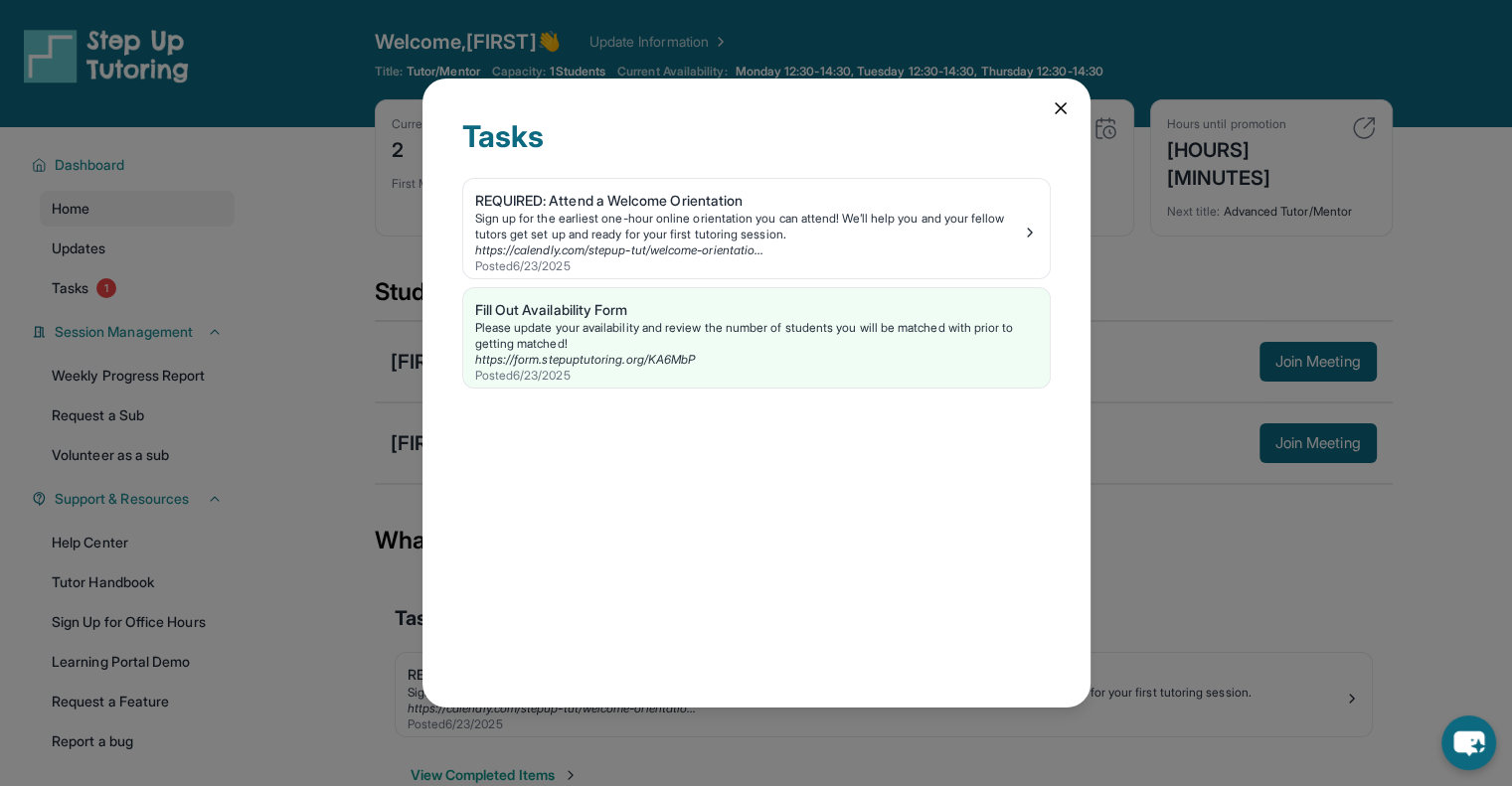 click 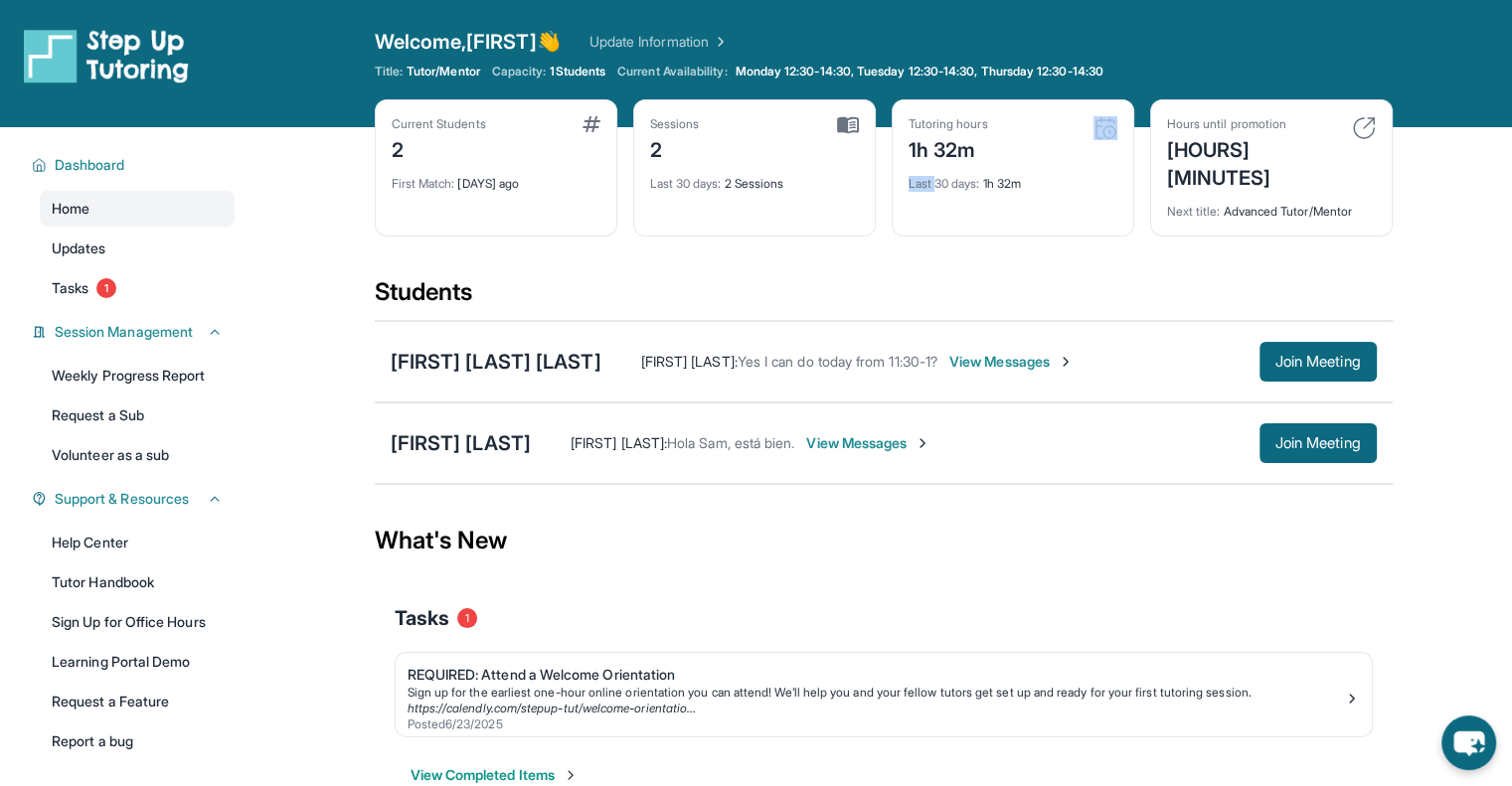 click on "Tutoring hours 1h 32m Last 30 days :   1h 32m" at bounding box center (1013, 168) 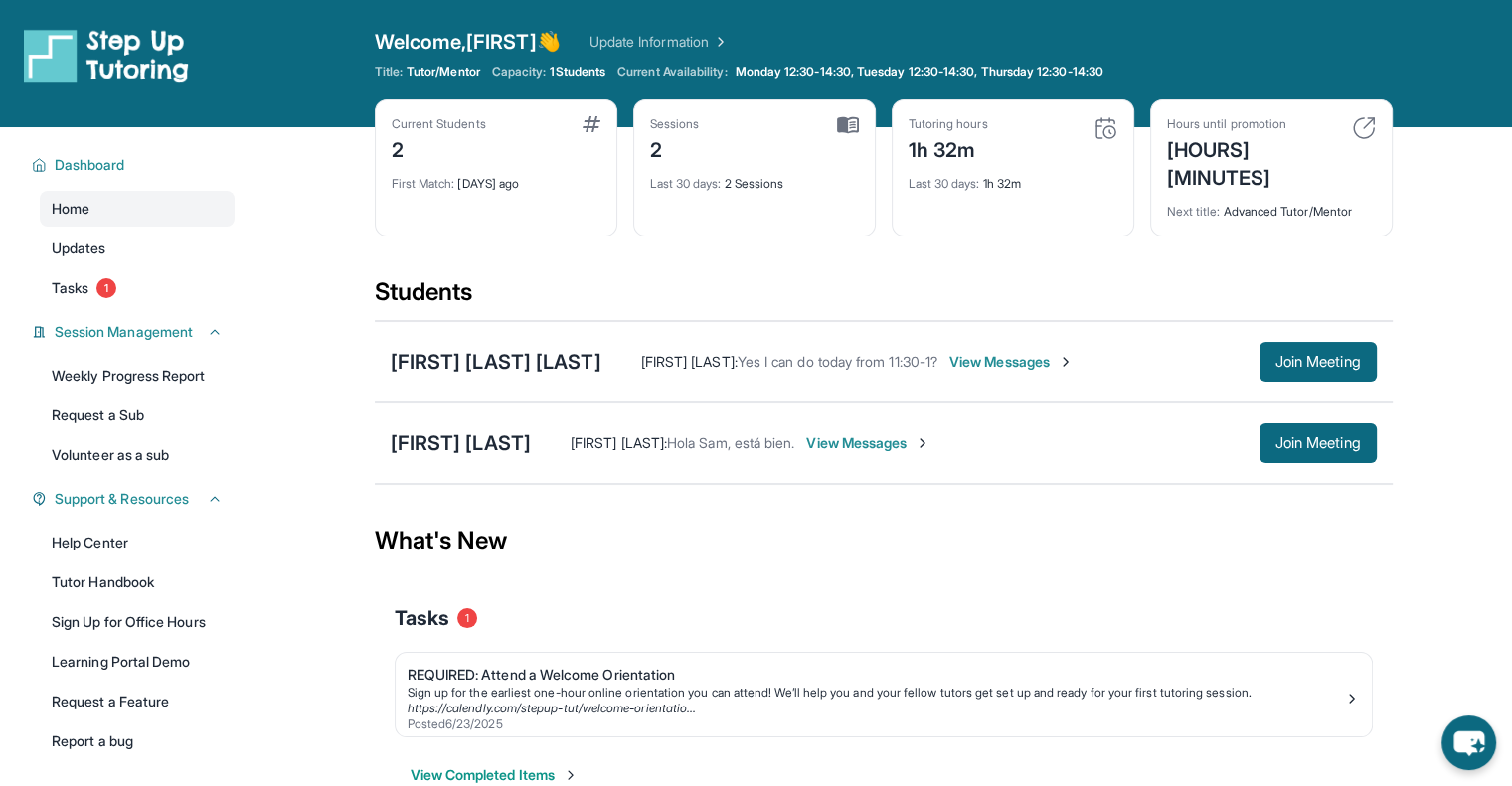 click on "View Messages" at bounding box center (868, 443) 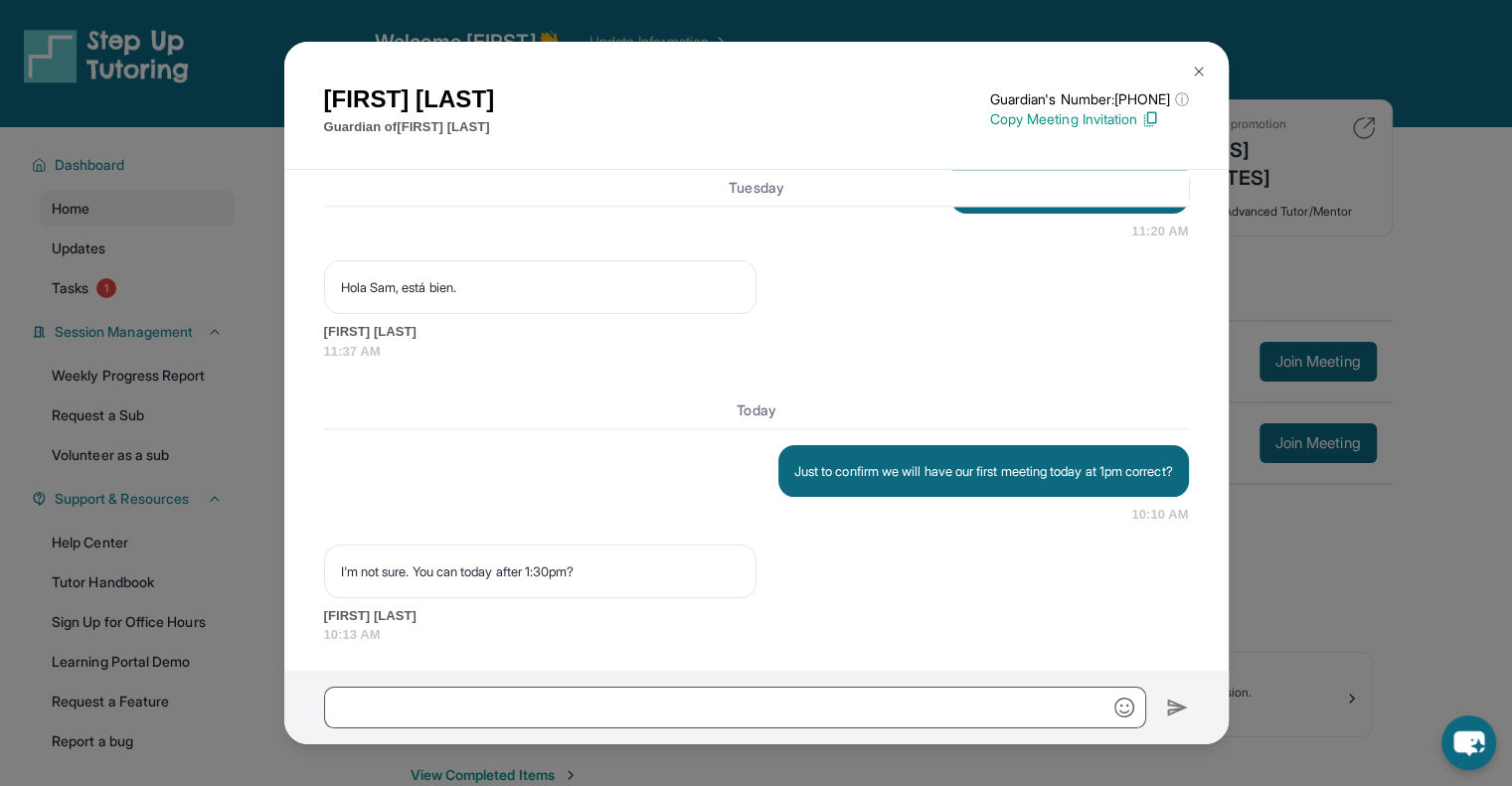scroll, scrollTop: 2460, scrollLeft: 0, axis: vertical 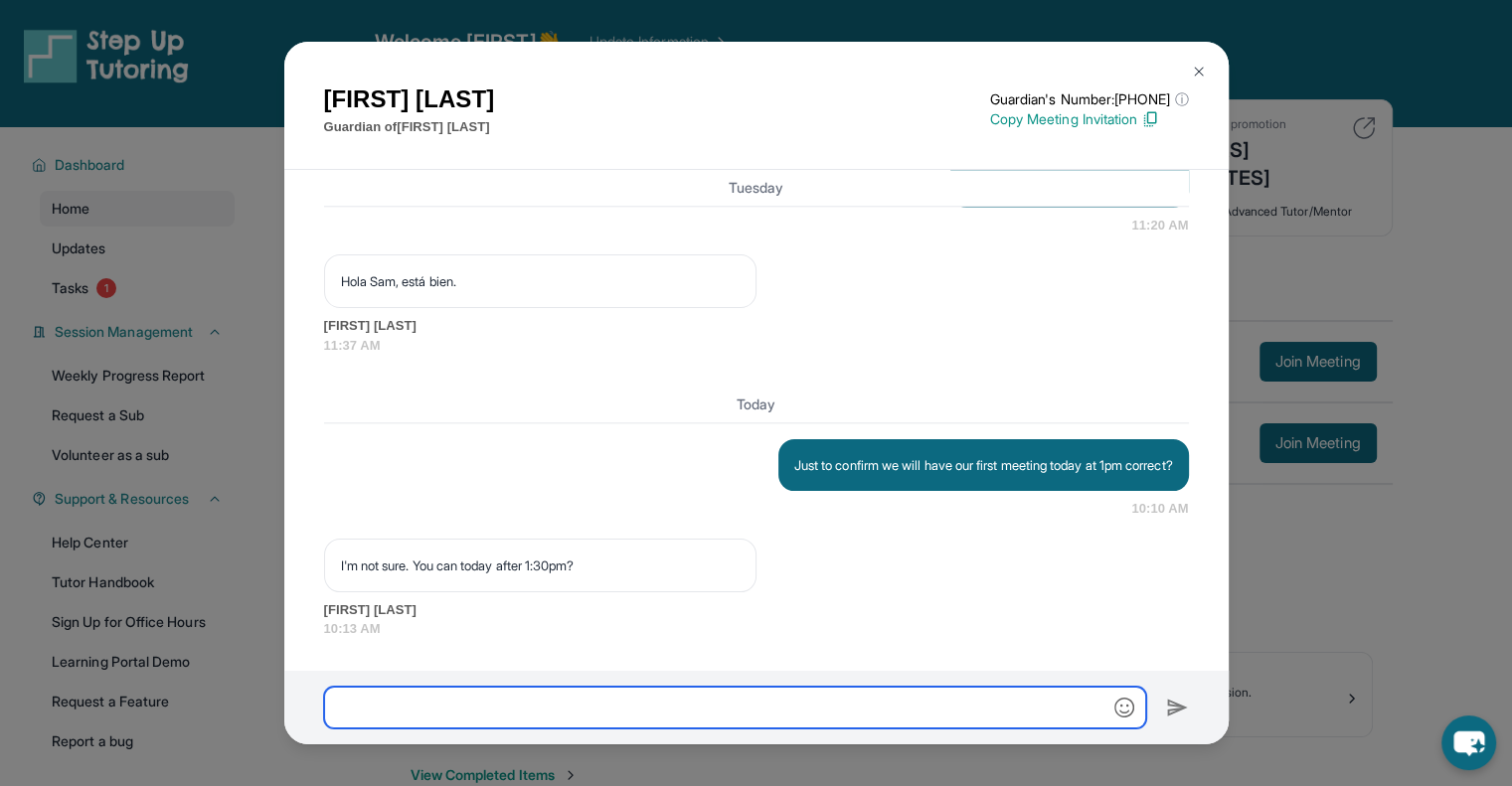 click at bounding box center (735, 707) 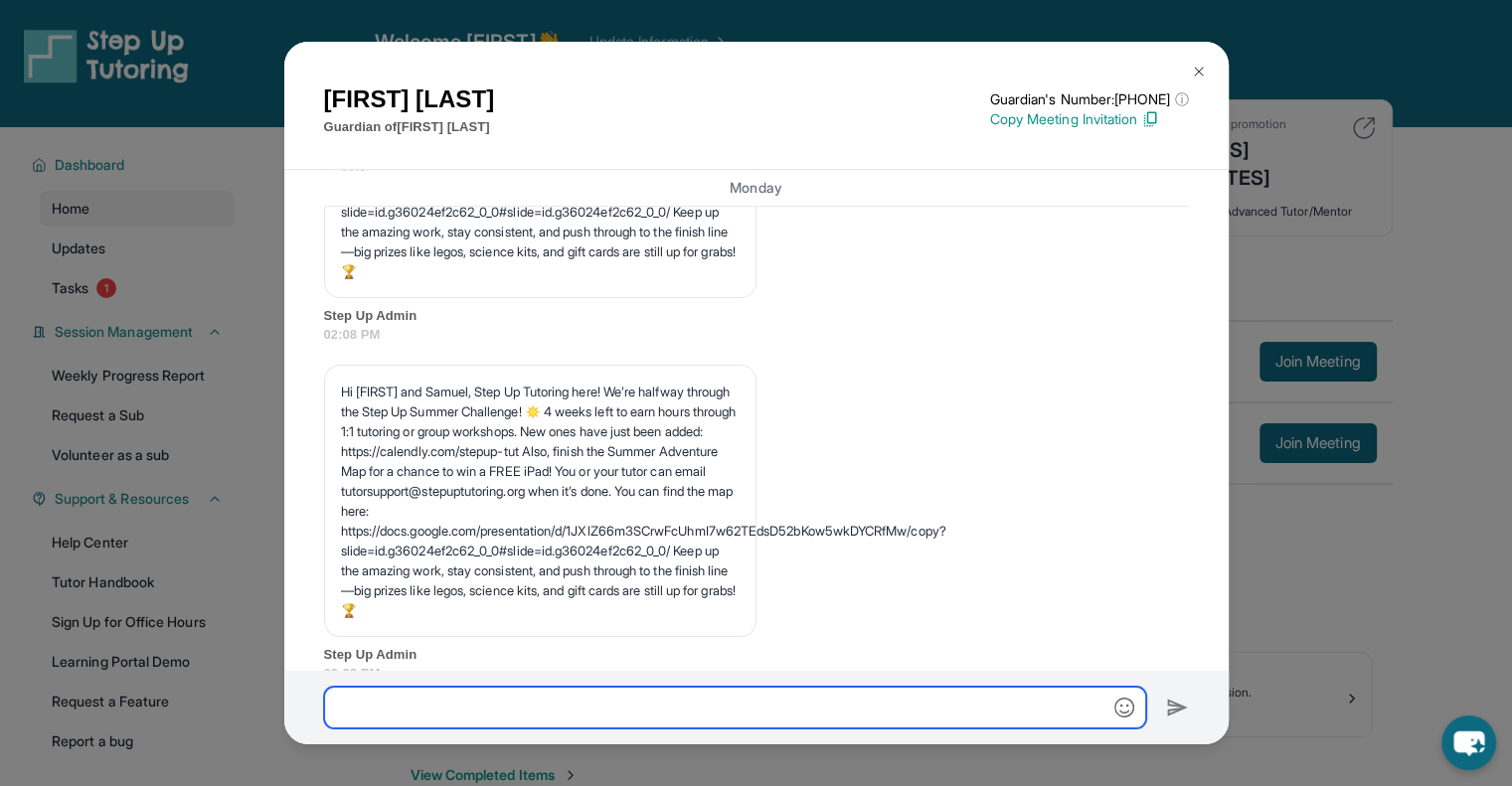 scroll, scrollTop: 1708, scrollLeft: 0, axis: vertical 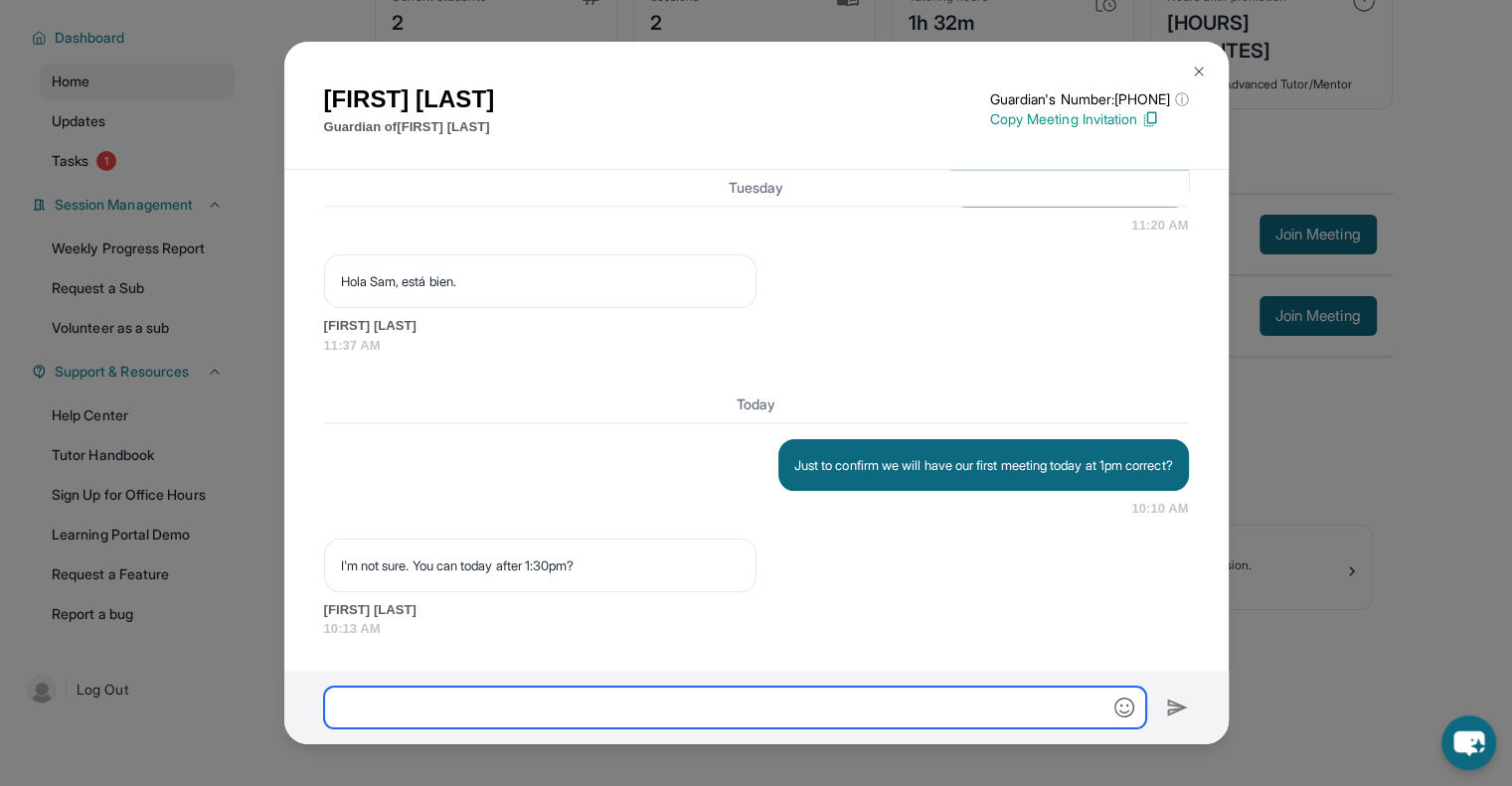 click at bounding box center (735, 707) 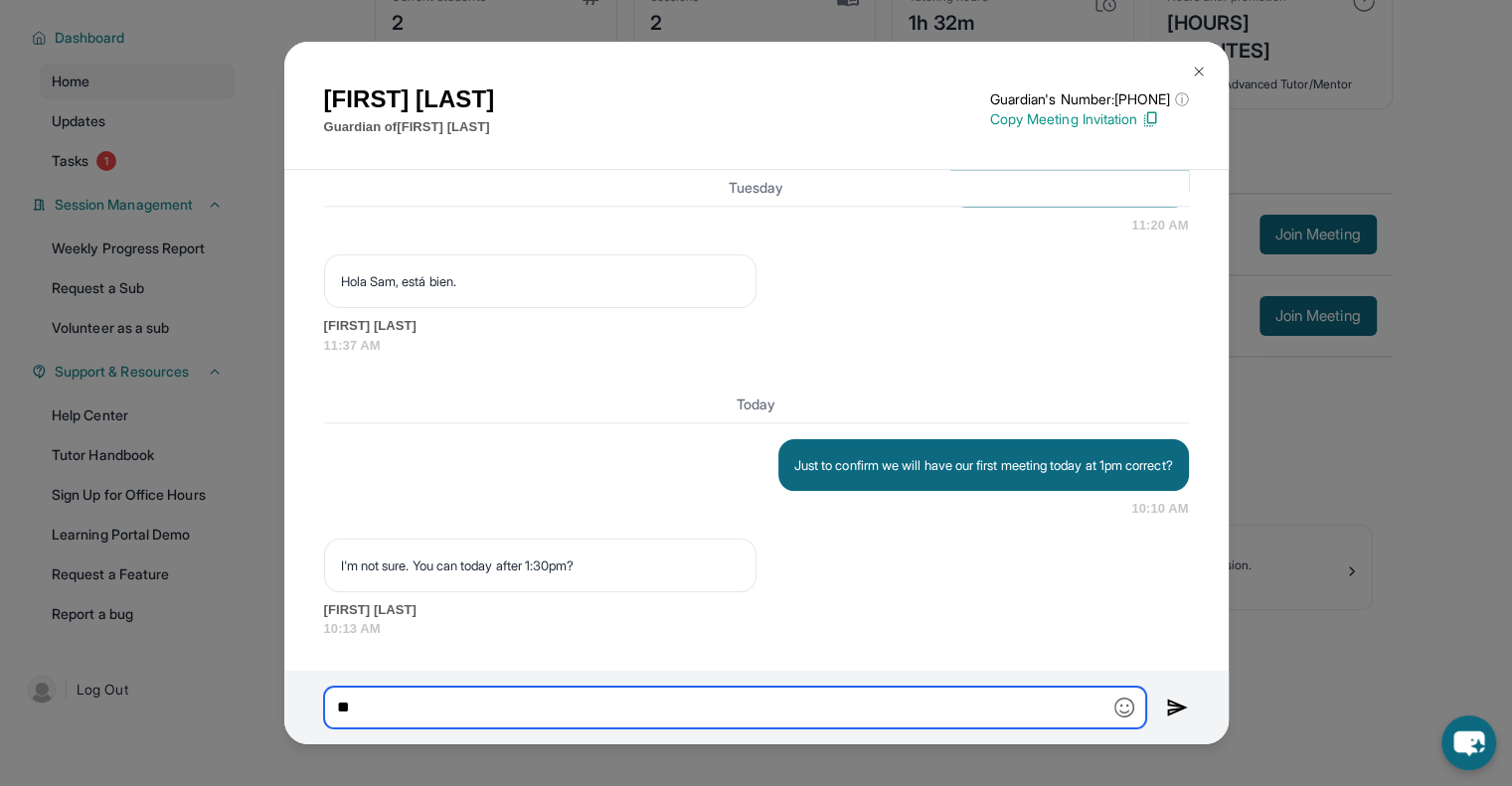 type on "*" 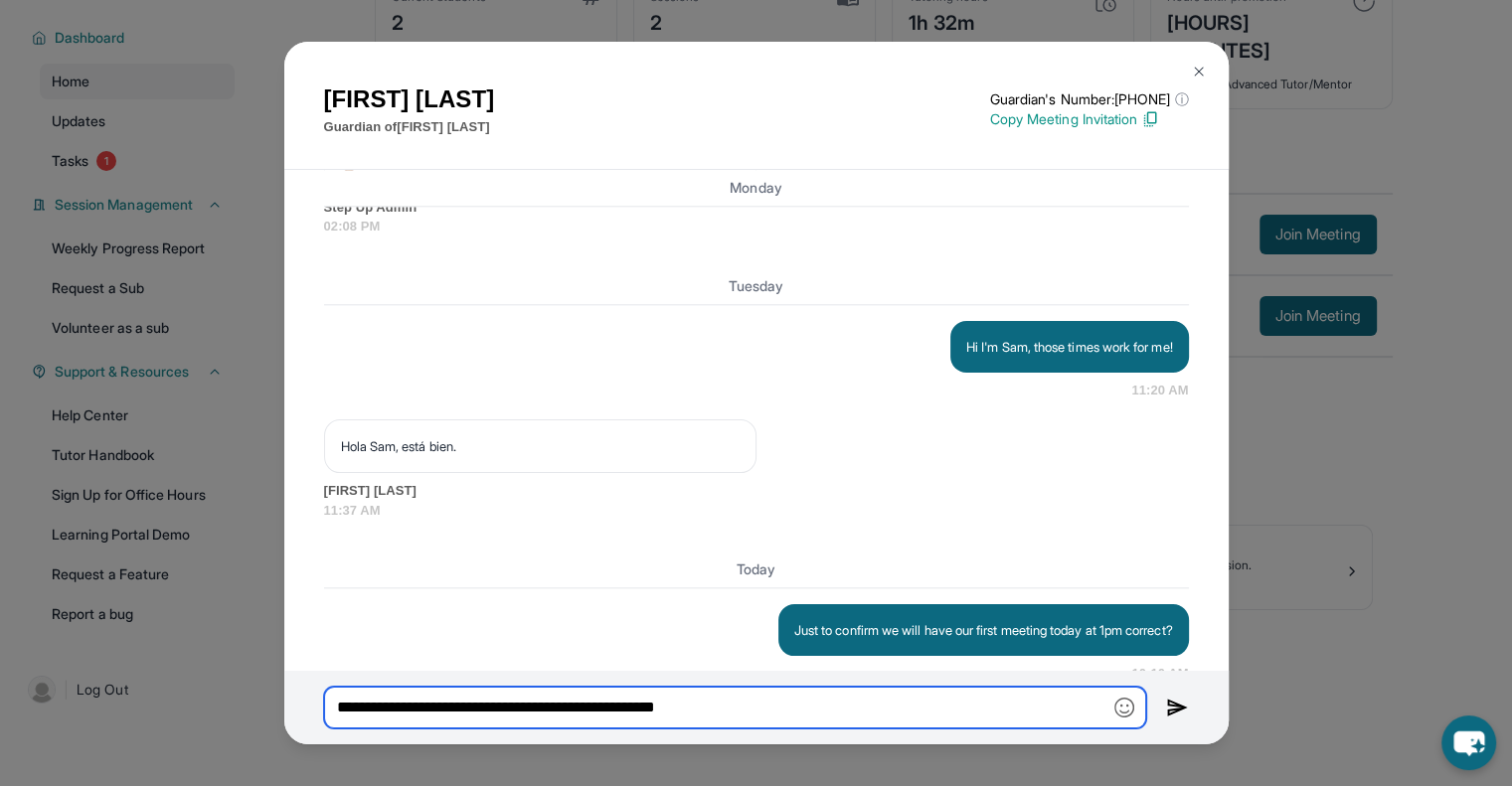 scroll, scrollTop: 2460, scrollLeft: 0, axis: vertical 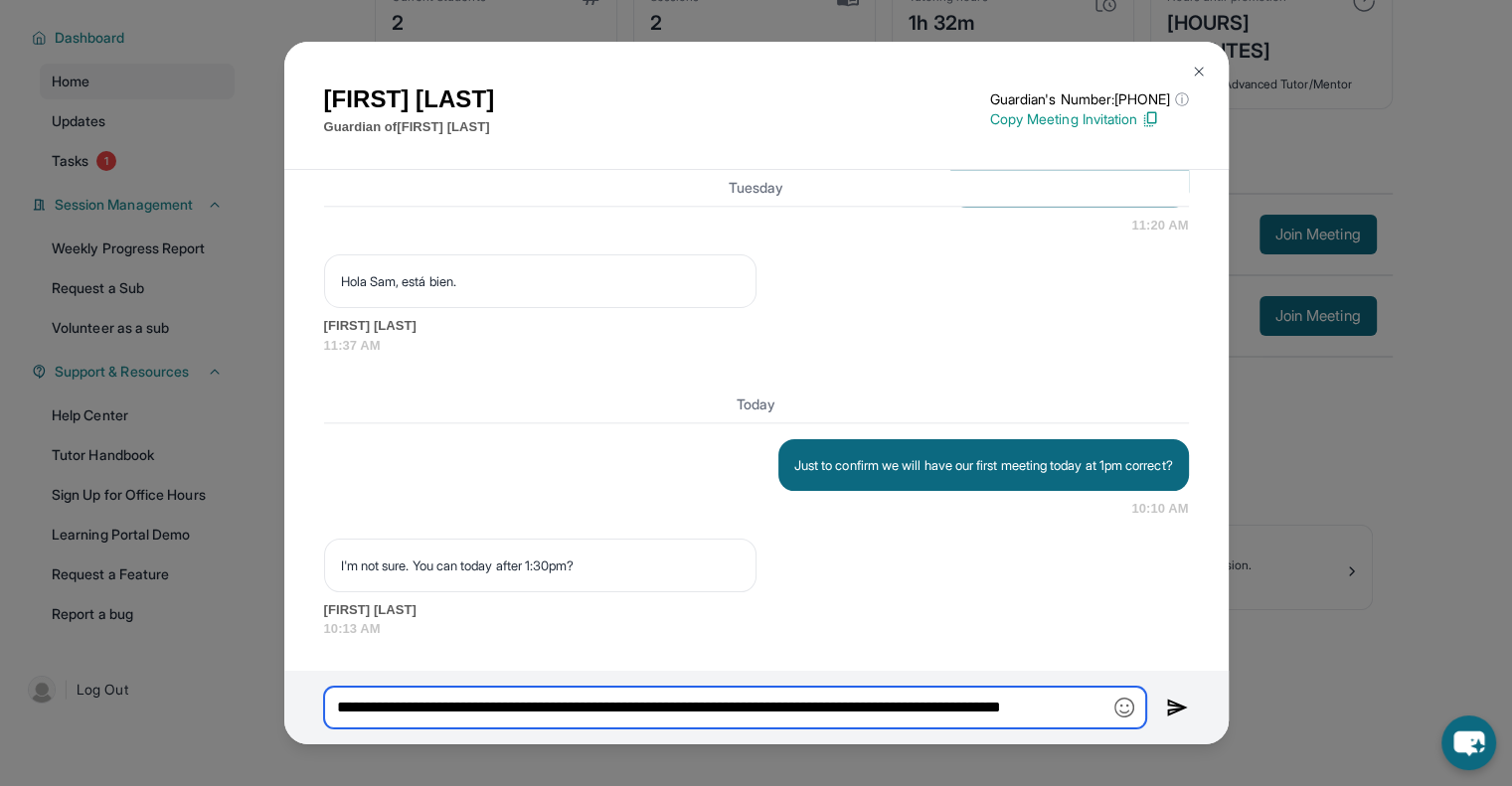 type on "**********" 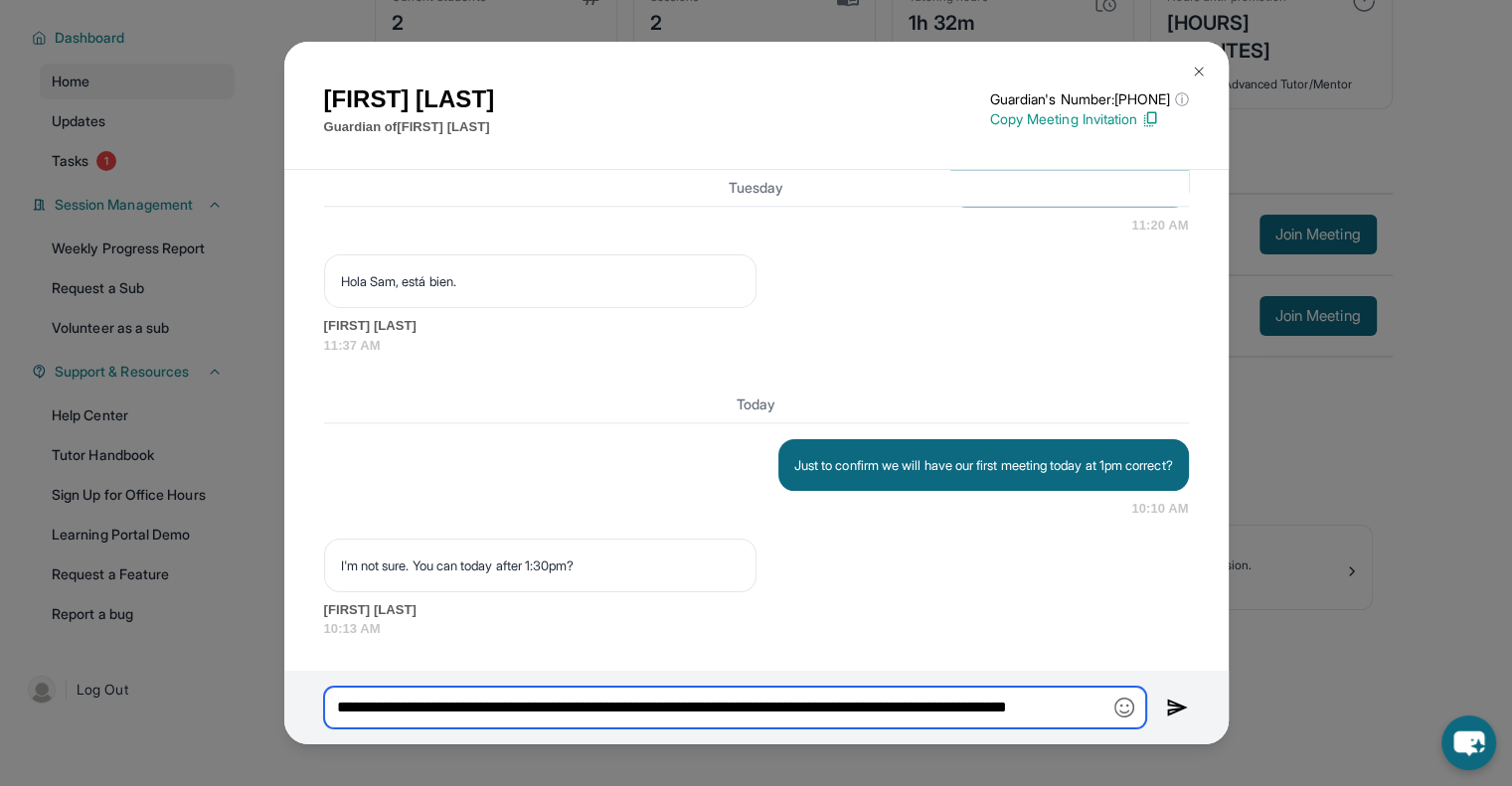 scroll, scrollTop: 0, scrollLeft: 81, axis: horizontal 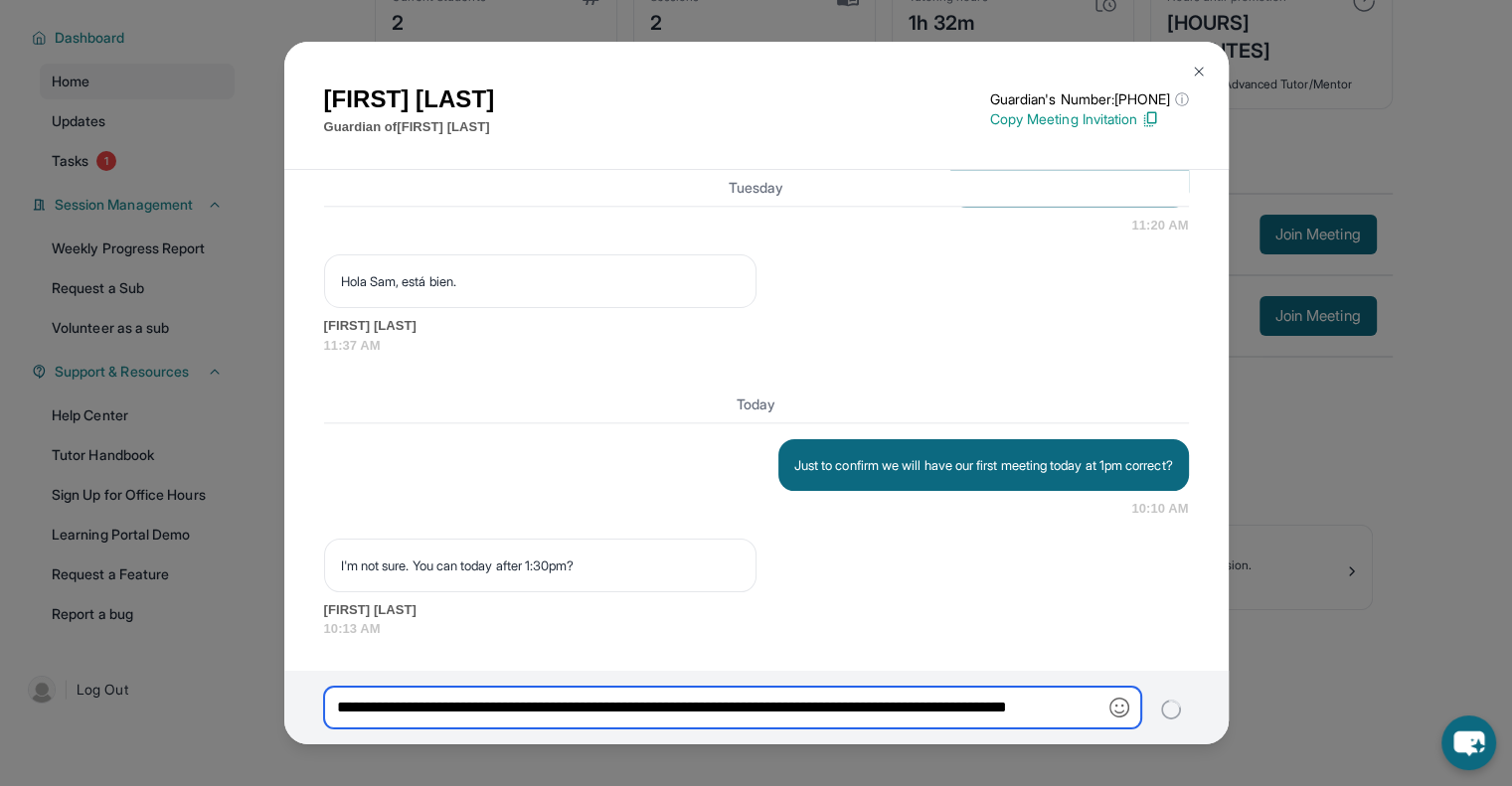type 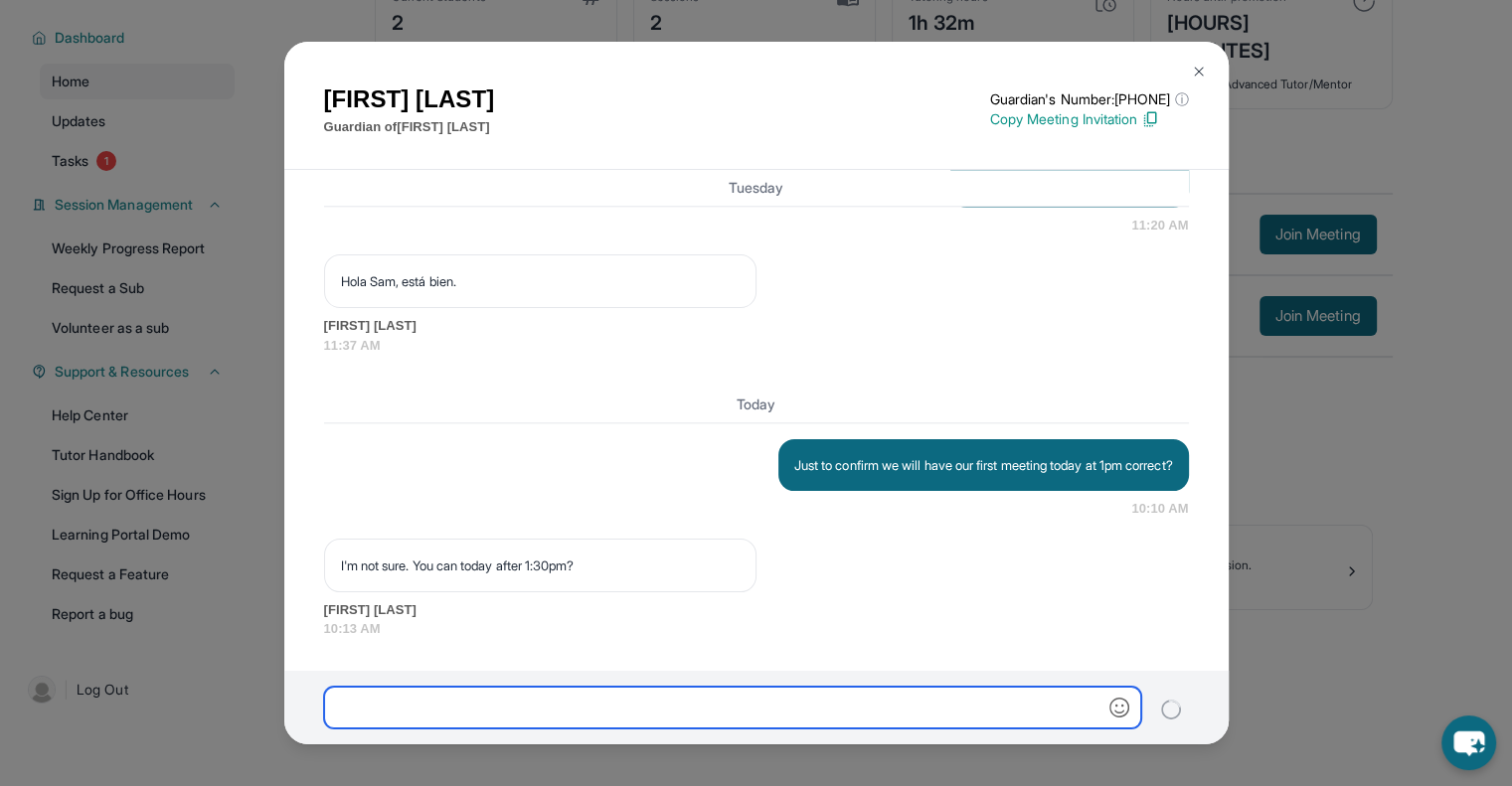 scroll, scrollTop: 0, scrollLeft: 0, axis: both 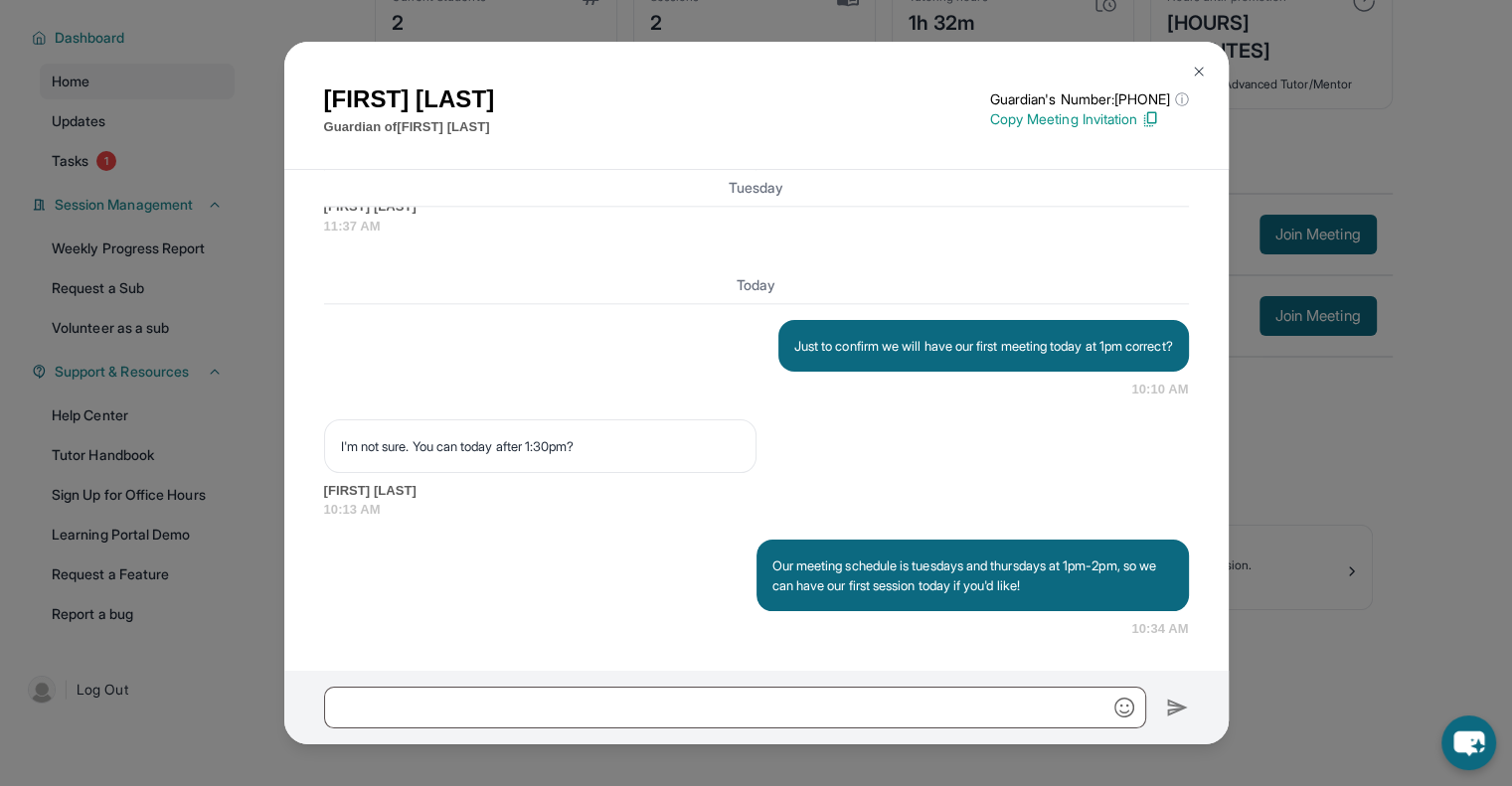 click at bounding box center (1199, 72) 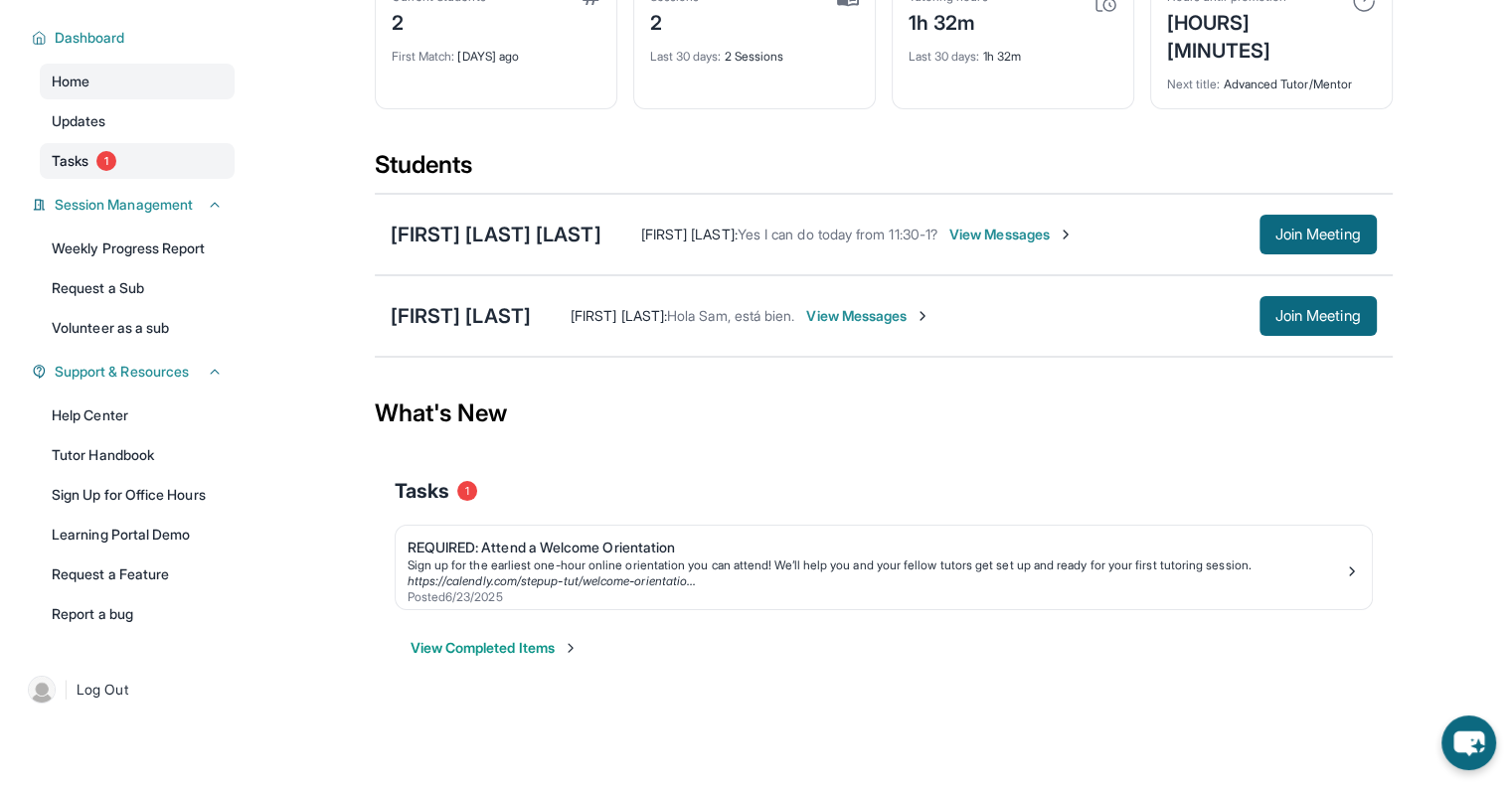 click on "Tasks 1" at bounding box center (137, 161) 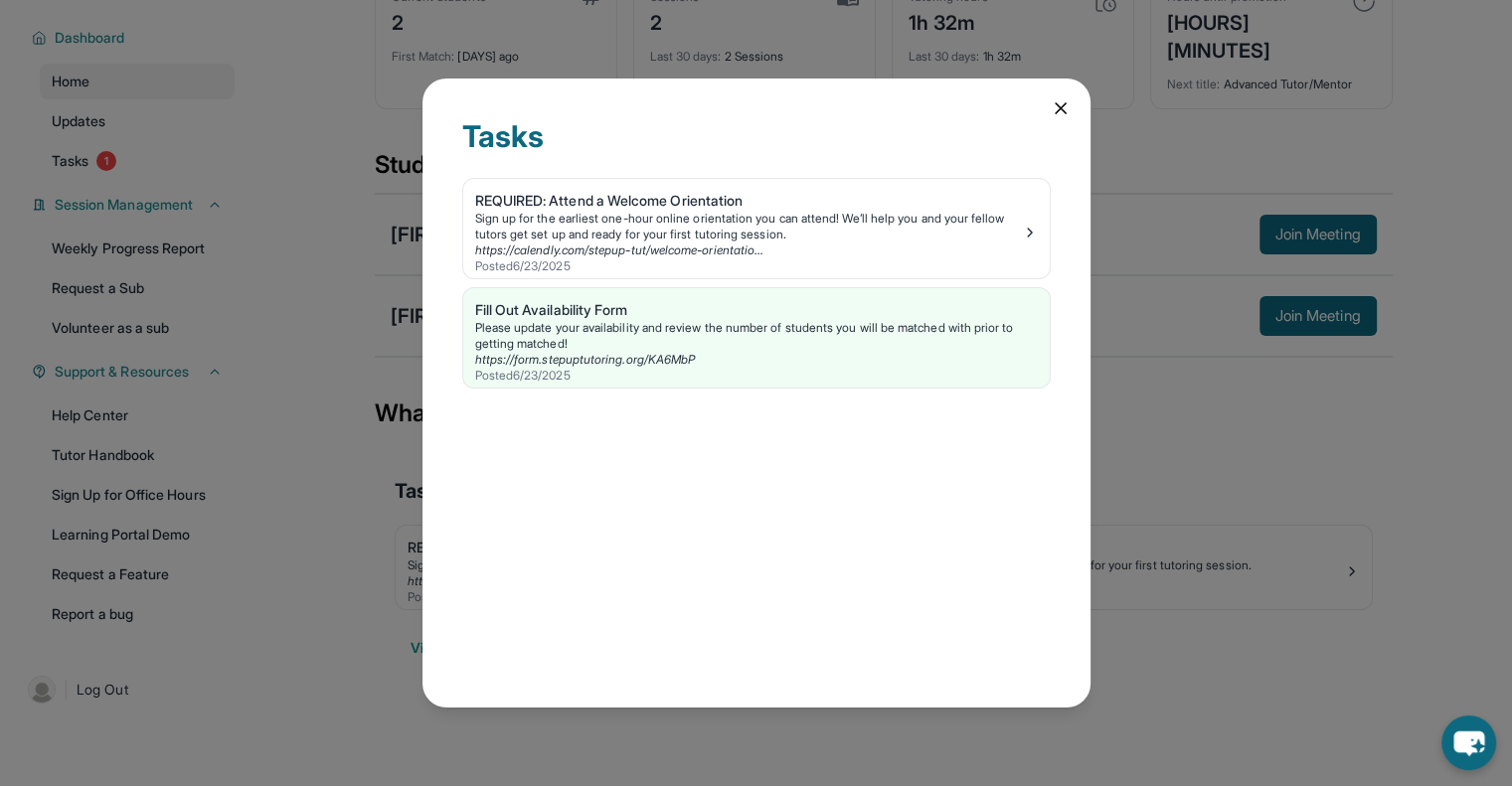 click 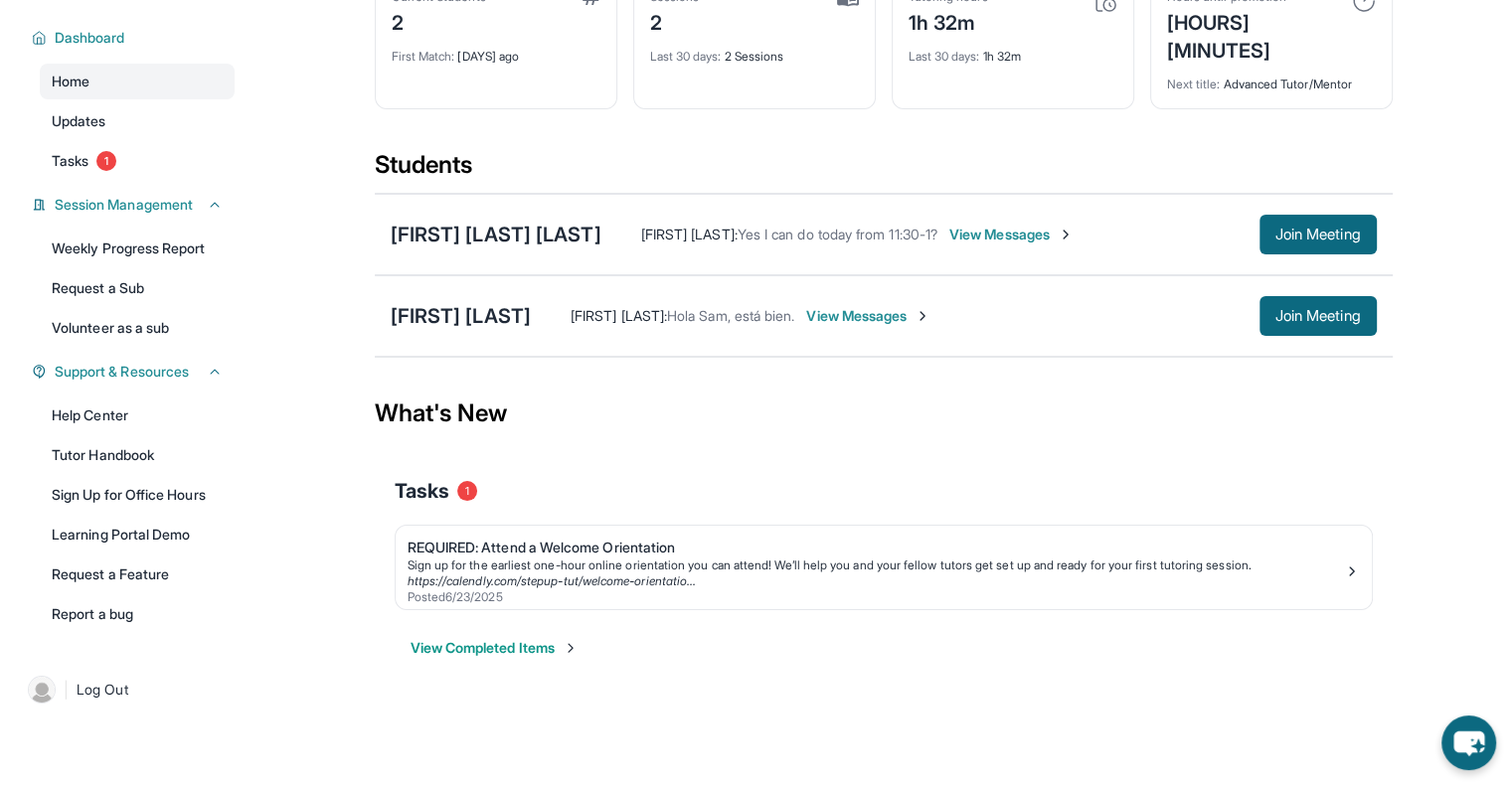 scroll, scrollTop: 0, scrollLeft: 0, axis: both 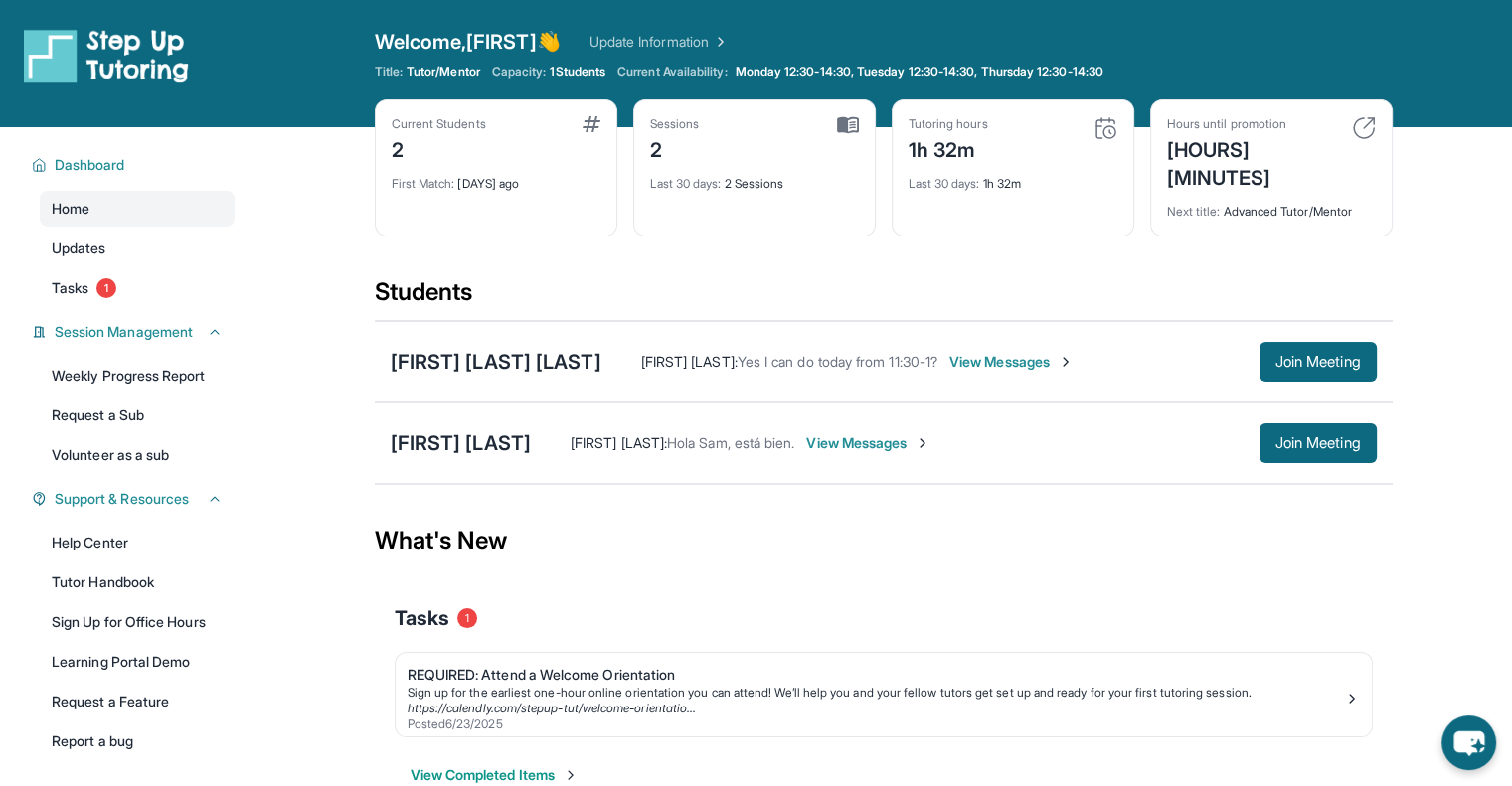 click on "View Messages" at bounding box center [868, 443] 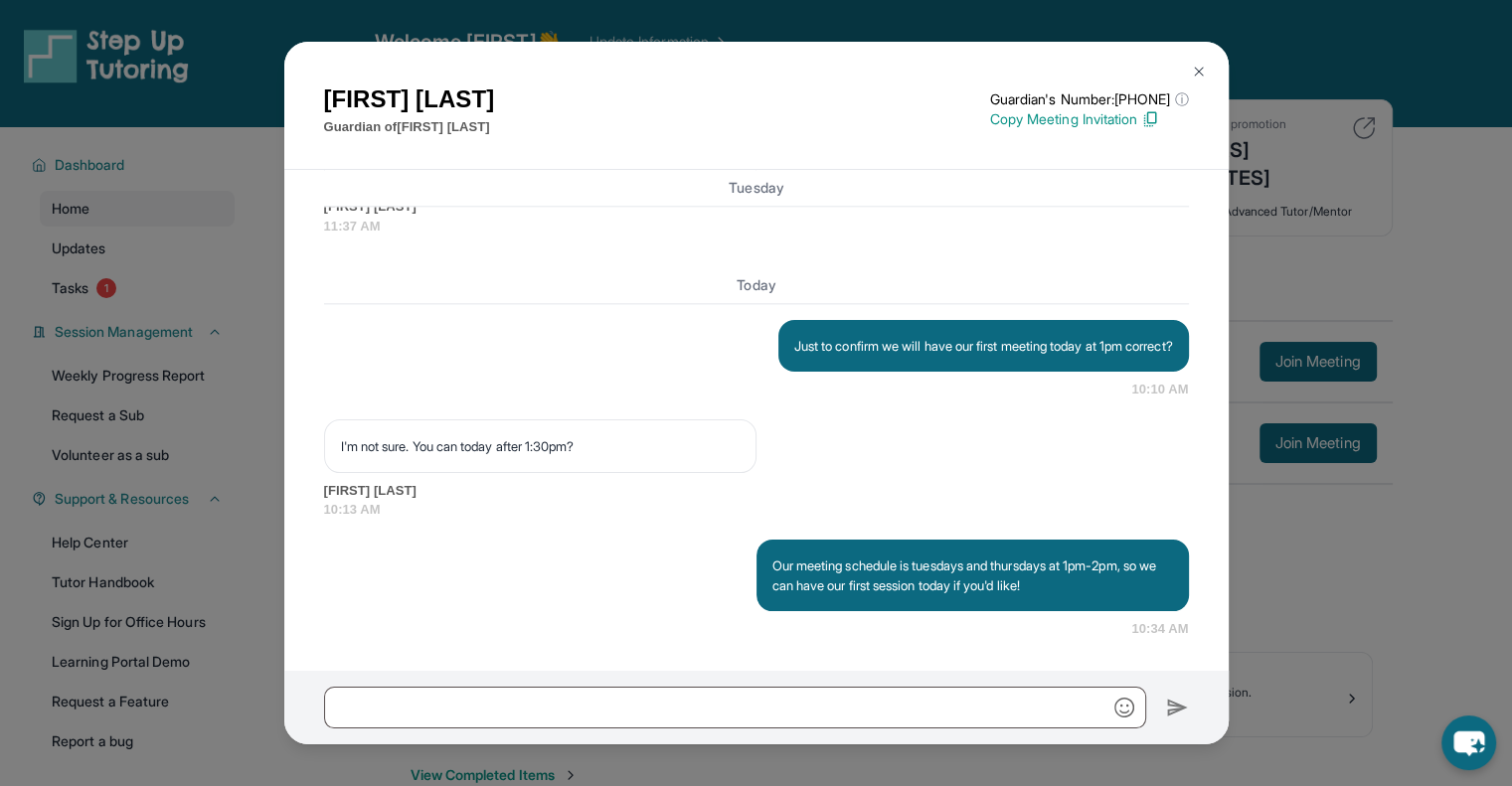 scroll, scrollTop: 2579, scrollLeft: 0, axis: vertical 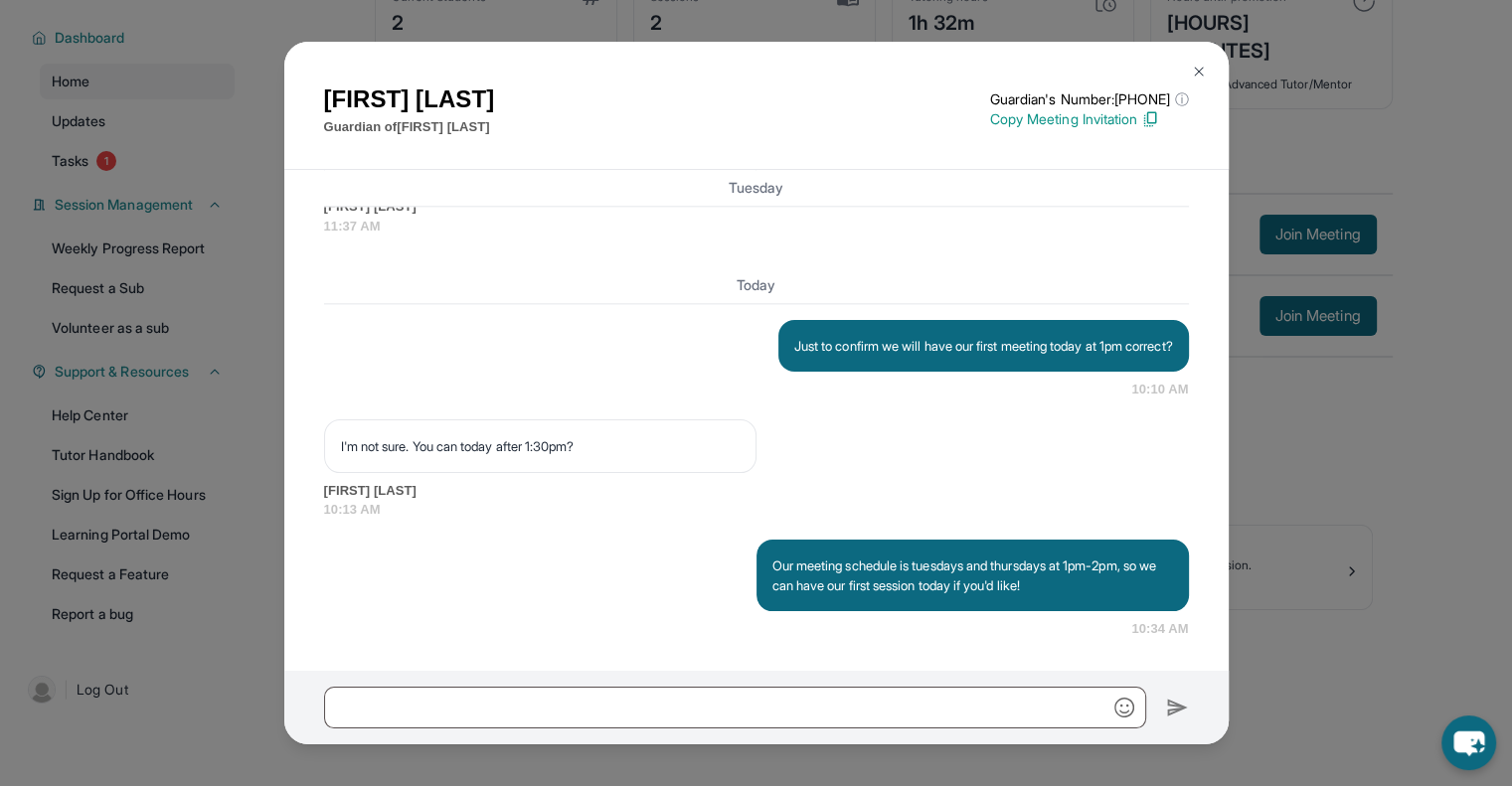 click at bounding box center (1199, 72) 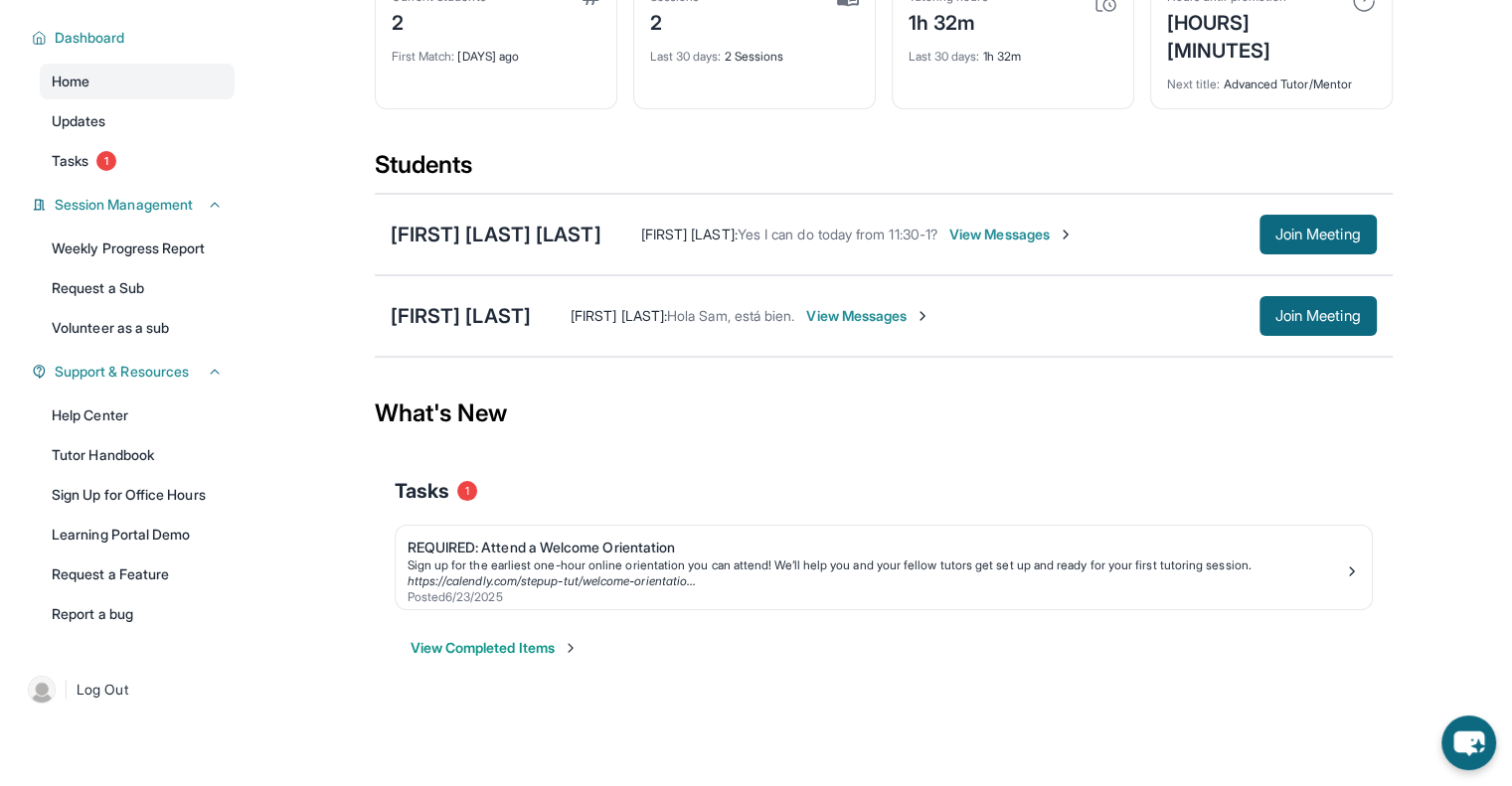 click on "View Messages" at bounding box center [868, 316] 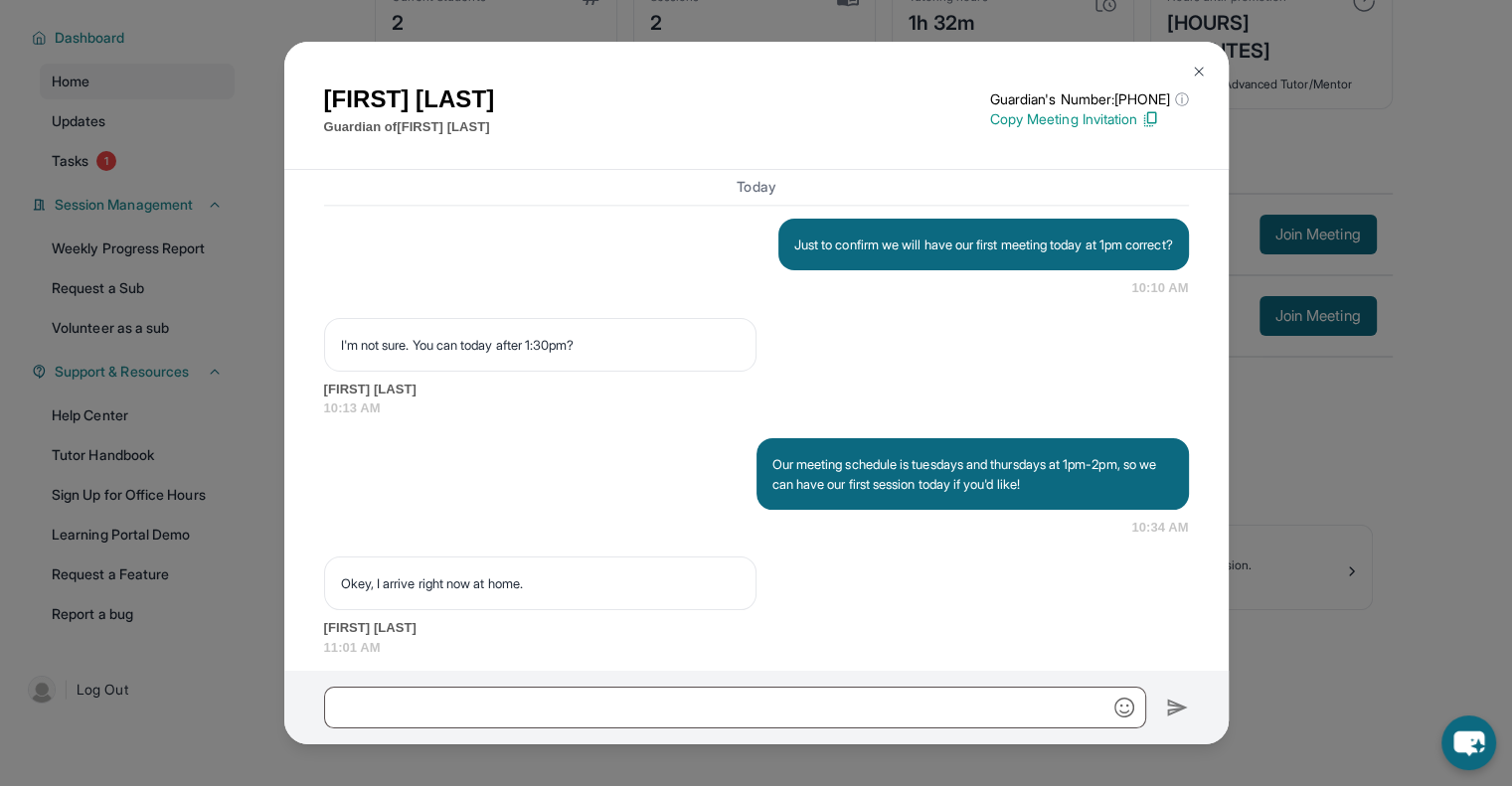 scroll, scrollTop: 2699, scrollLeft: 0, axis: vertical 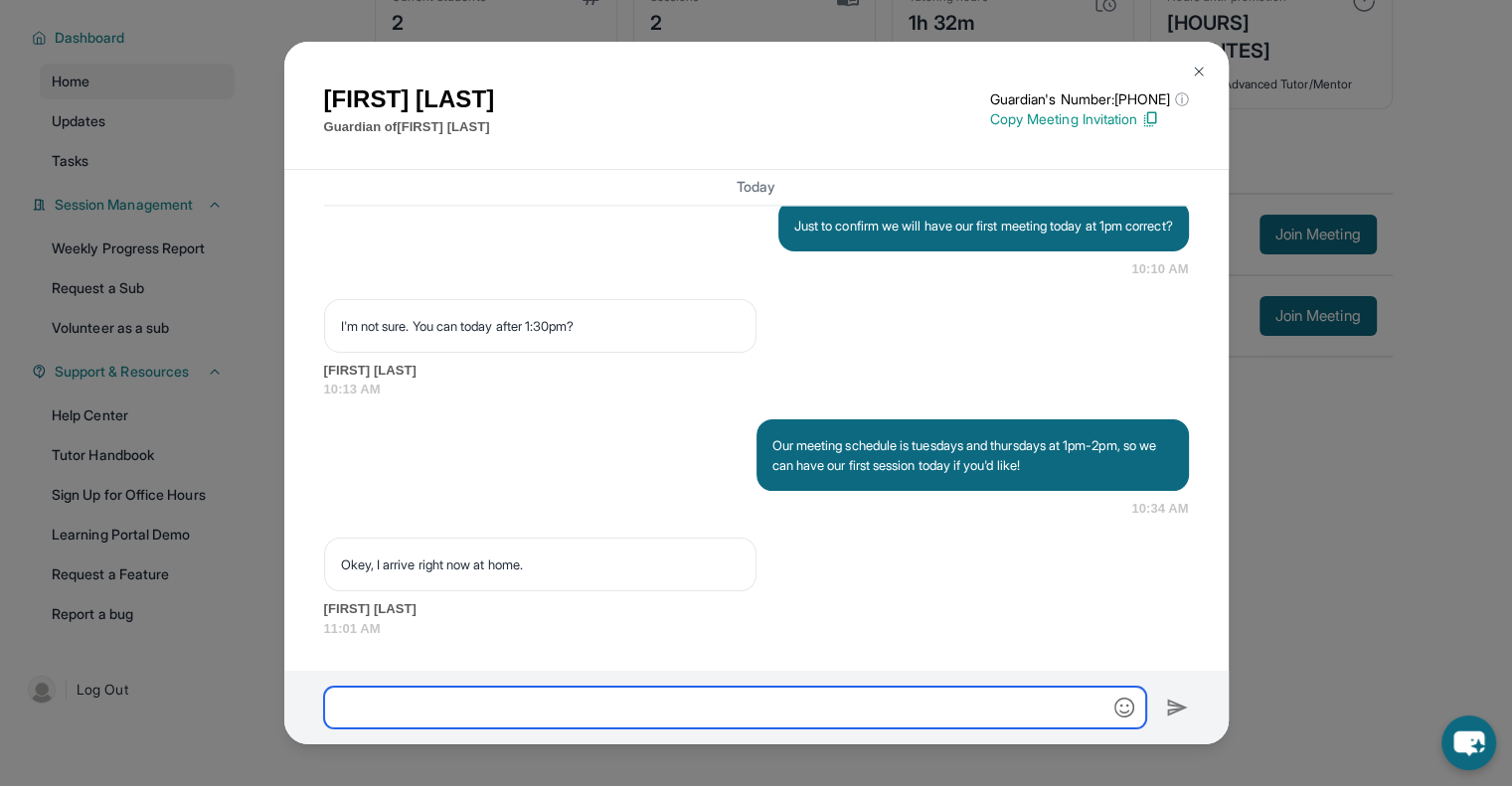 click at bounding box center [735, 707] 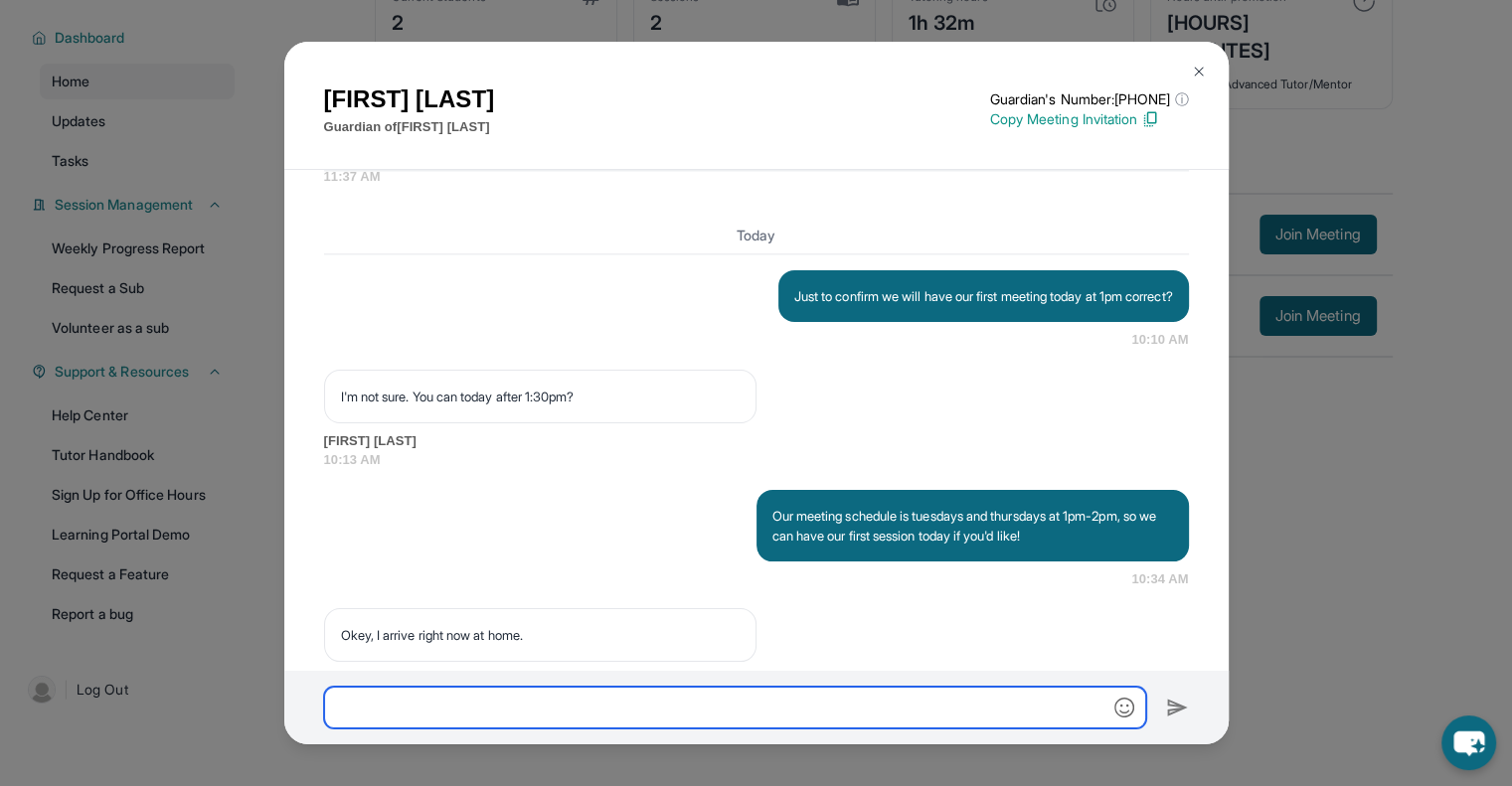 scroll, scrollTop: 2699, scrollLeft: 0, axis: vertical 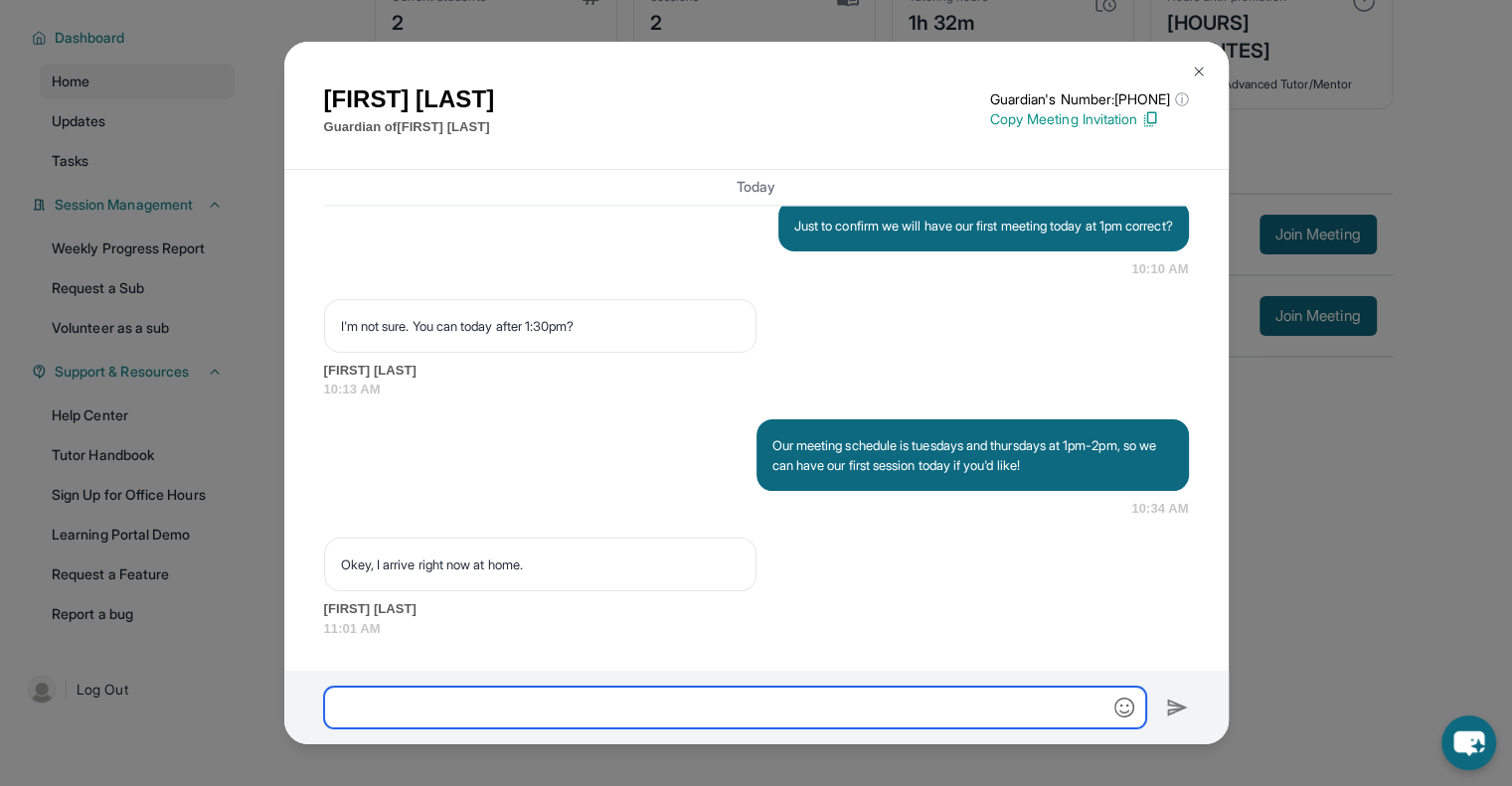 click at bounding box center (735, 707) 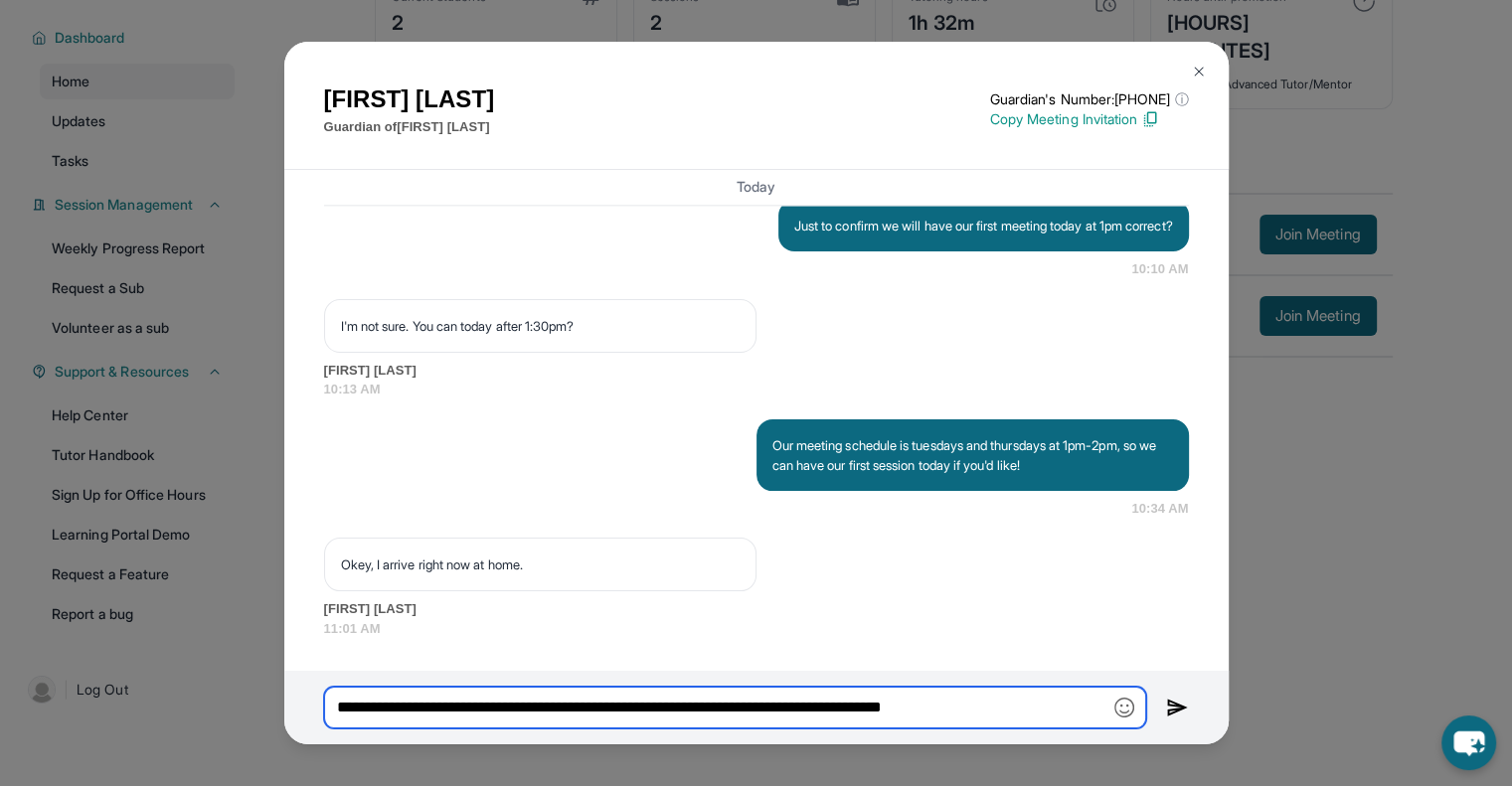 click on "**********" at bounding box center (735, 707) 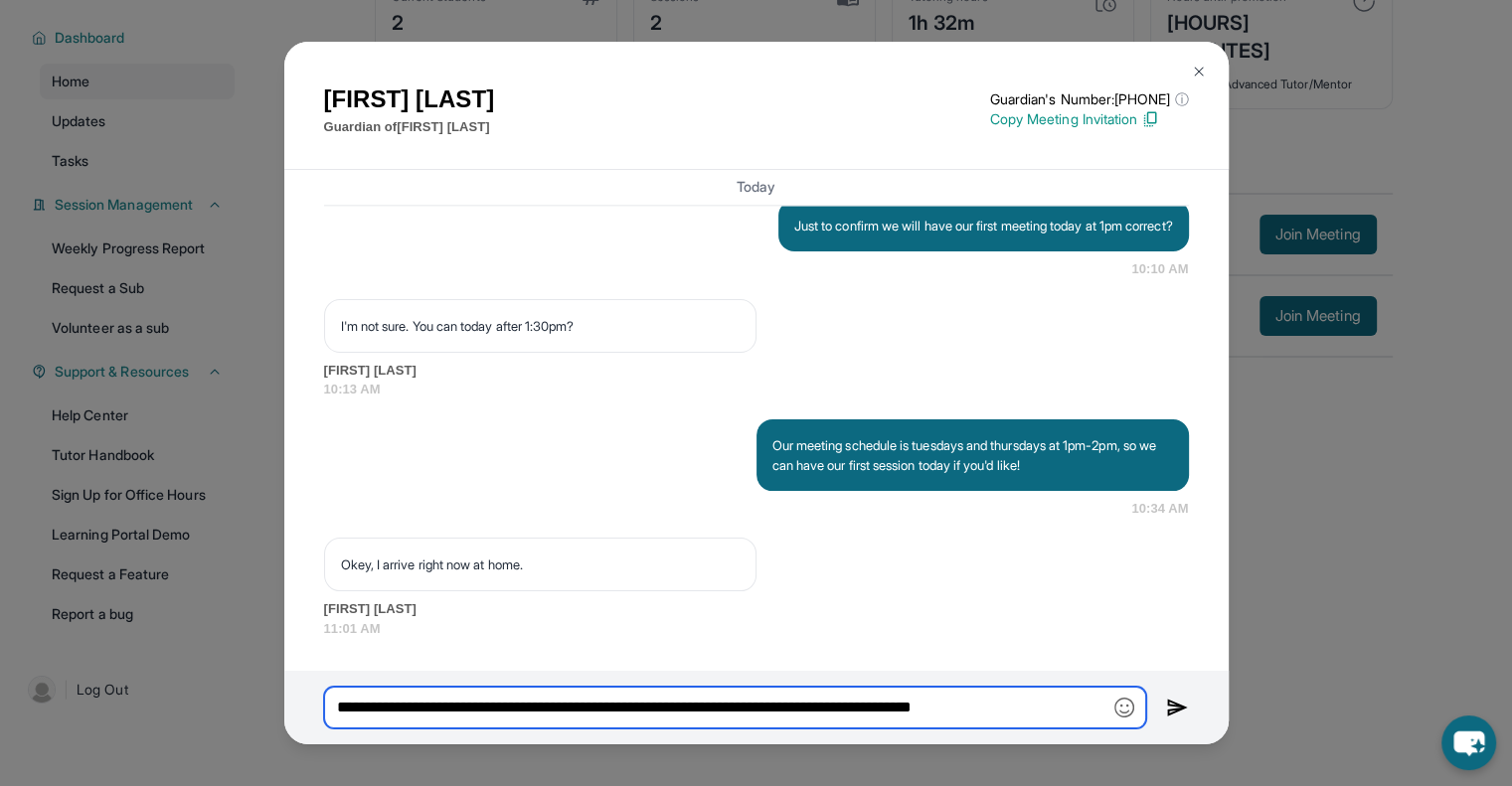 click on "**********" at bounding box center [735, 707] 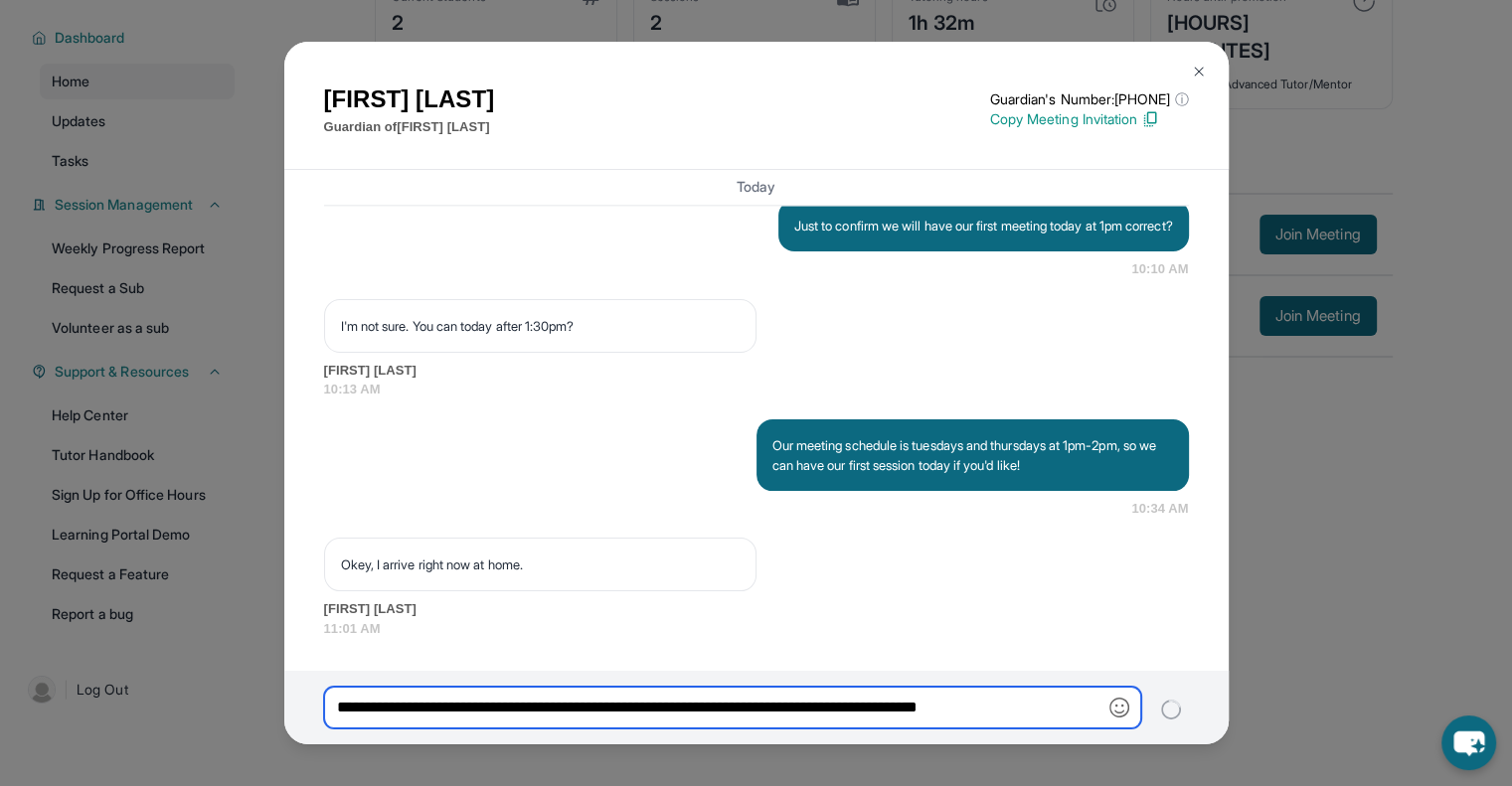 type 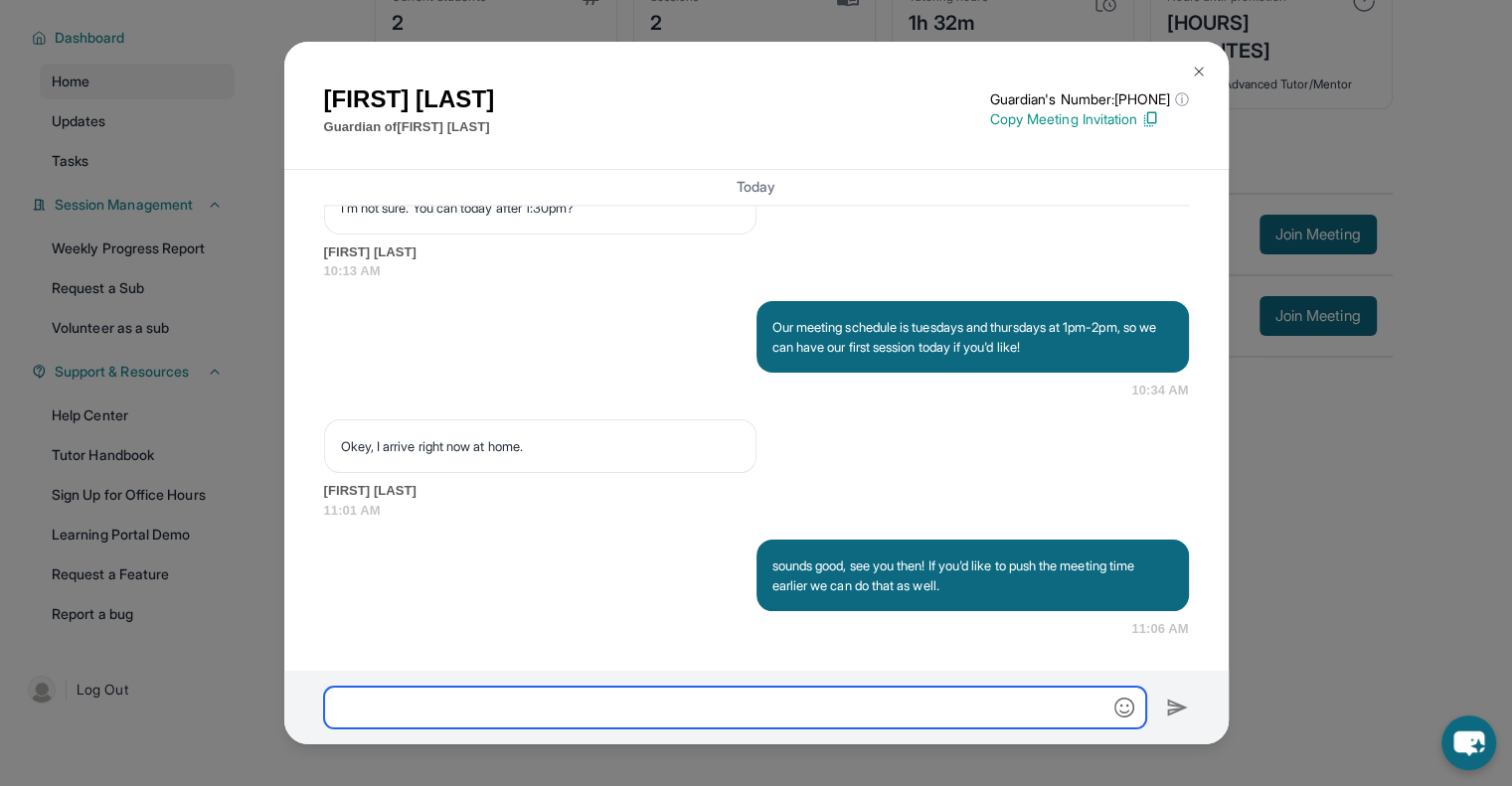 scroll, scrollTop: 2817, scrollLeft: 0, axis: vertical 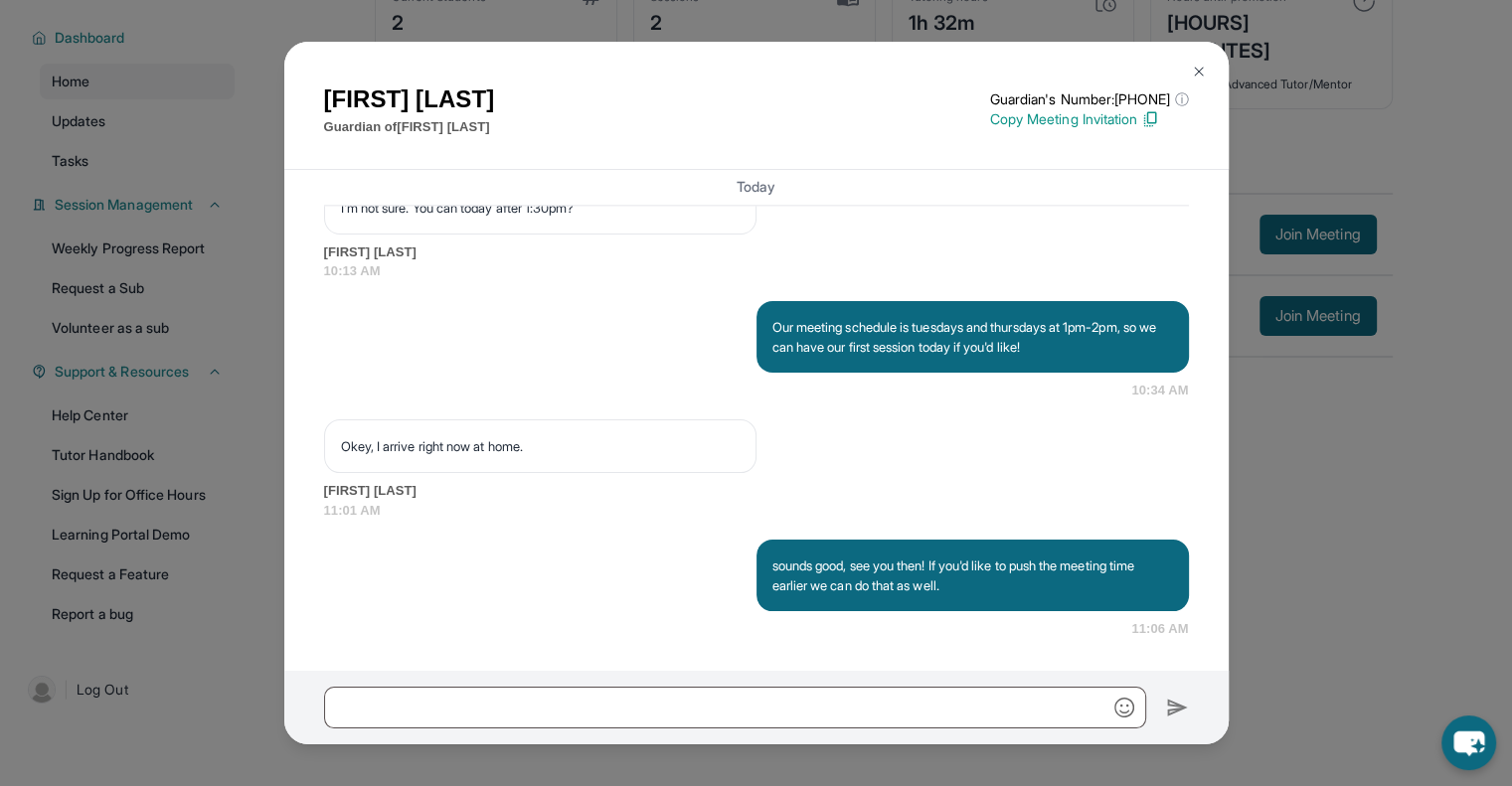 click at bounding box center [1199, 72] 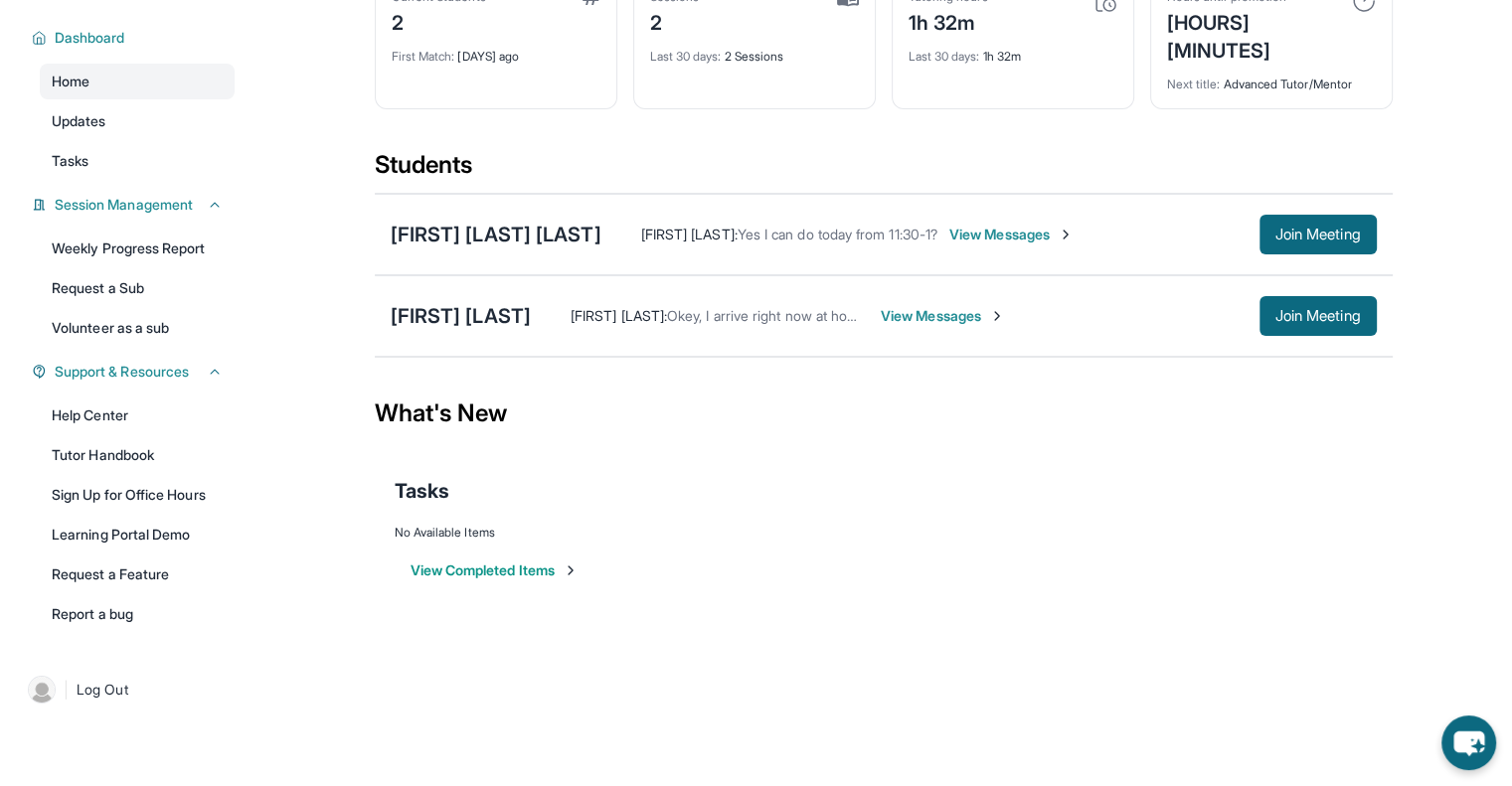 click on "View Messages" at bounding box center [942, 316] 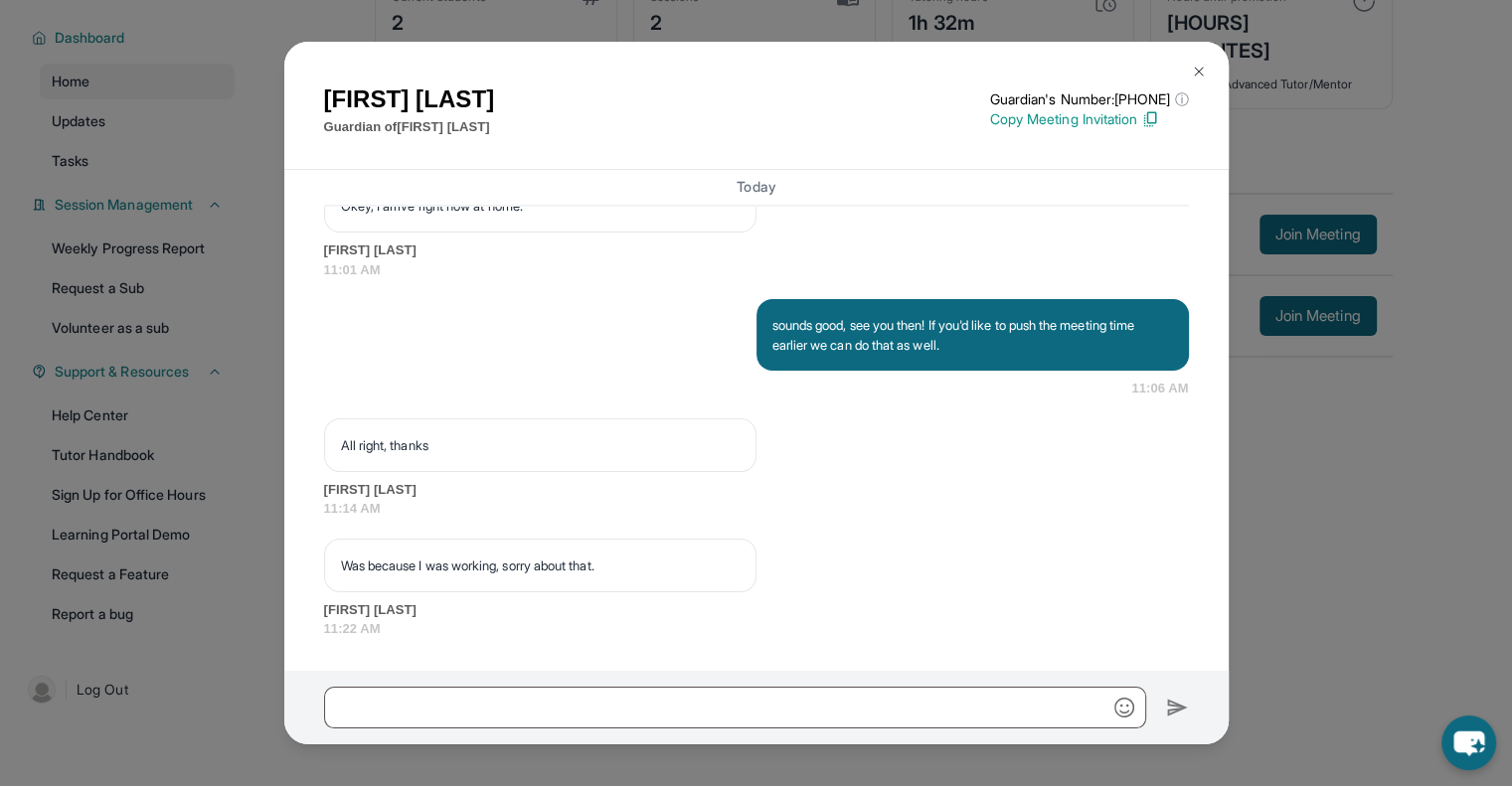 scroll, scrollTop: 3057, scrollLeft: 0, axis: vertical 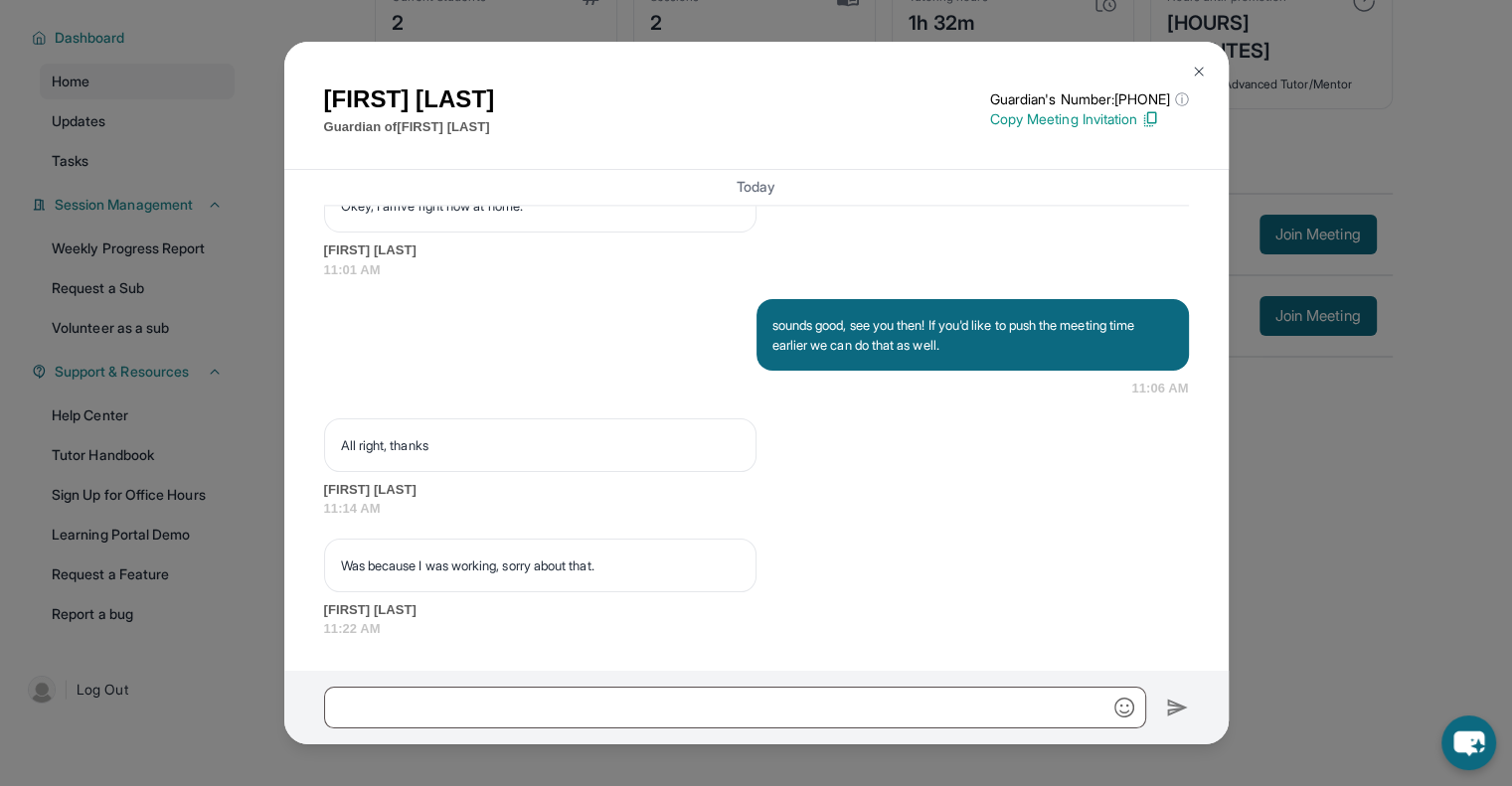 click at bounding box center (1199, 72) 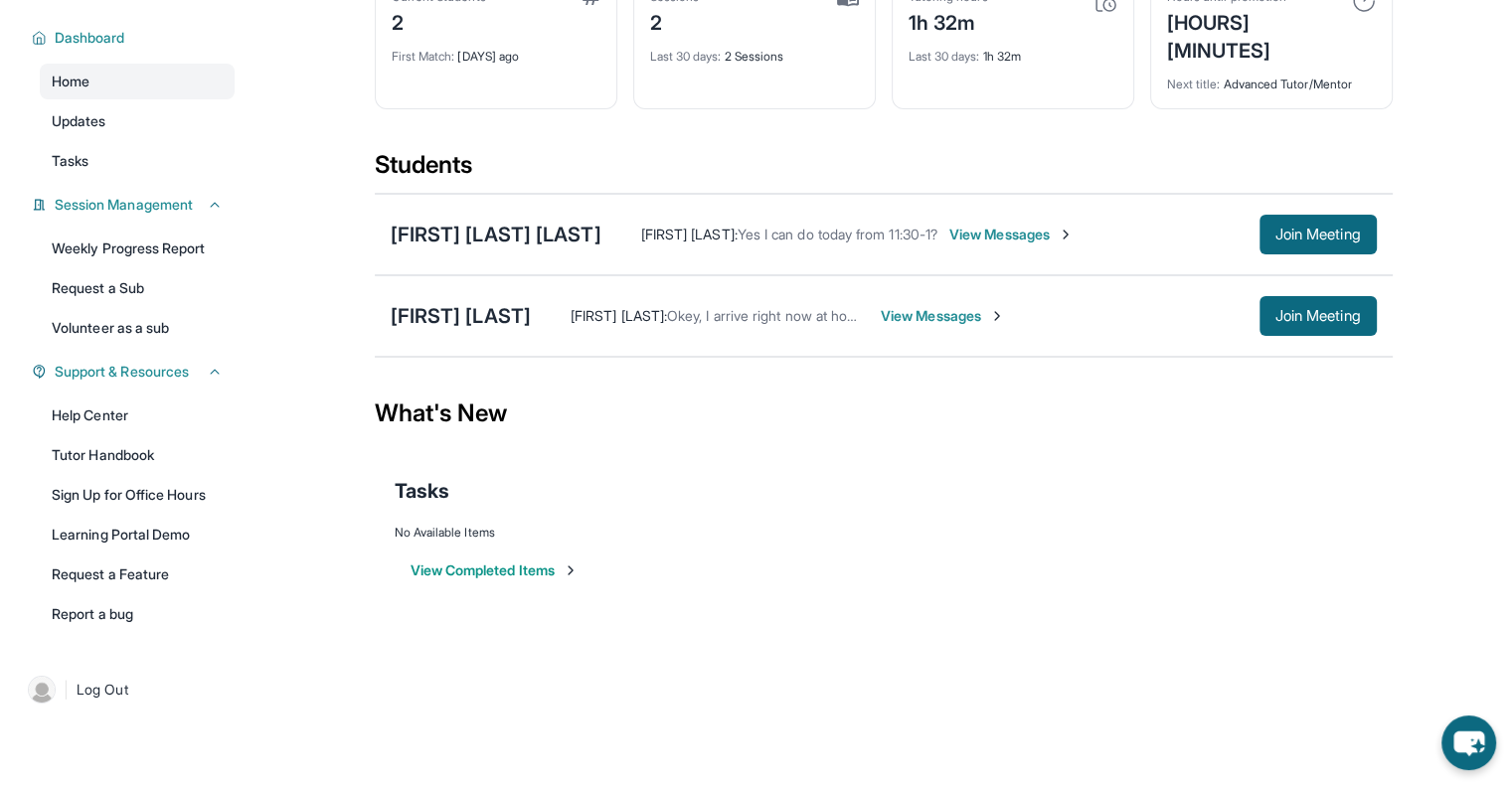 click on "View Messages" at bounding box center [1011, 235] 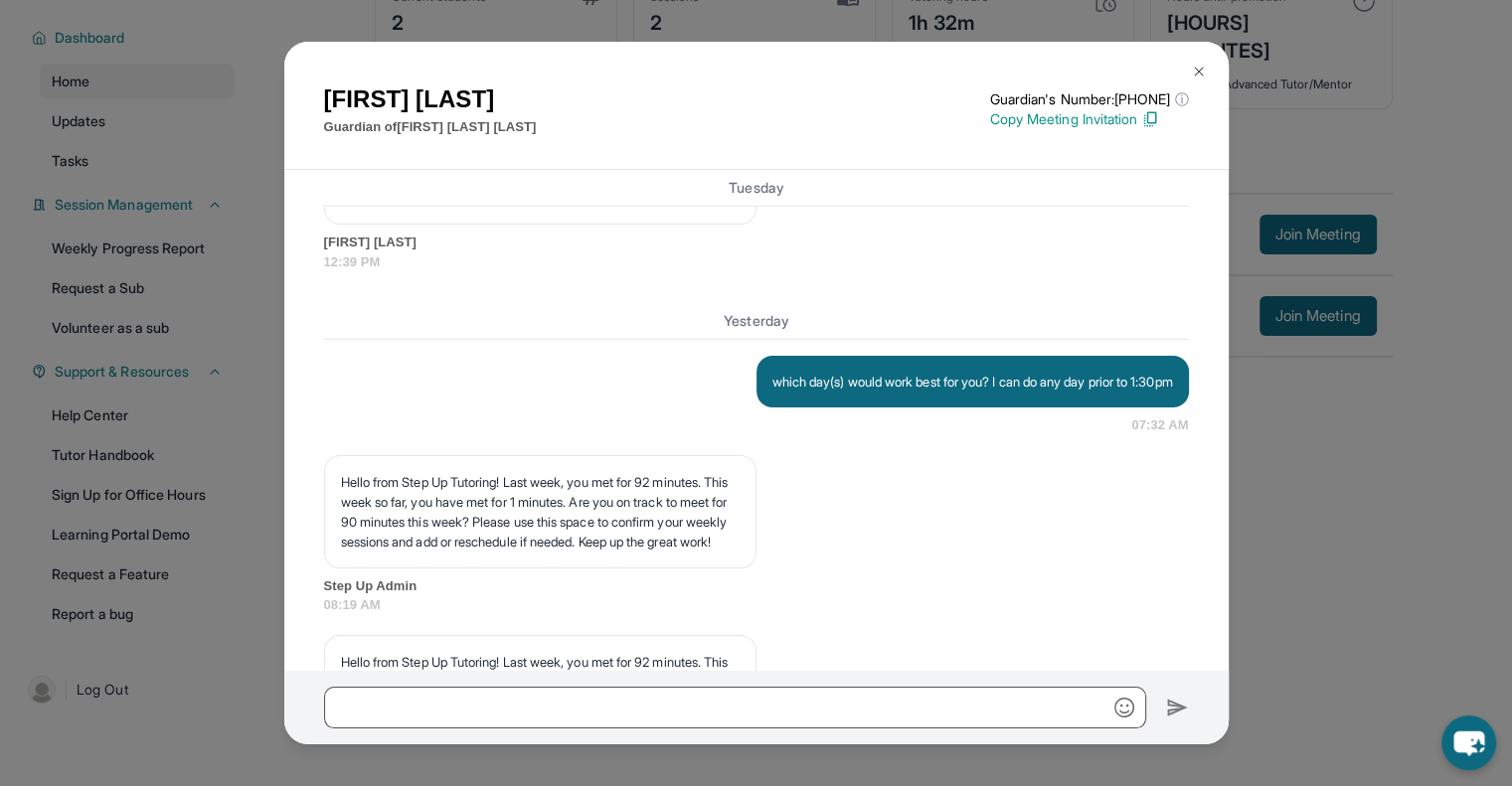 scroll, scrollTop: 6352, scrollLeft: 0, axis: vertical 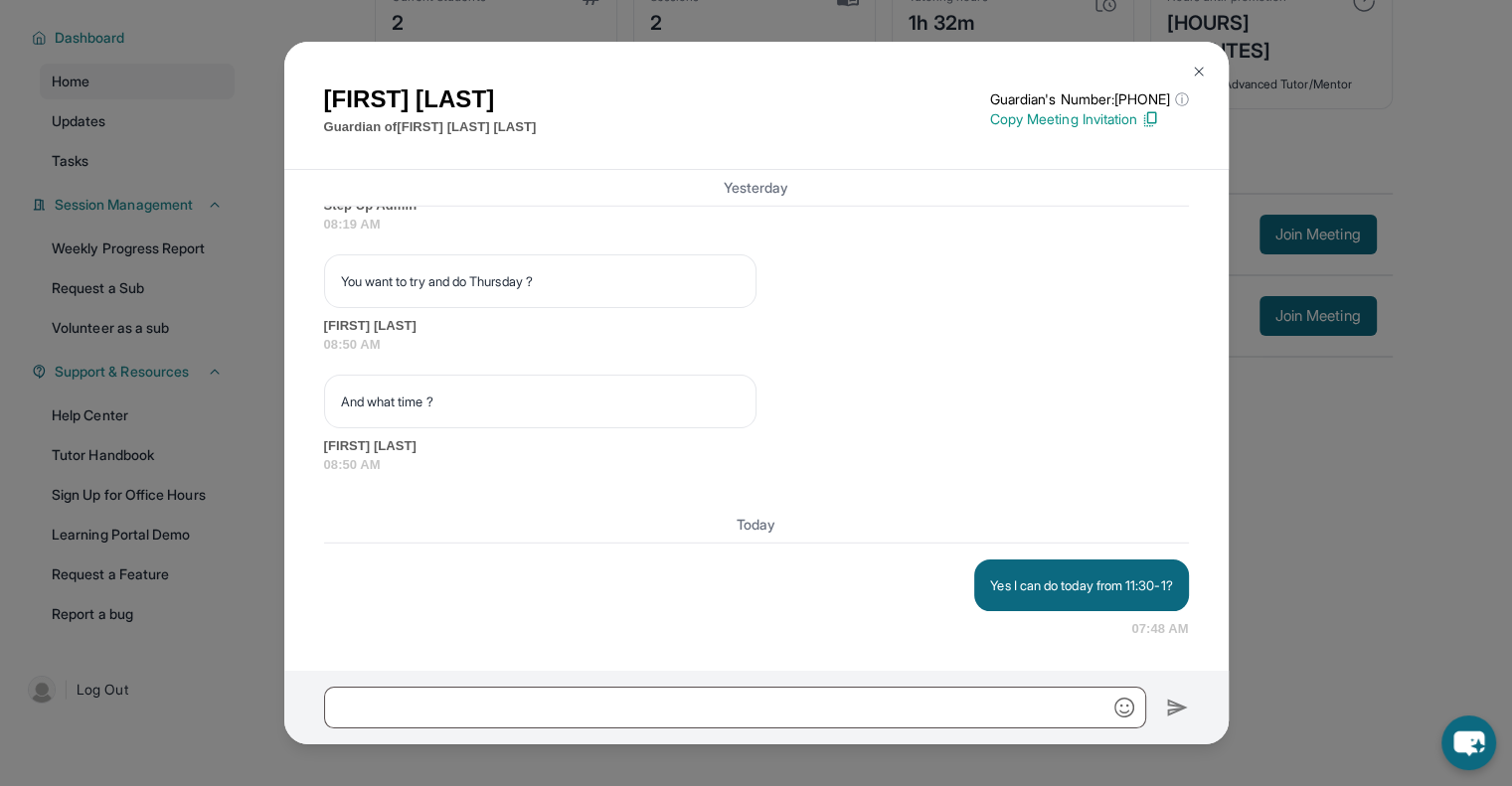 click at bounding box center [1199, 72] 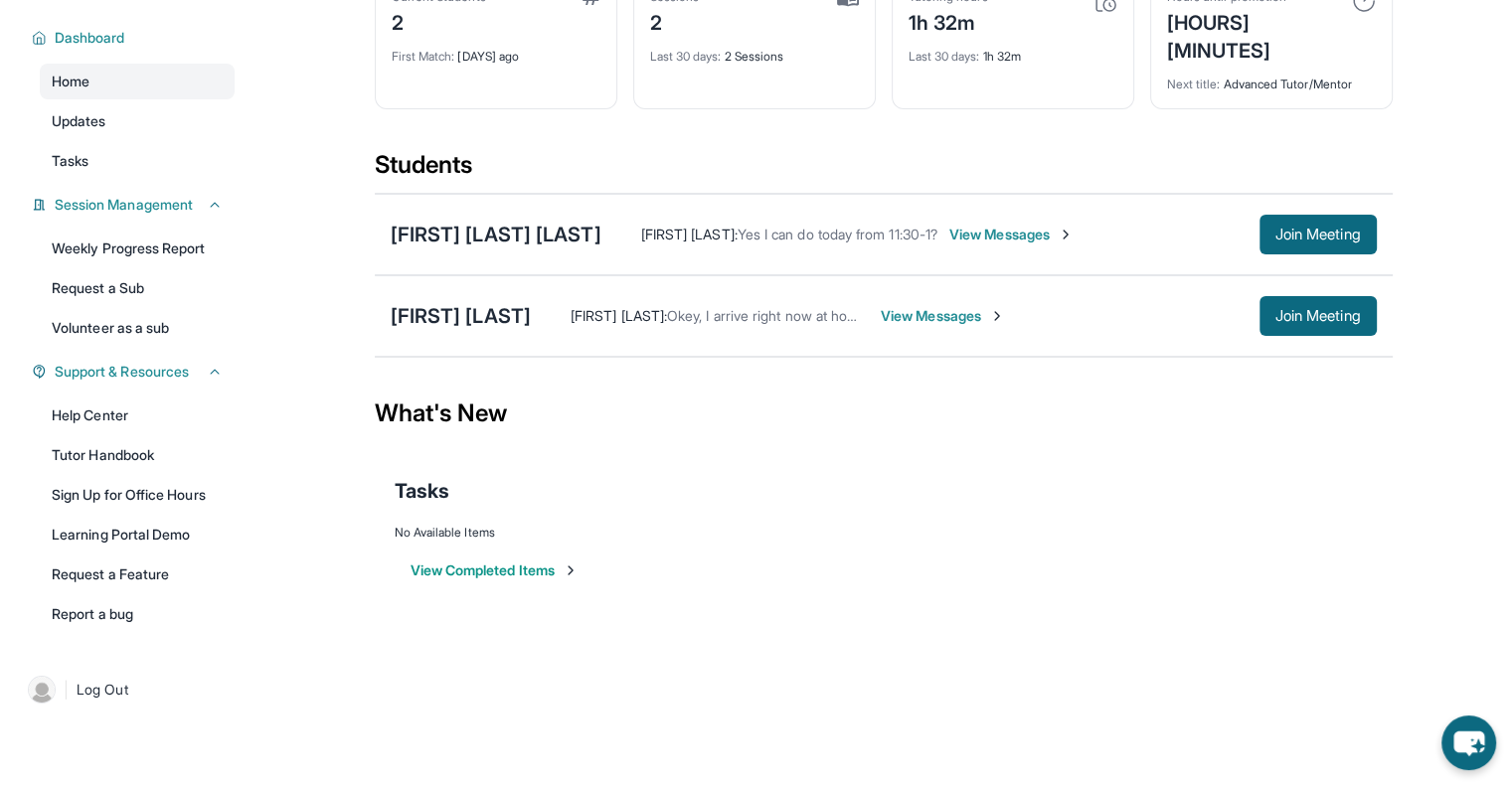 scroll, scrollTop: 0, scrollLeft: 0, axis: both 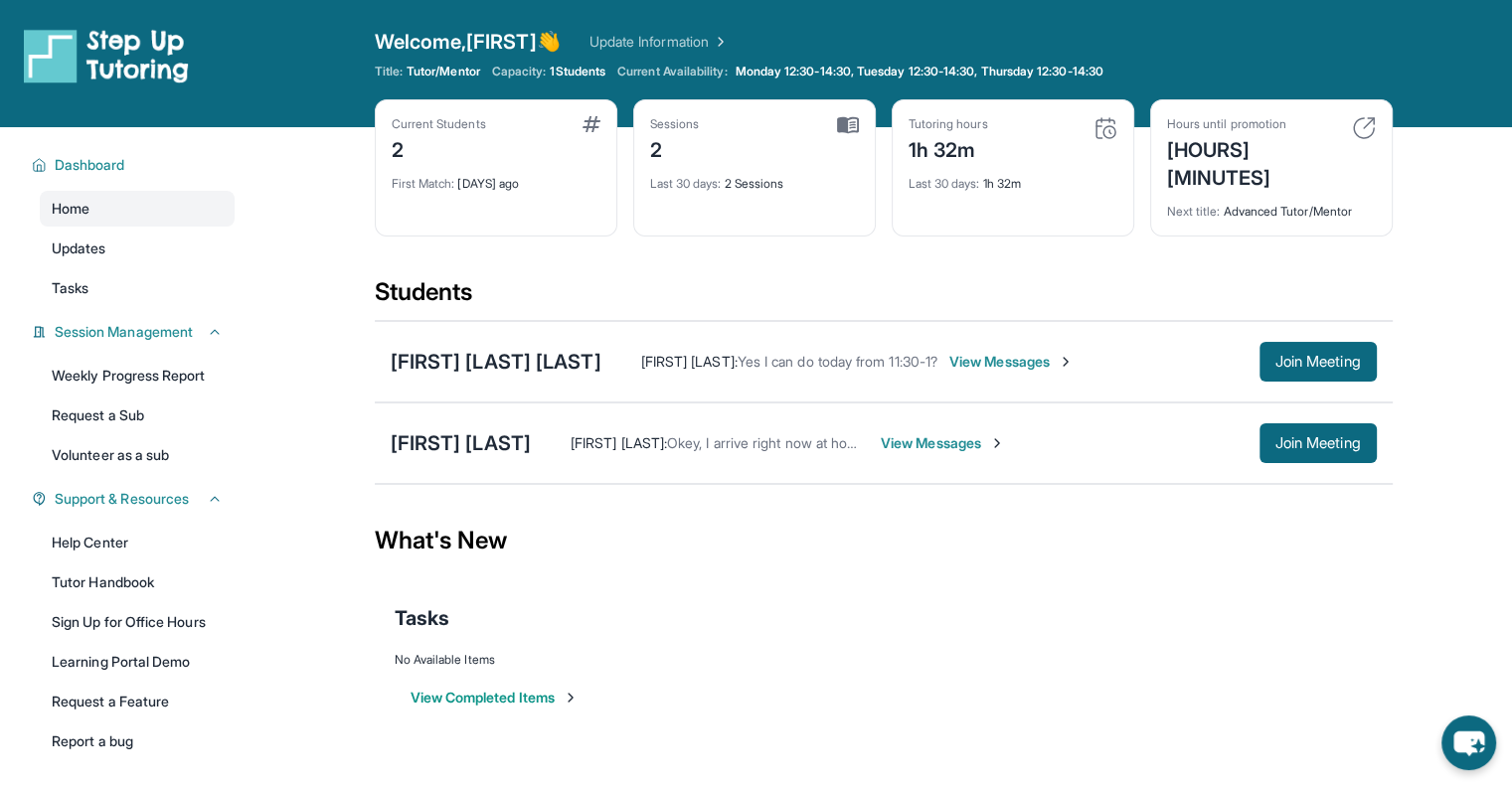 click on "View Messages" at bounding box center (1011, 362) 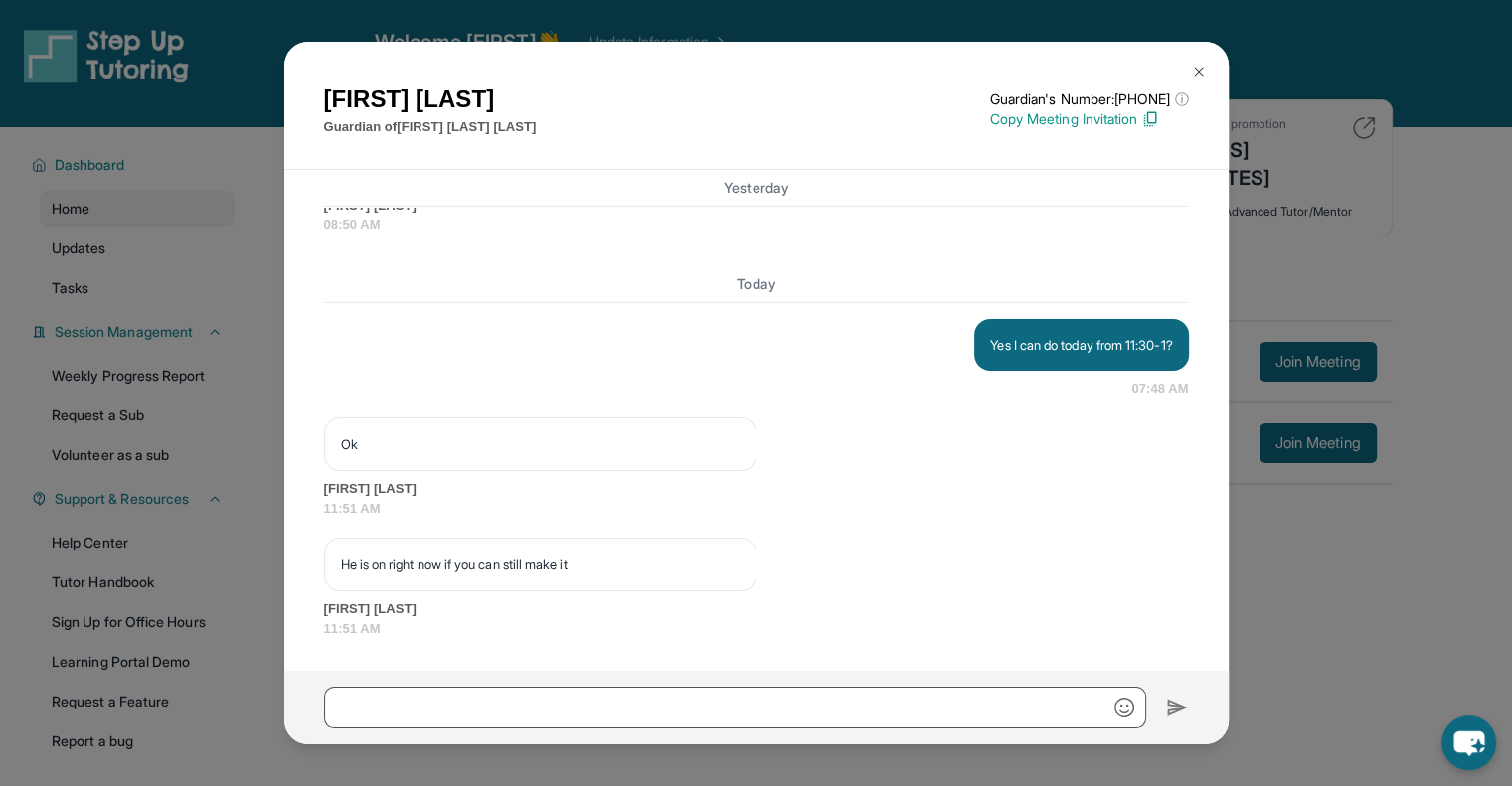 scroll, scrollTop: 6591, scrollLeft: 0, axis: vertical 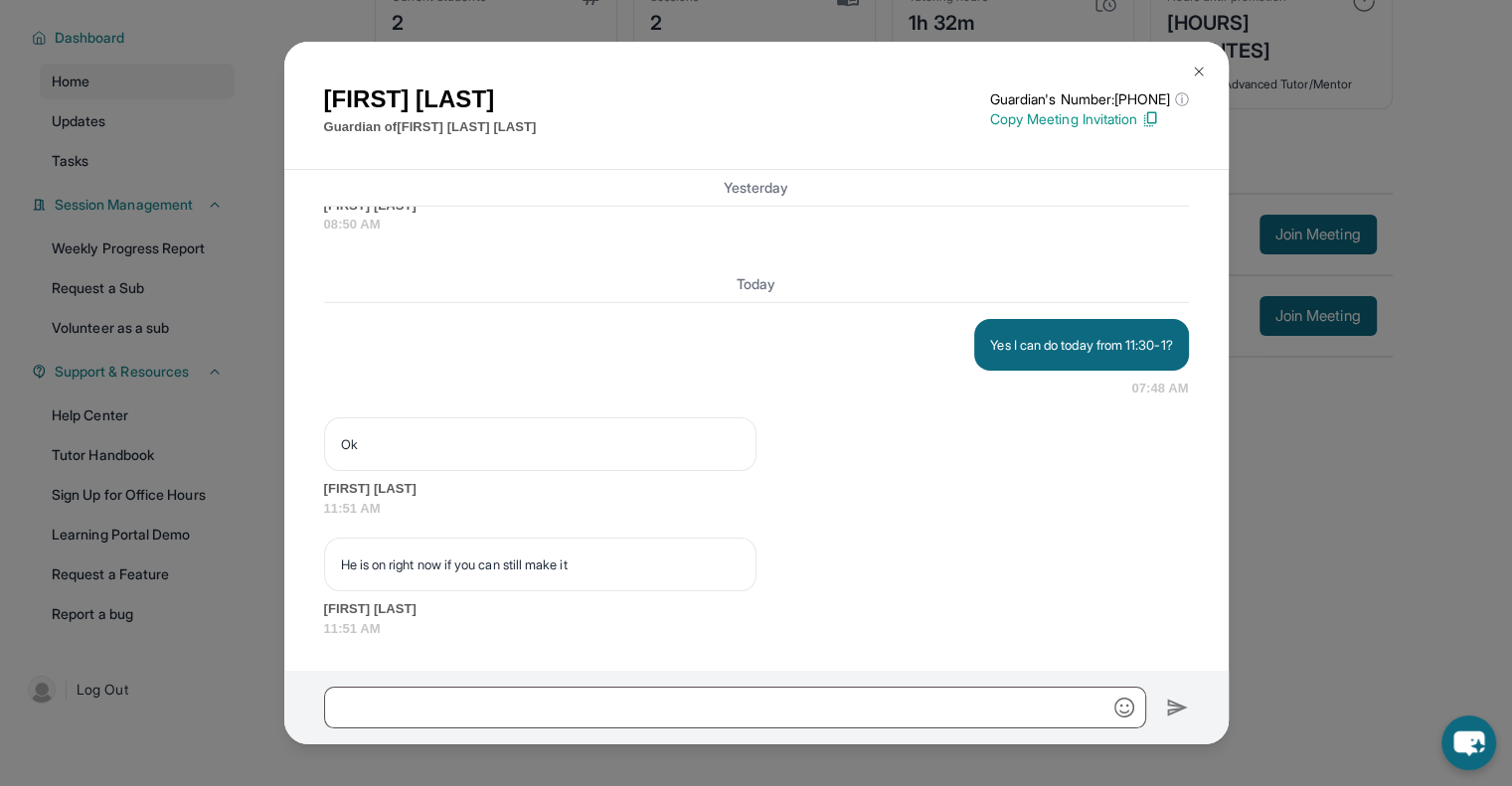 click at bounding box center [1199, 72] 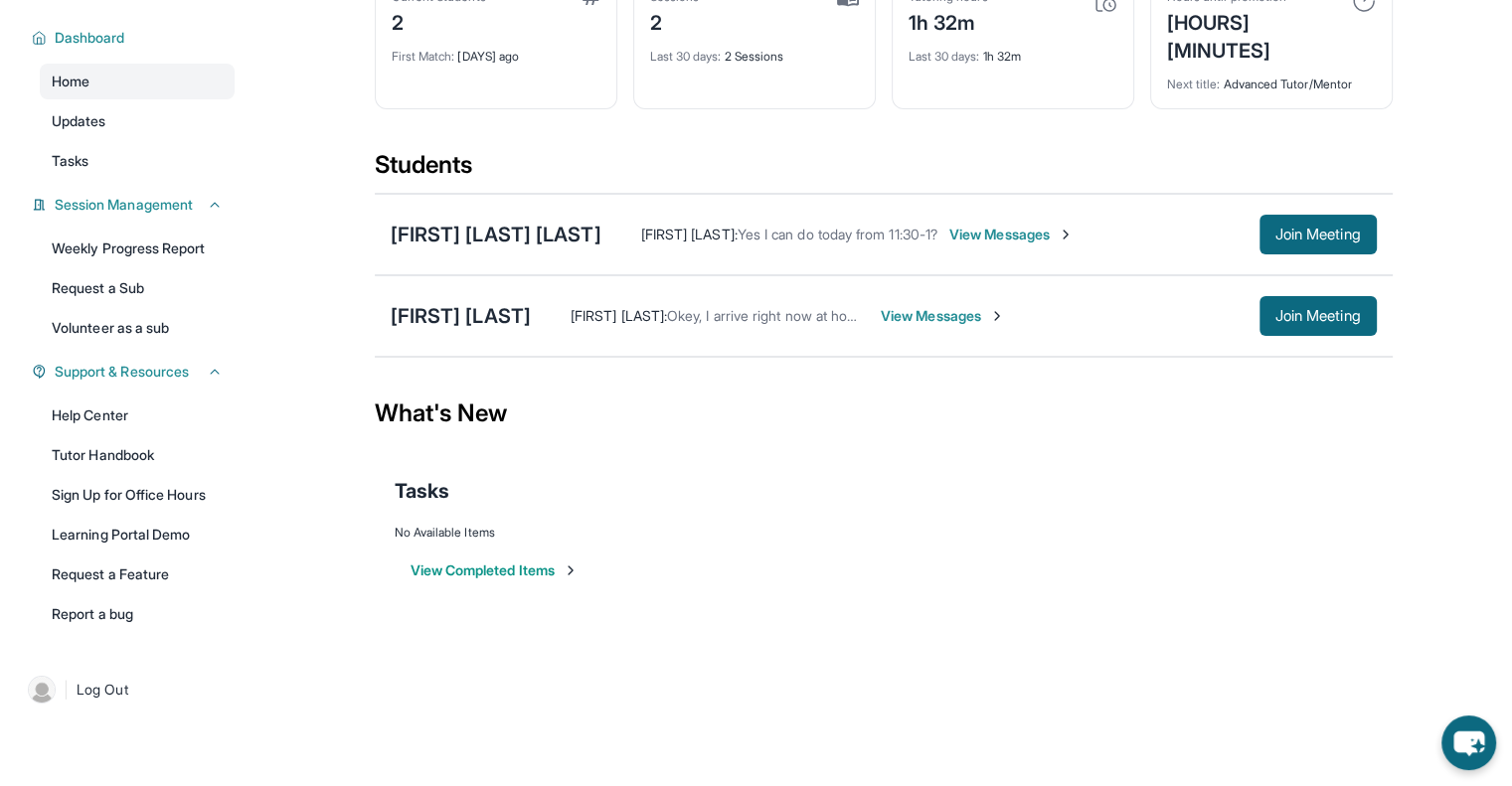 click on "View Messages" at bounding box center [942, 316] 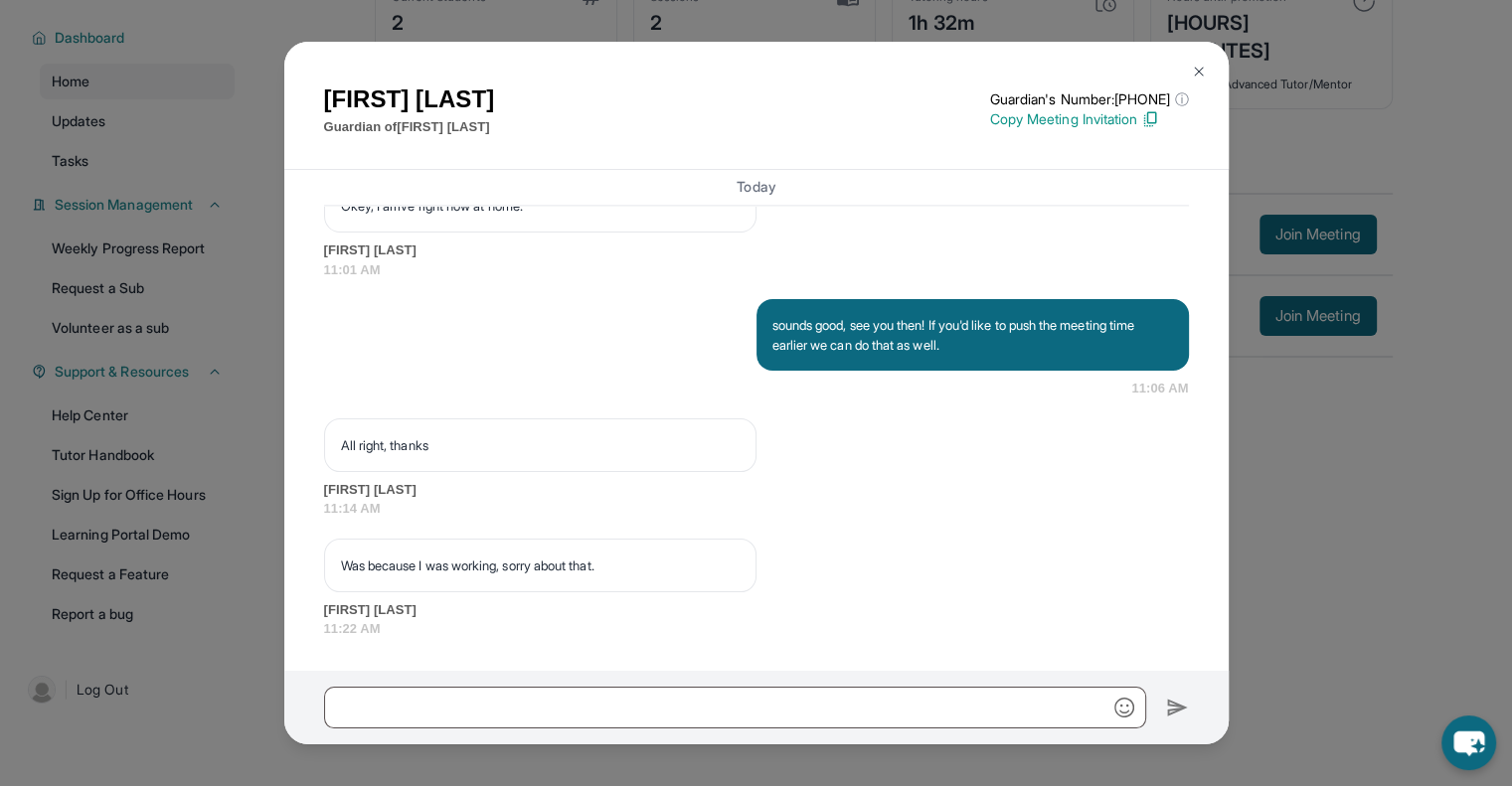 scroll, scrollTop: 3057, scrollLeft: 0, axis: vertical 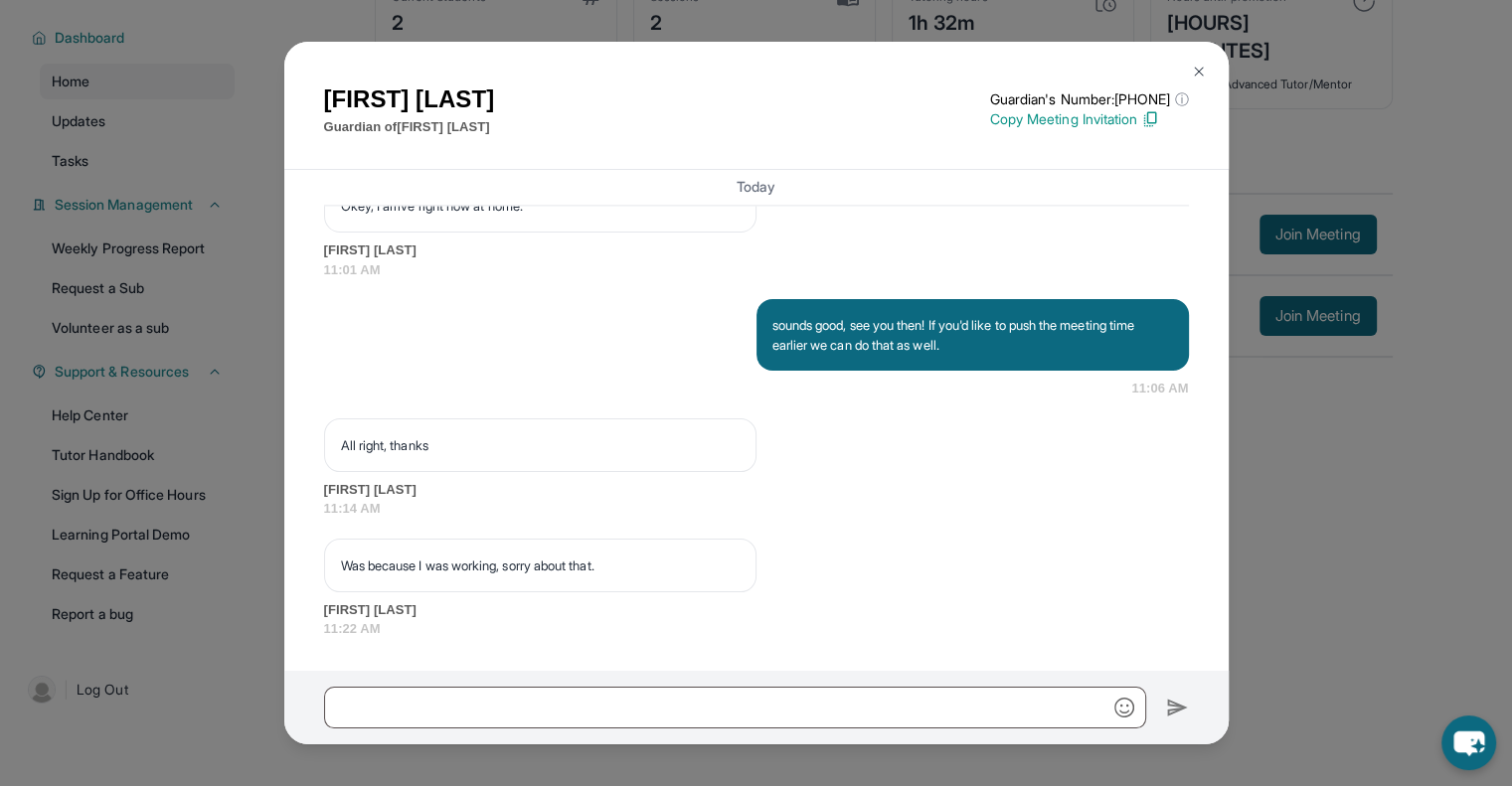 click at bounding box center [1199, 72] 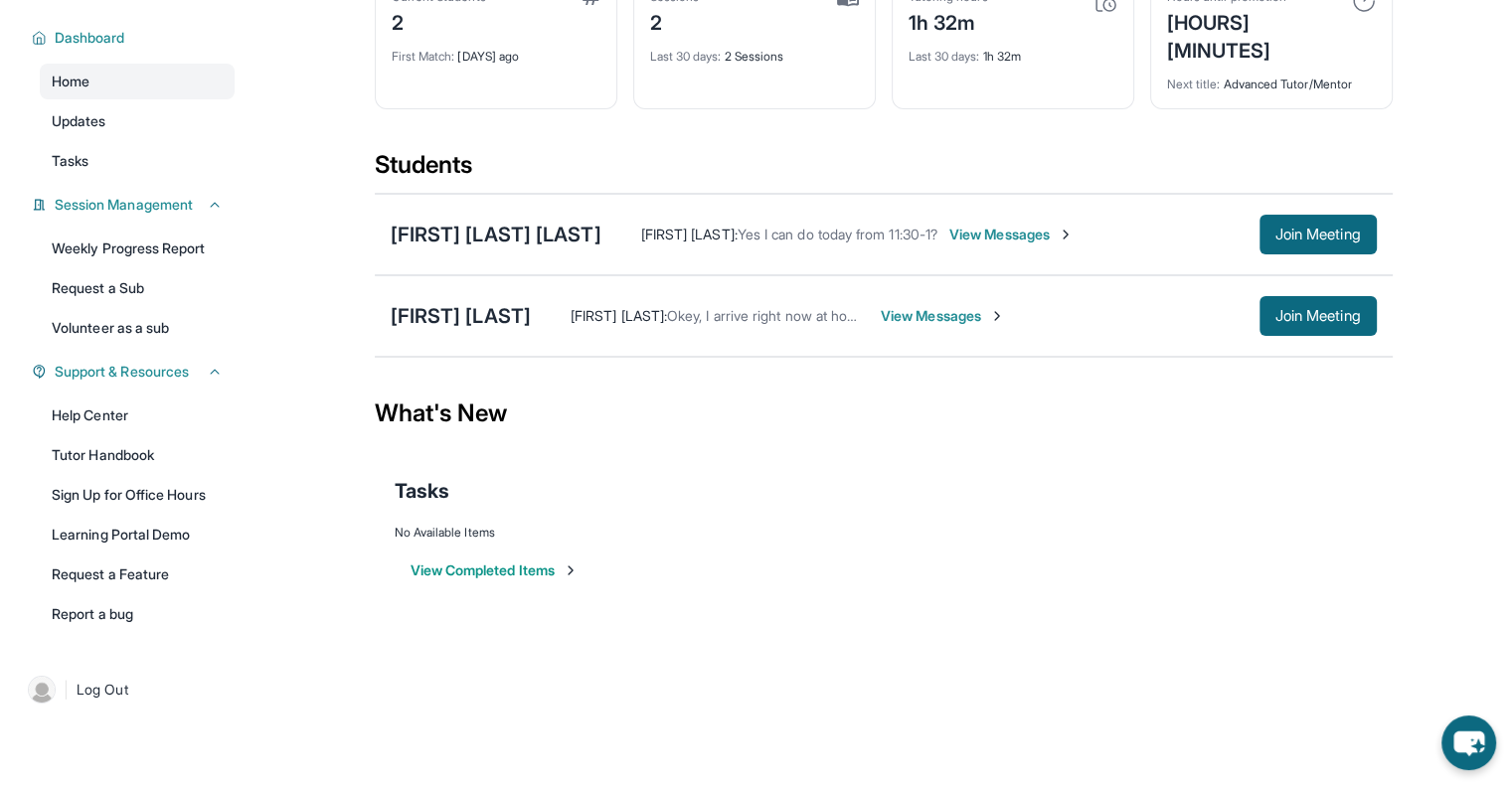 scroll, scrollTop: 0, scrollLeft: 0, axis: both 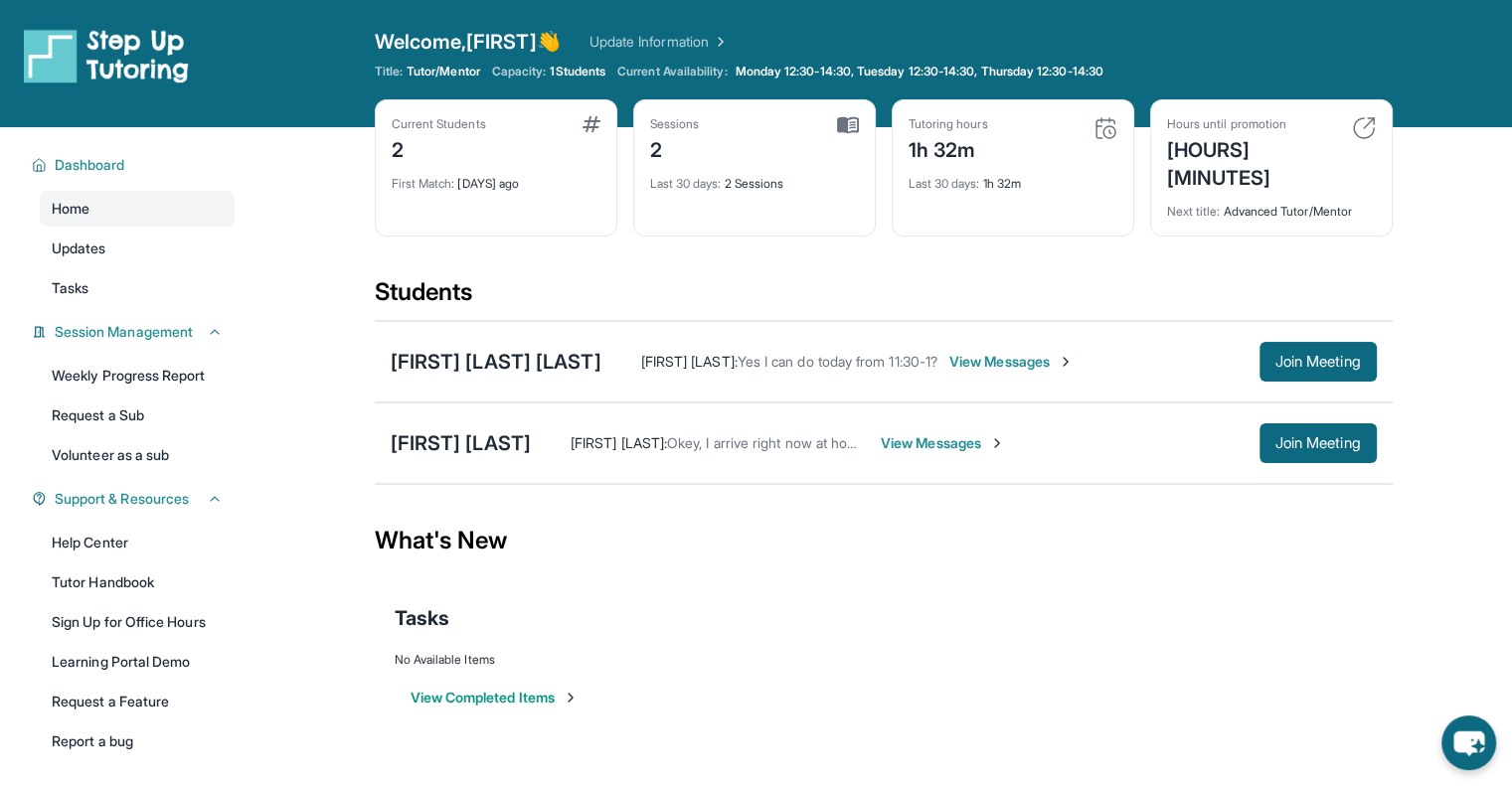 click on "View Messages" at bounding box center (942, 443) 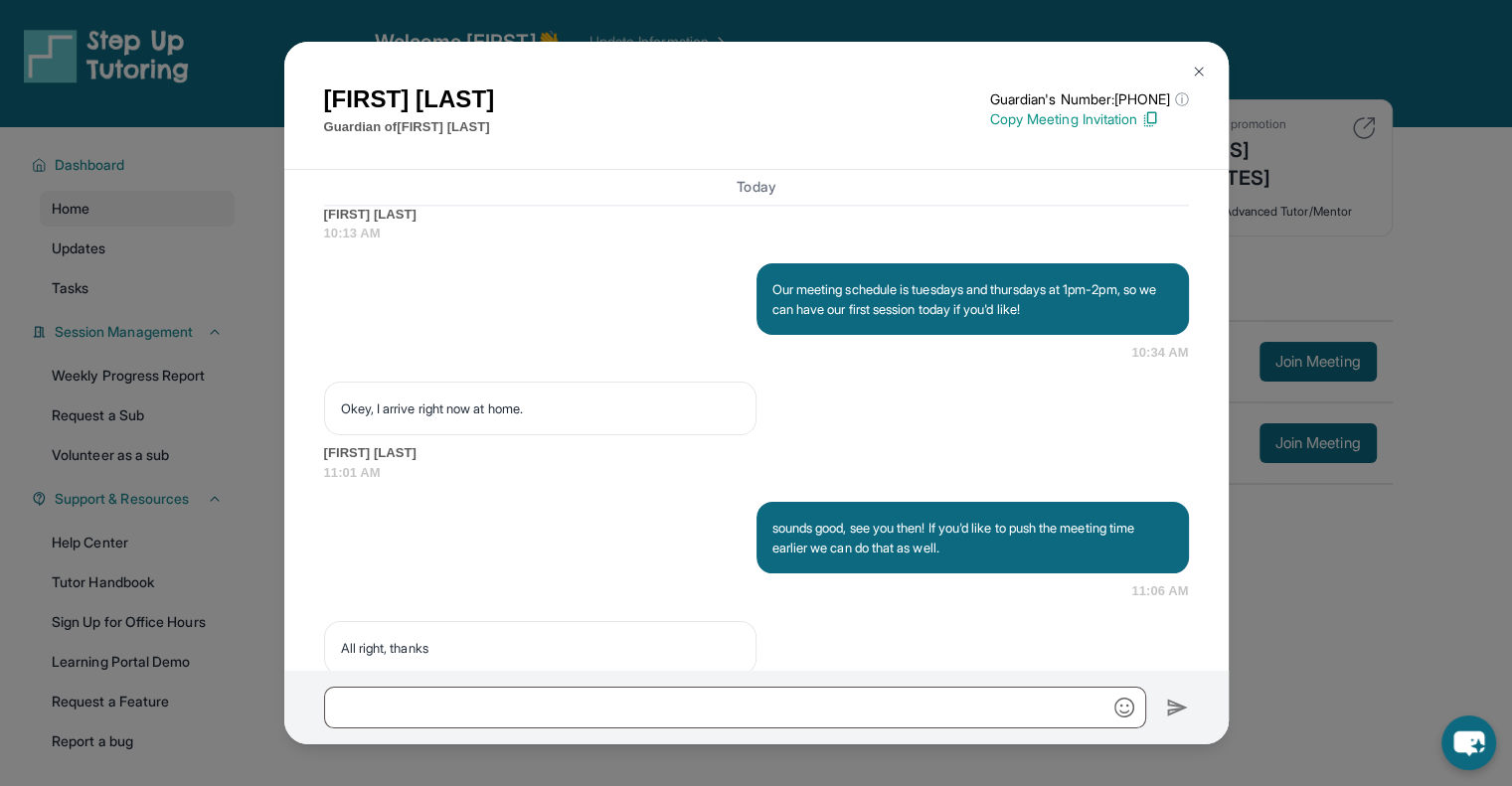 scroll, scrollTop: 2722, scrollLeft: 0, axis: vertical 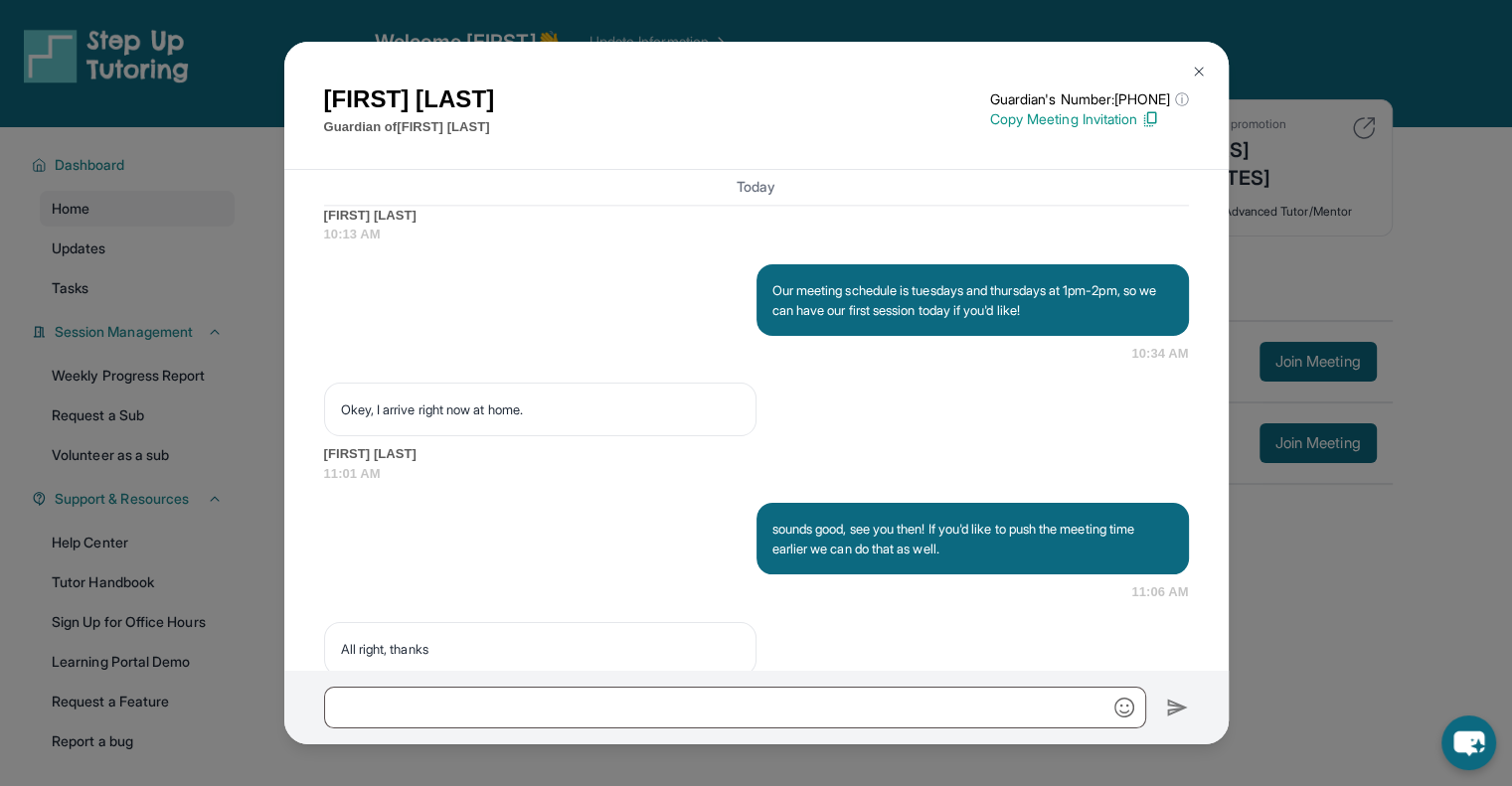 click at bounding box center (1199, 72) 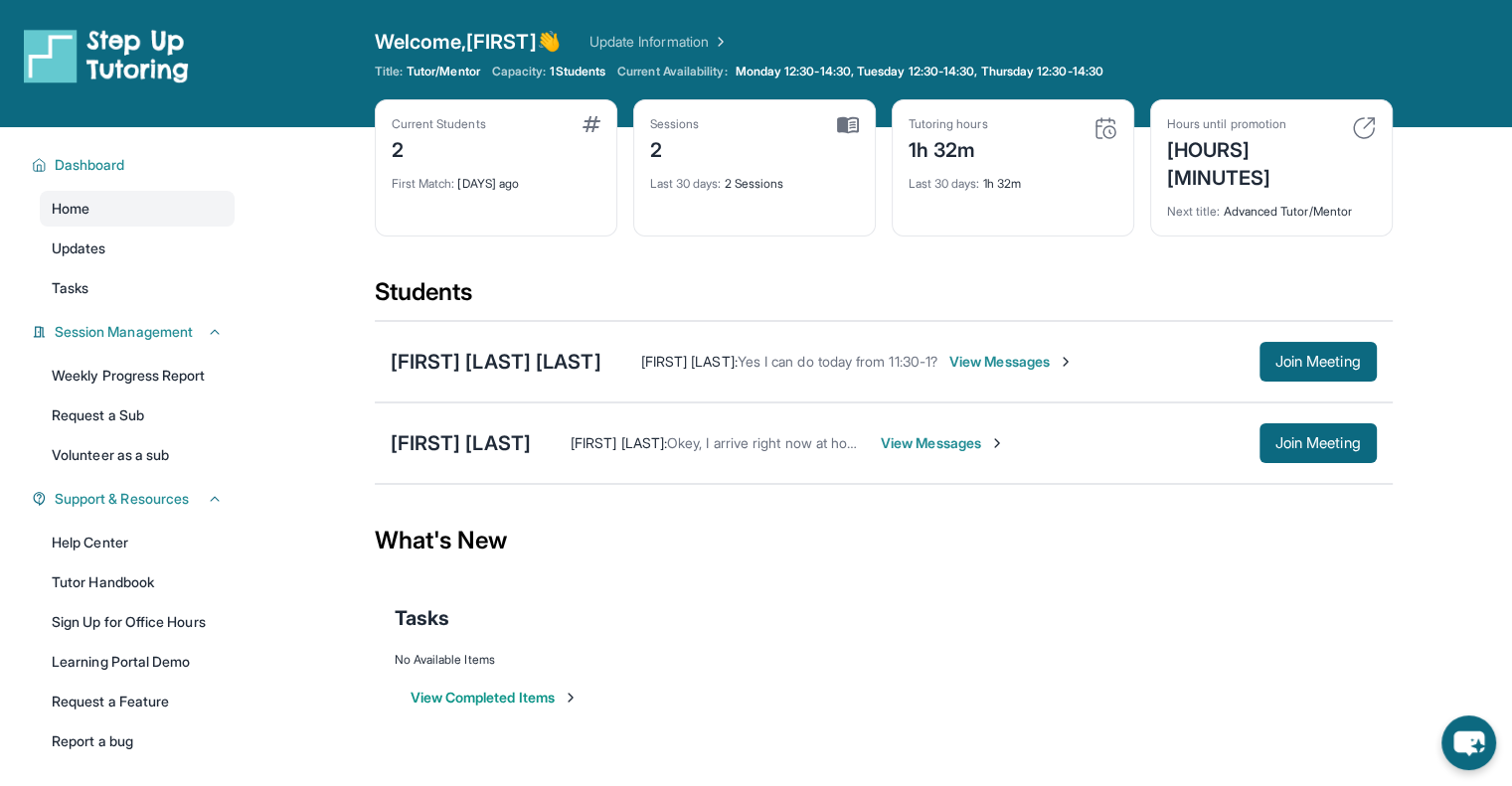 click on "View Messages" at bounding box center (1011, 362) 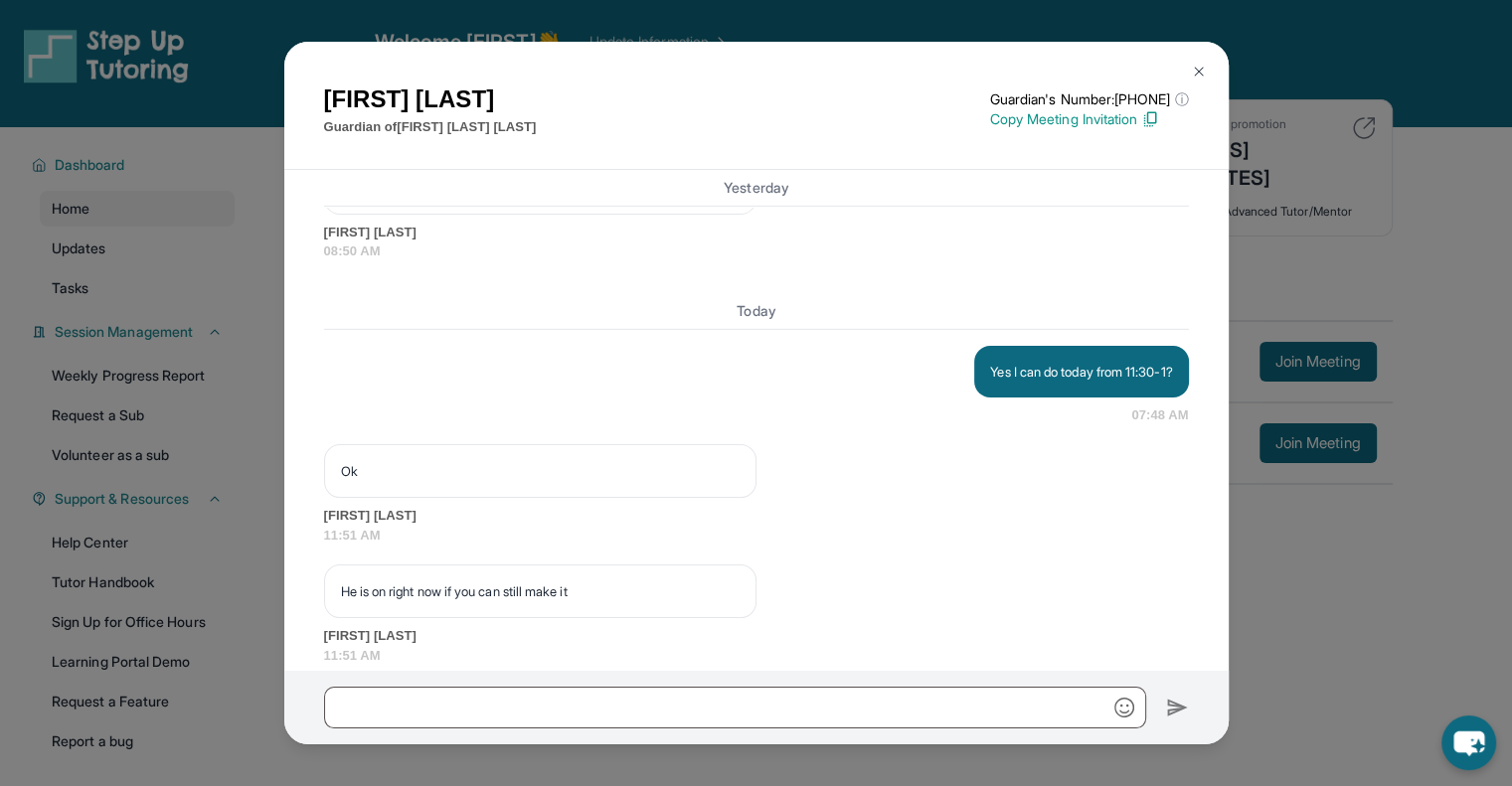 scroll, scrollTop: 6591, scrollLeft: 0, axis: vertical 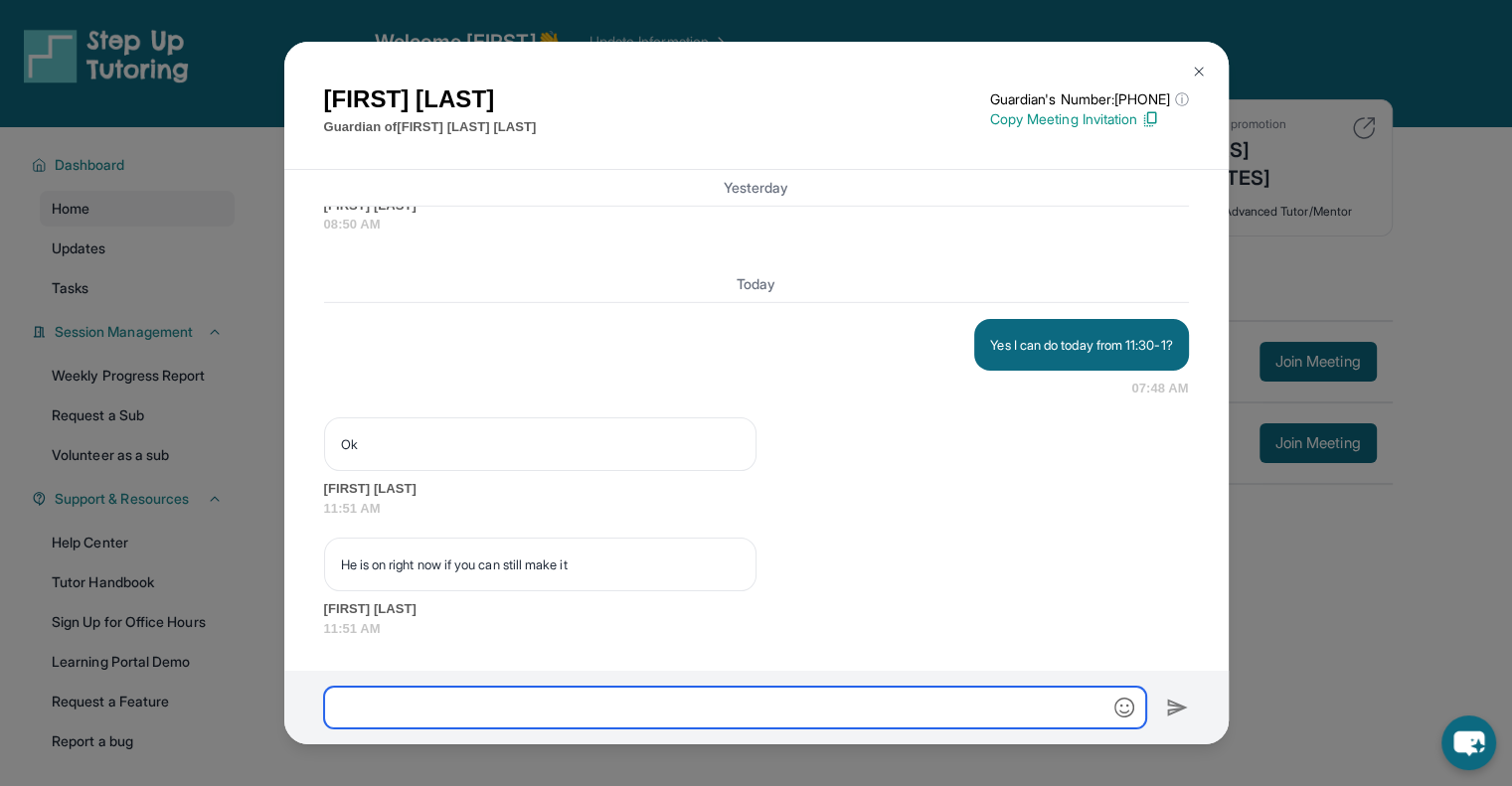 click at bounding box center (735, 707) 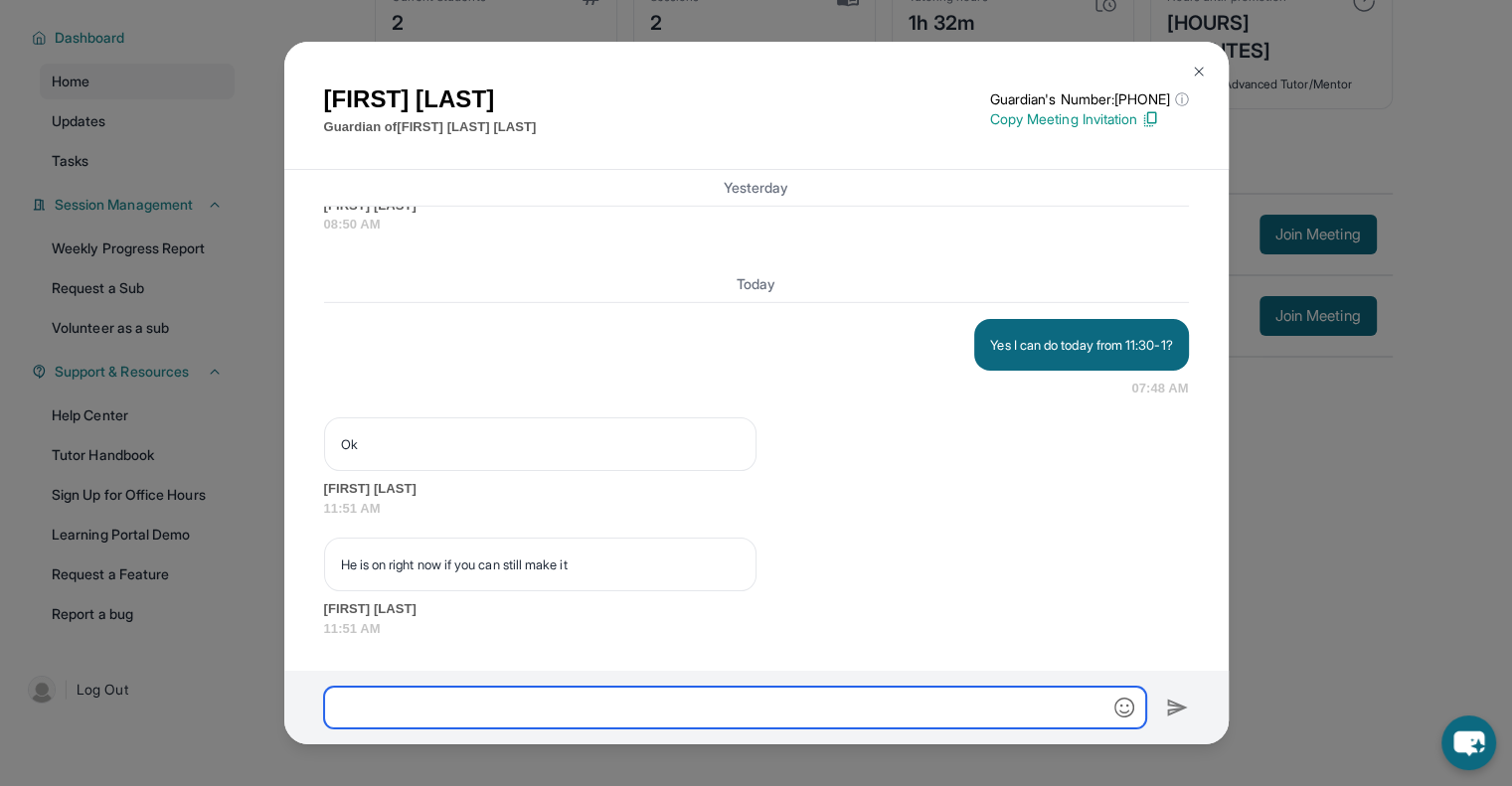 scroll, scrollTop: 6344, scrollLeft: 0, axis: vertical 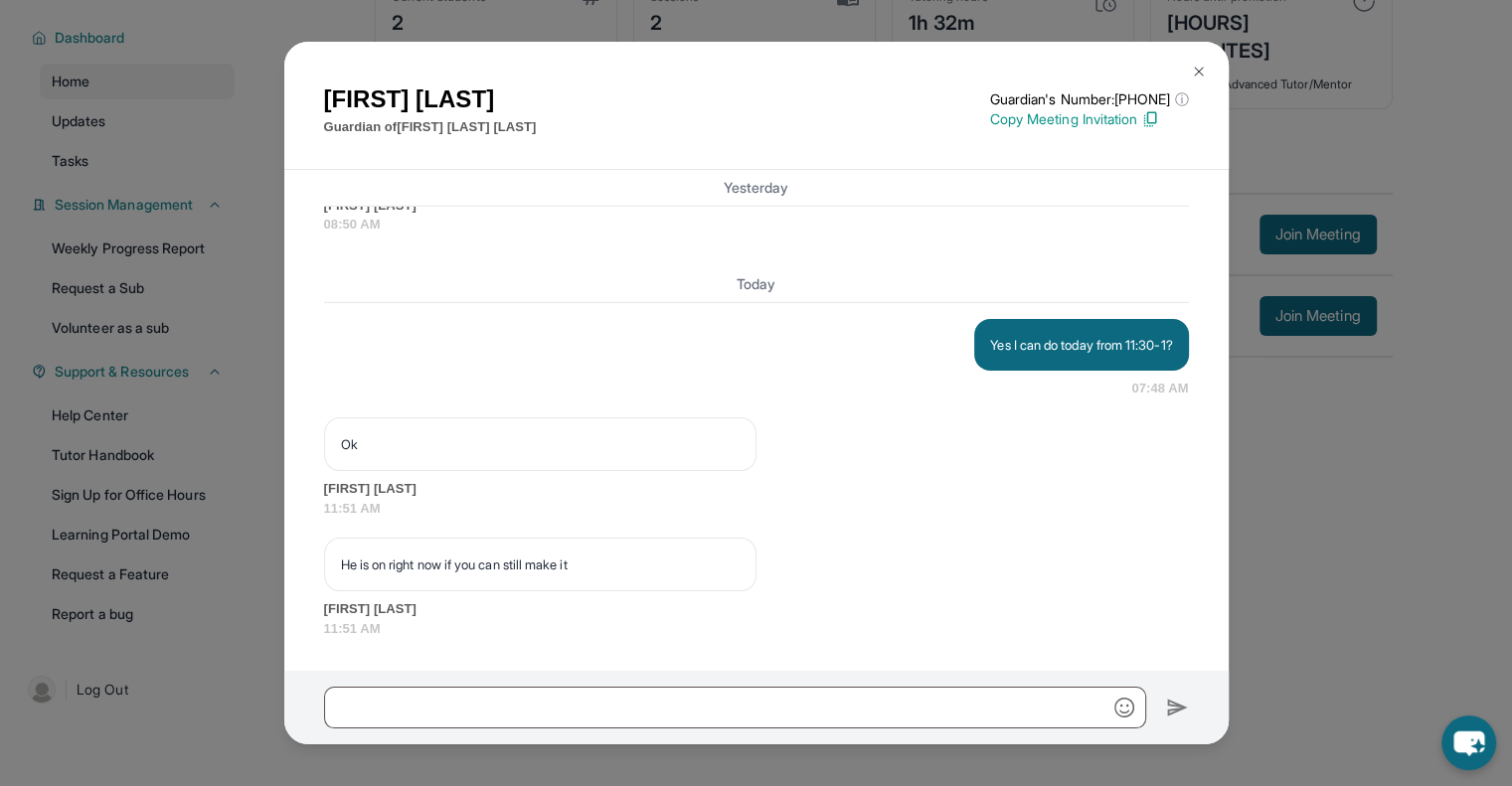click at bounding box center (1199, 72) 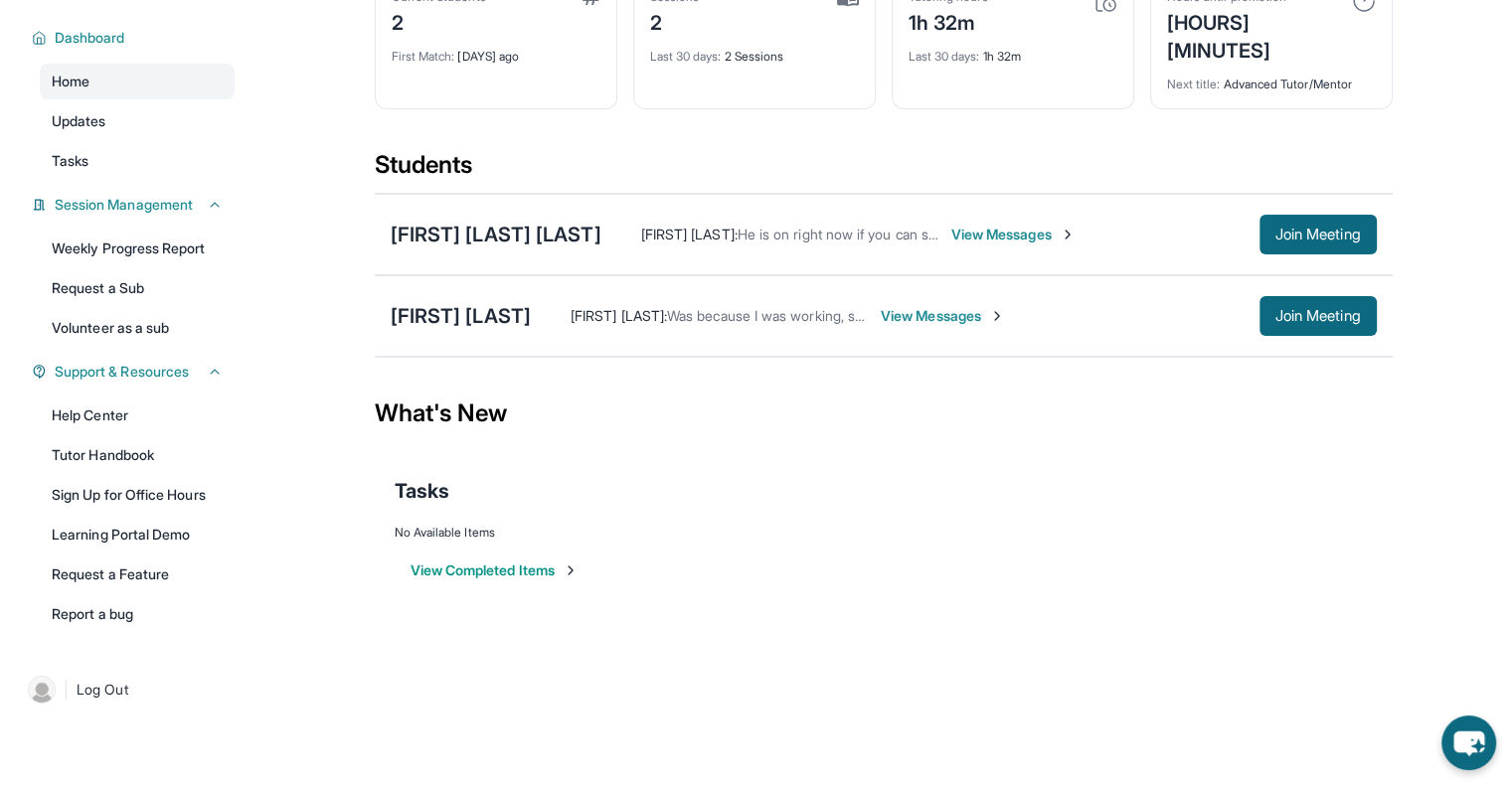 scroll, scrollTop: 0, scrollLeft: 0, axis: both 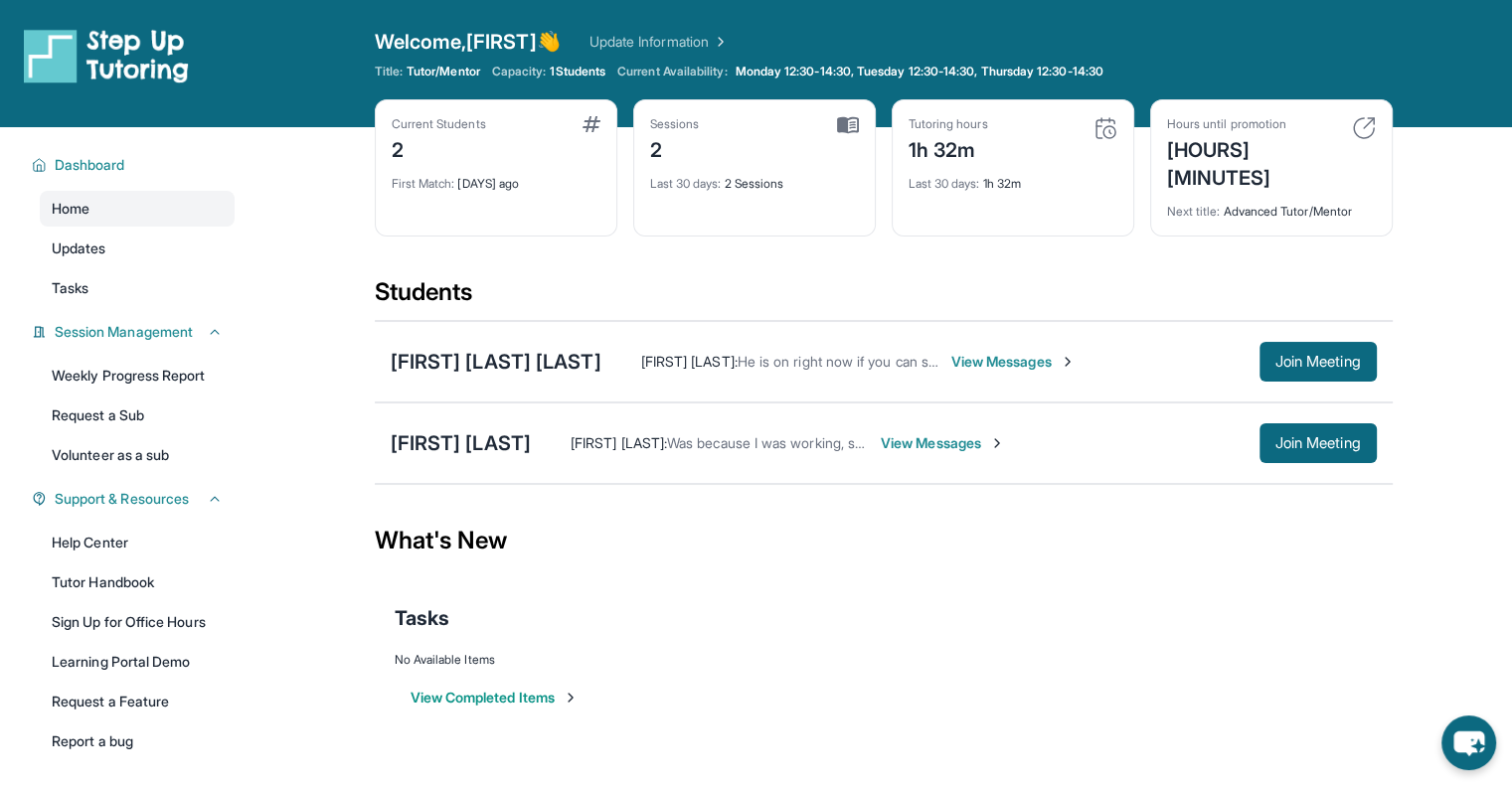 click on "View Messages" at bounding box center [942, 443] 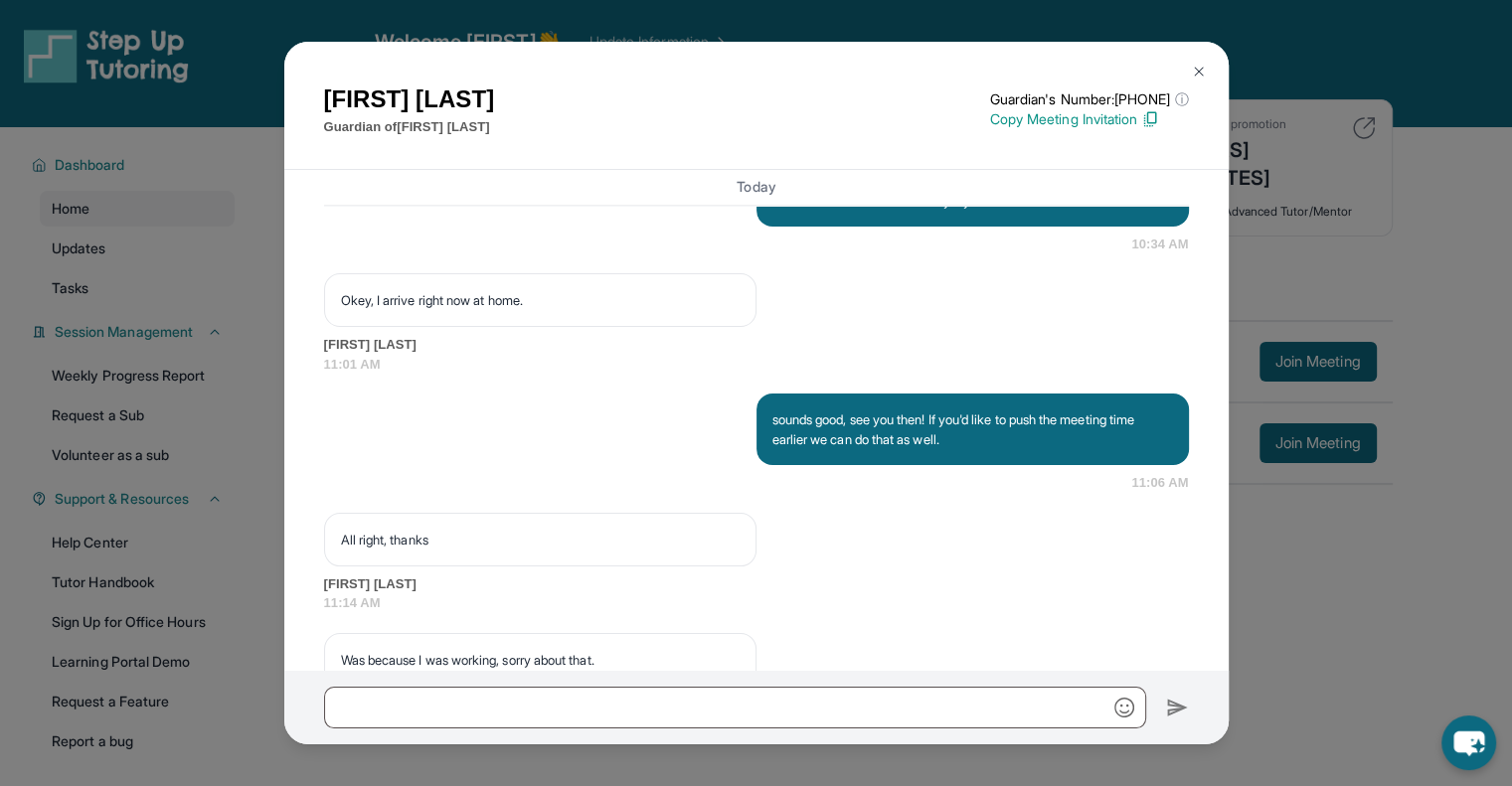 scroll, scrollTop: 3057, scrollLeft: 0, axis: vertical 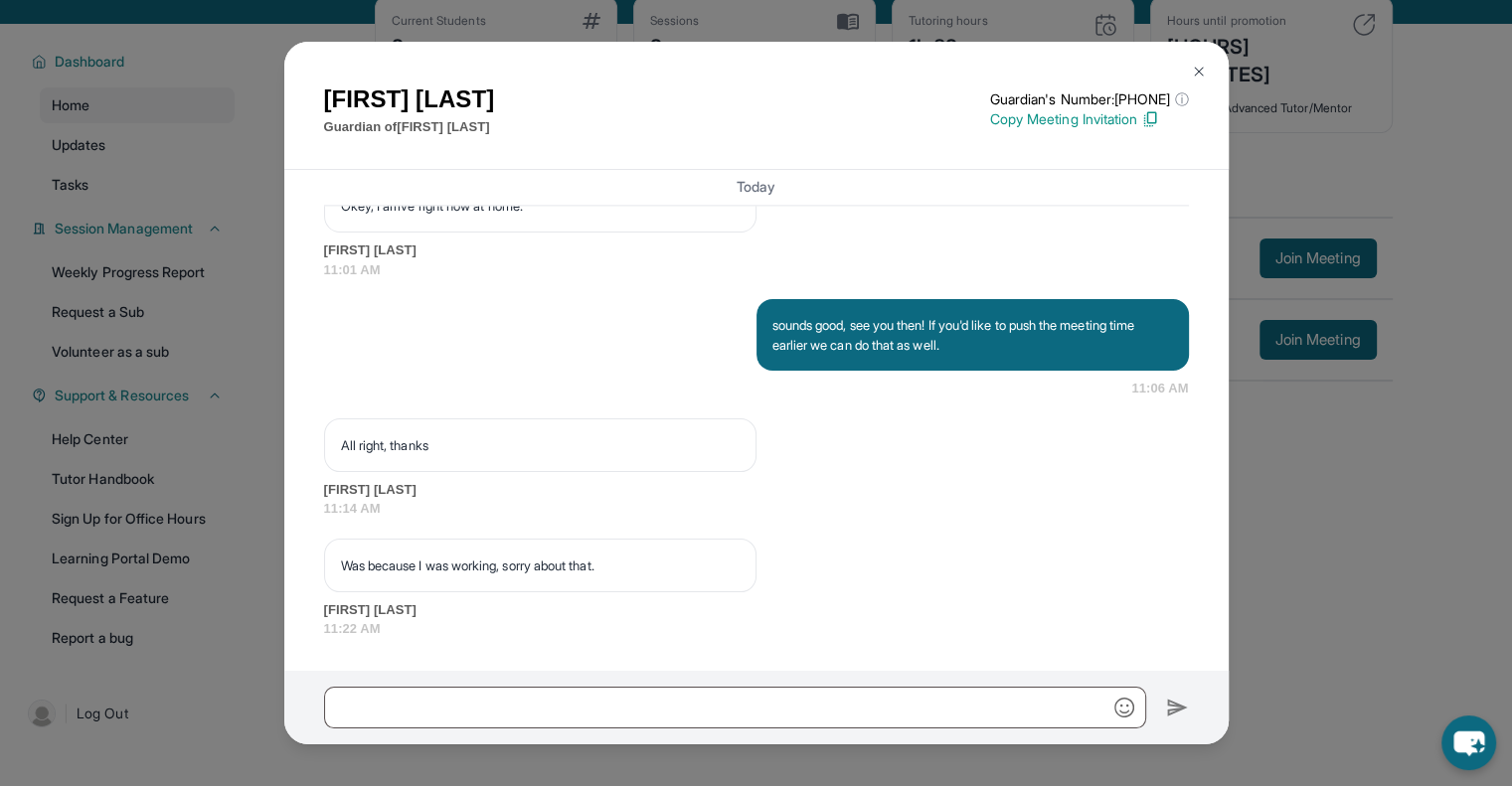 click at bounding box center [1199, 72] 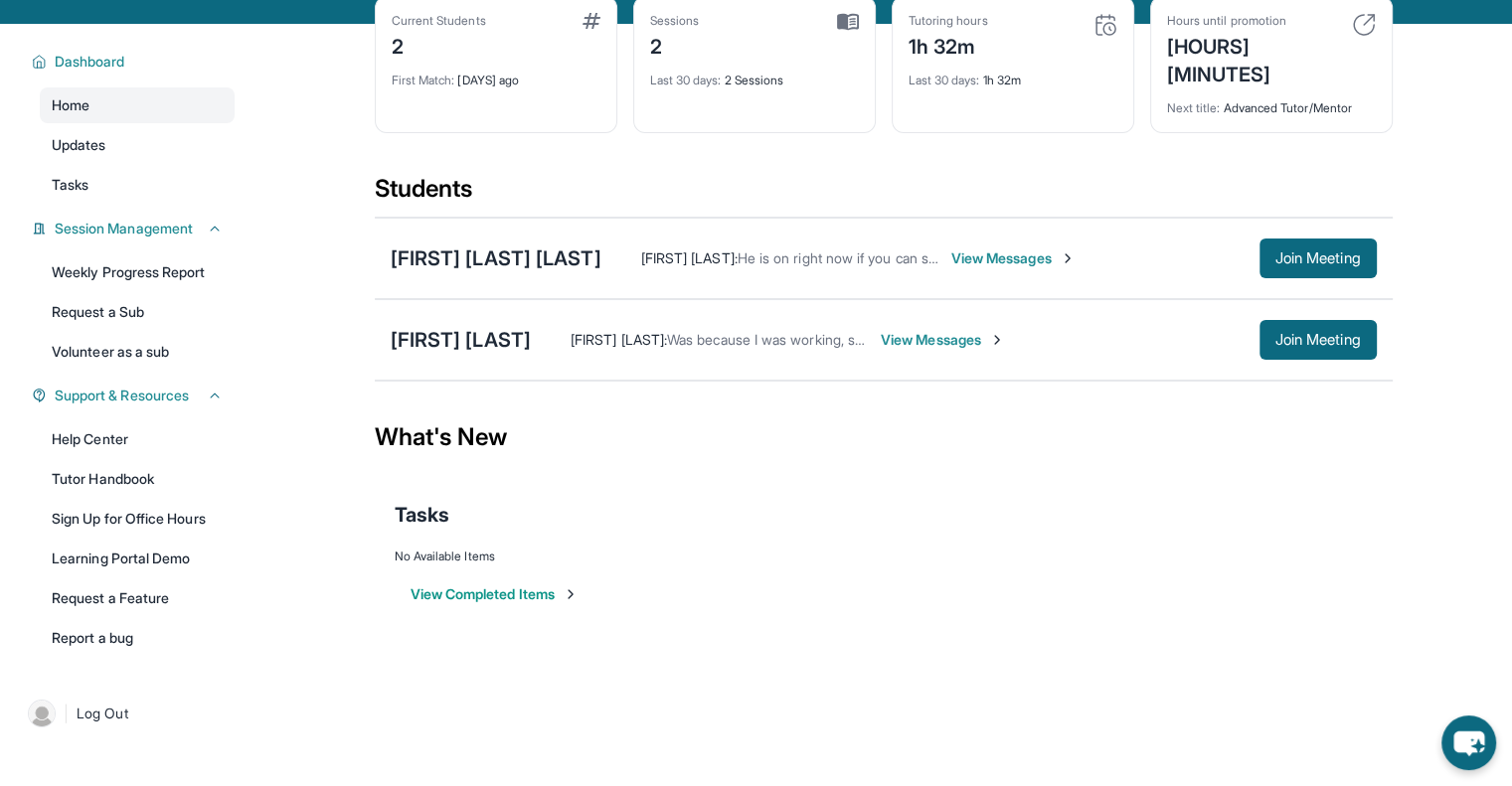 scroll, scrollTop: 0, scrollLeft: 0, axis: both 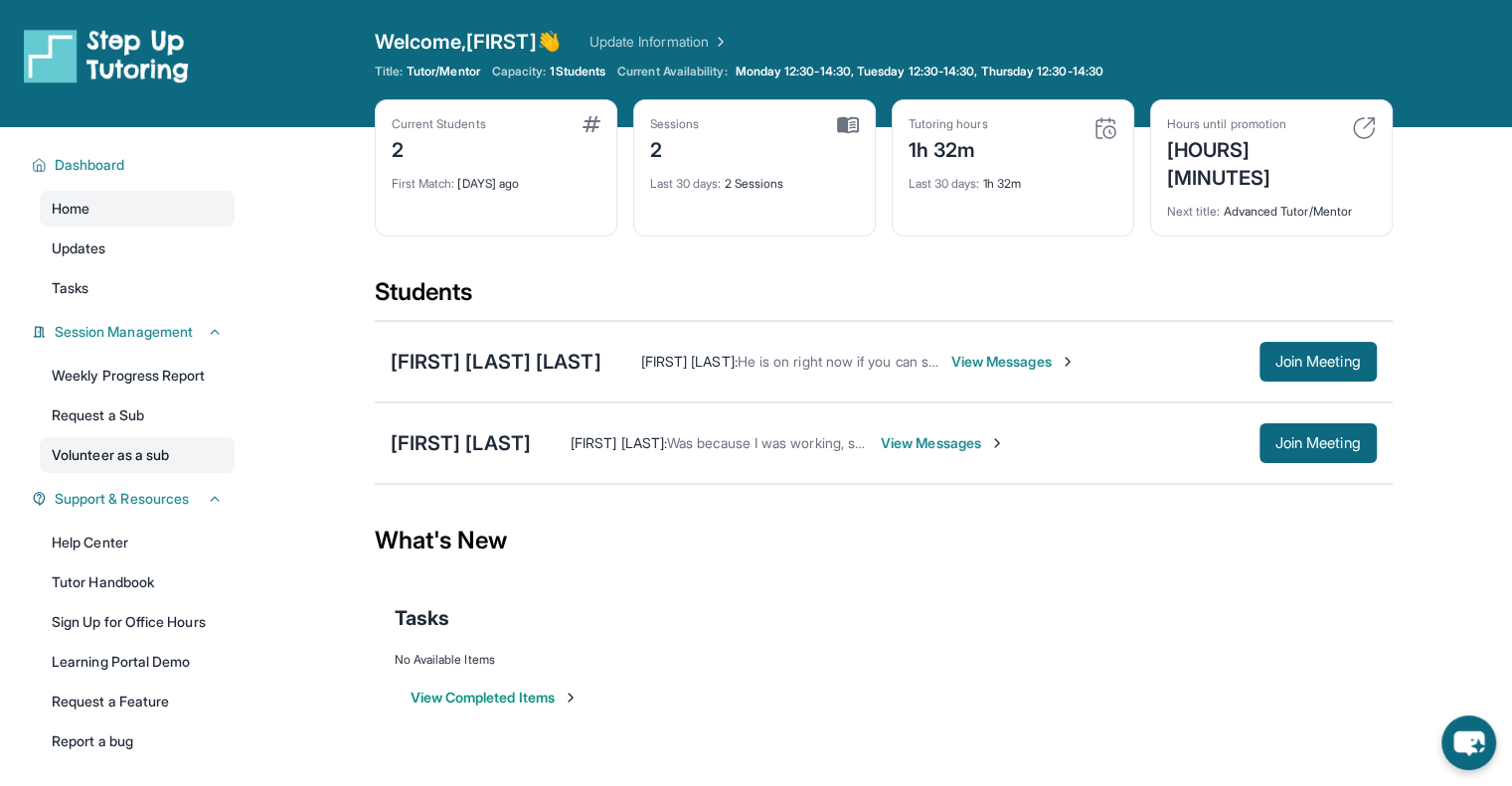 click on "Volunteer as a sub" at bounding box center [137, 455] 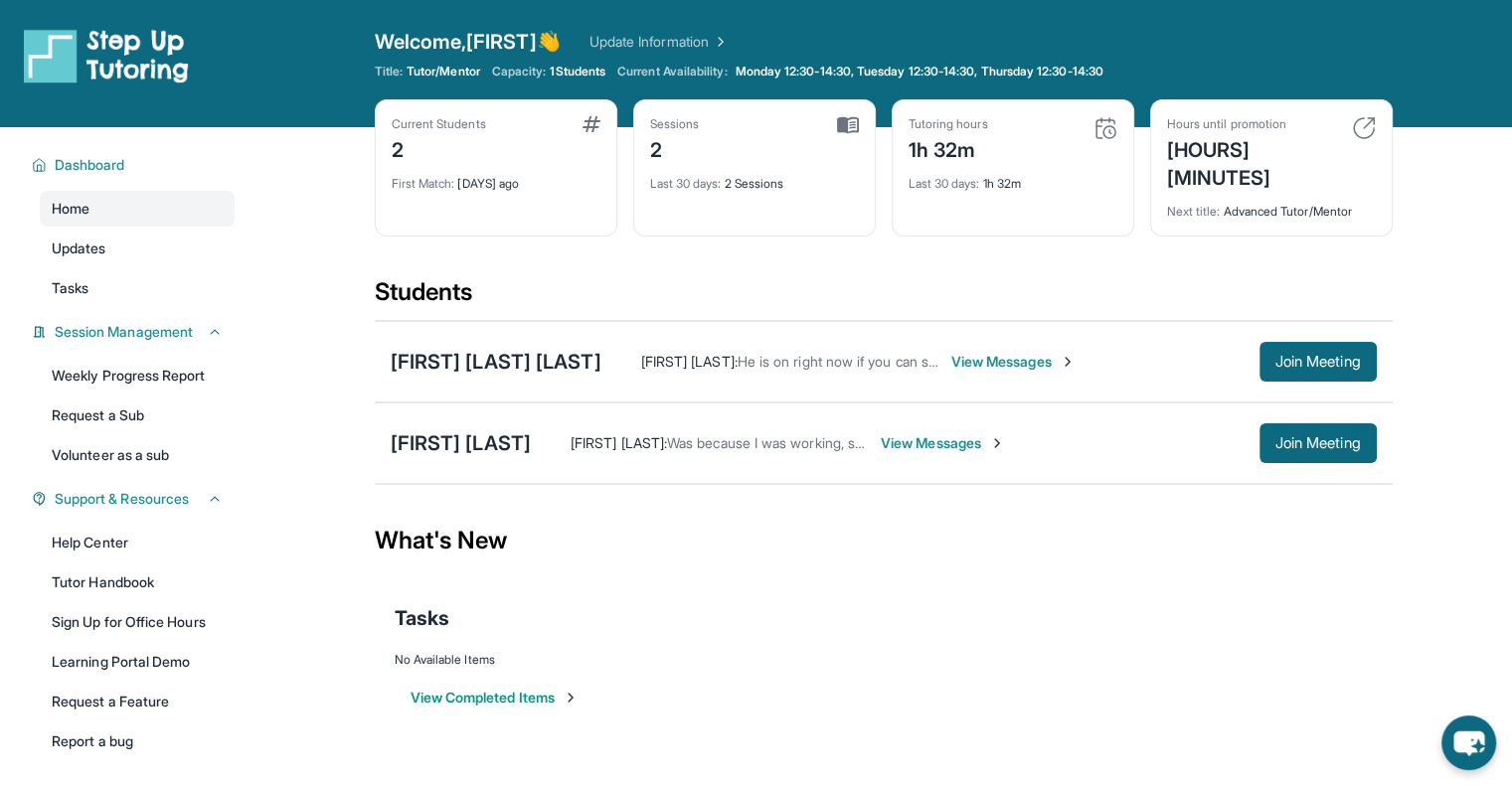 click on "View Messages" at bounding box center (1013, 362) 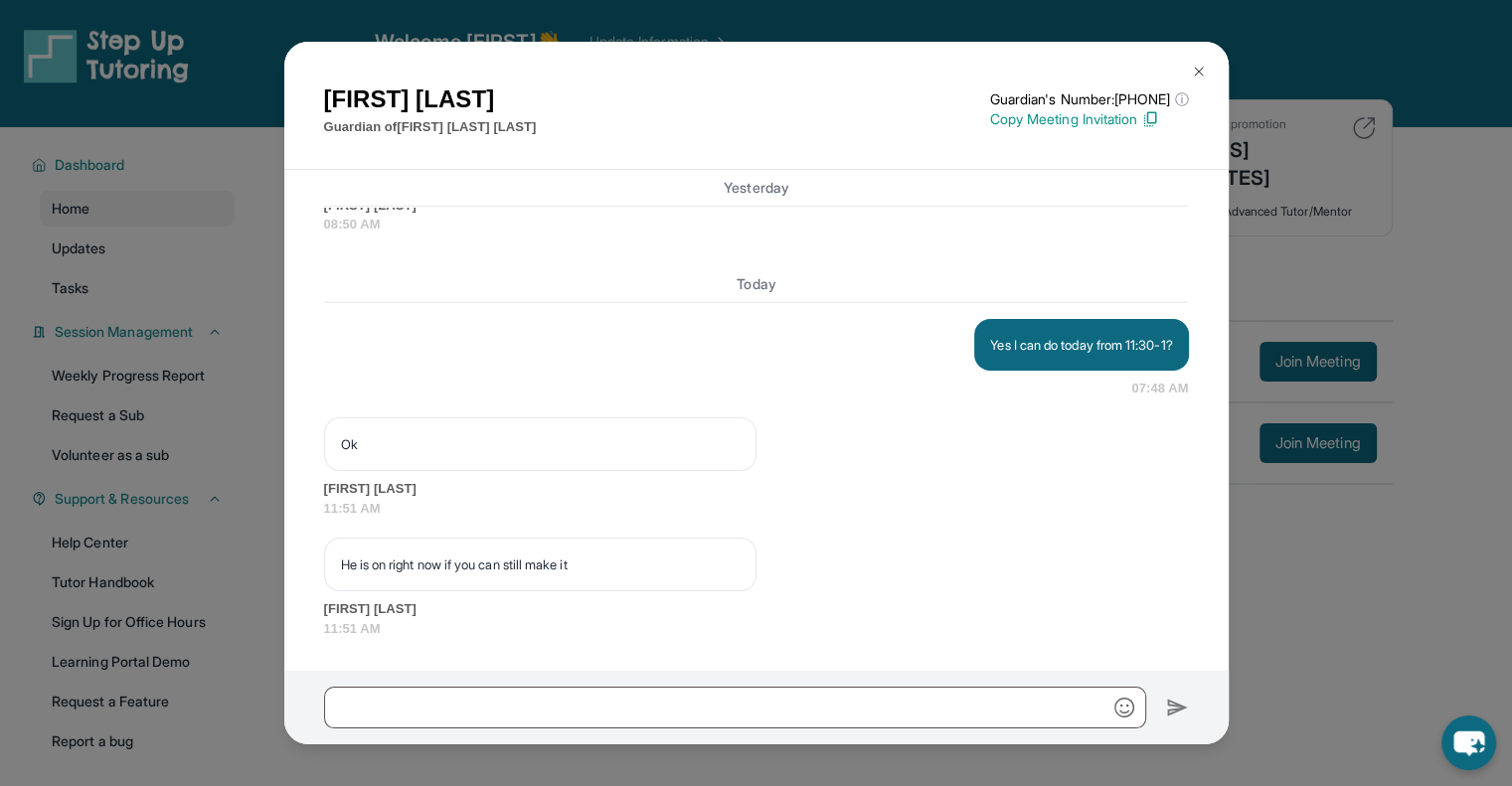 scroll, scrollTop: 6532, scrollLeft: 0, axis: vertical 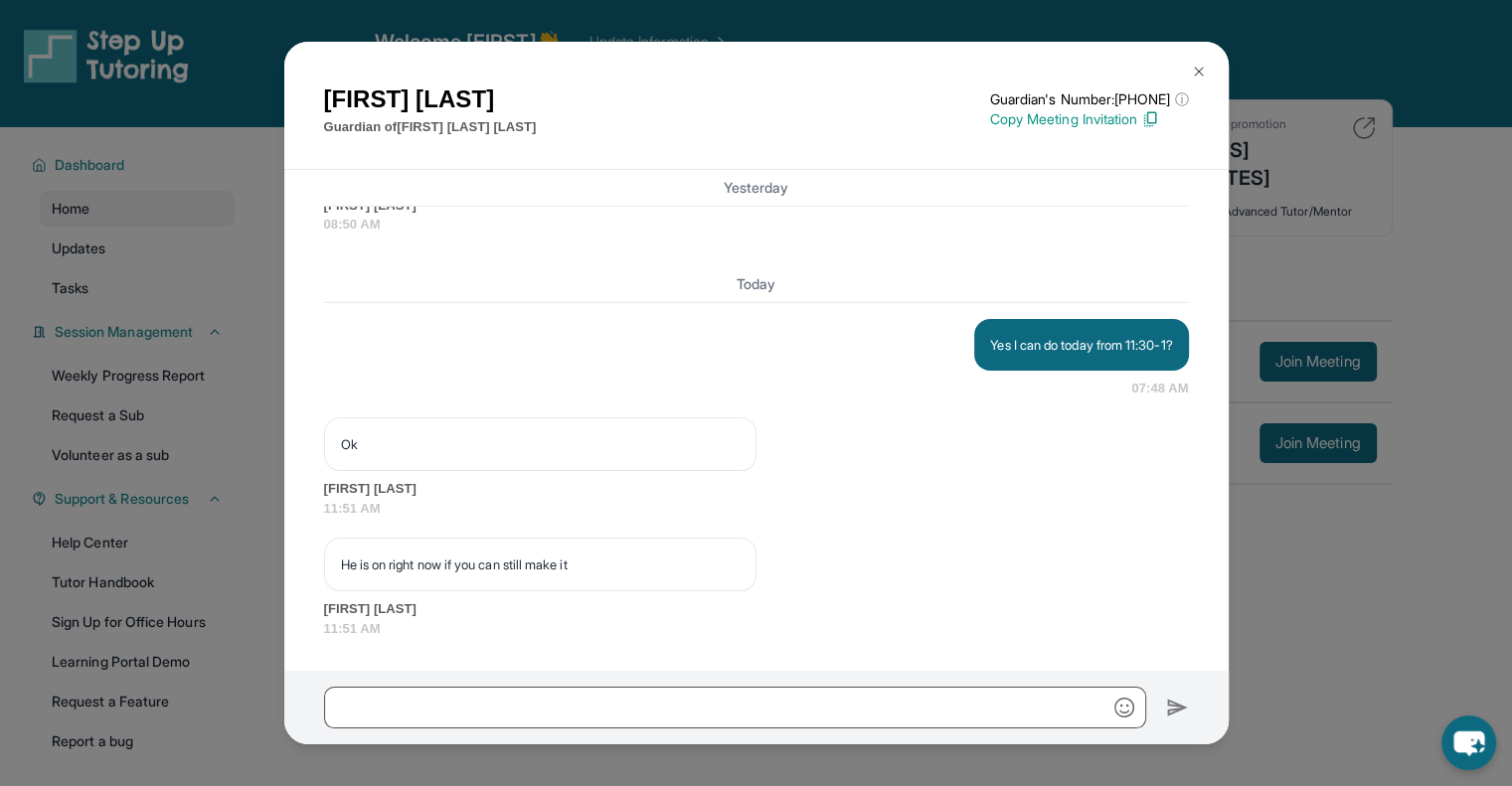 click at bounding box center [1199, 72] 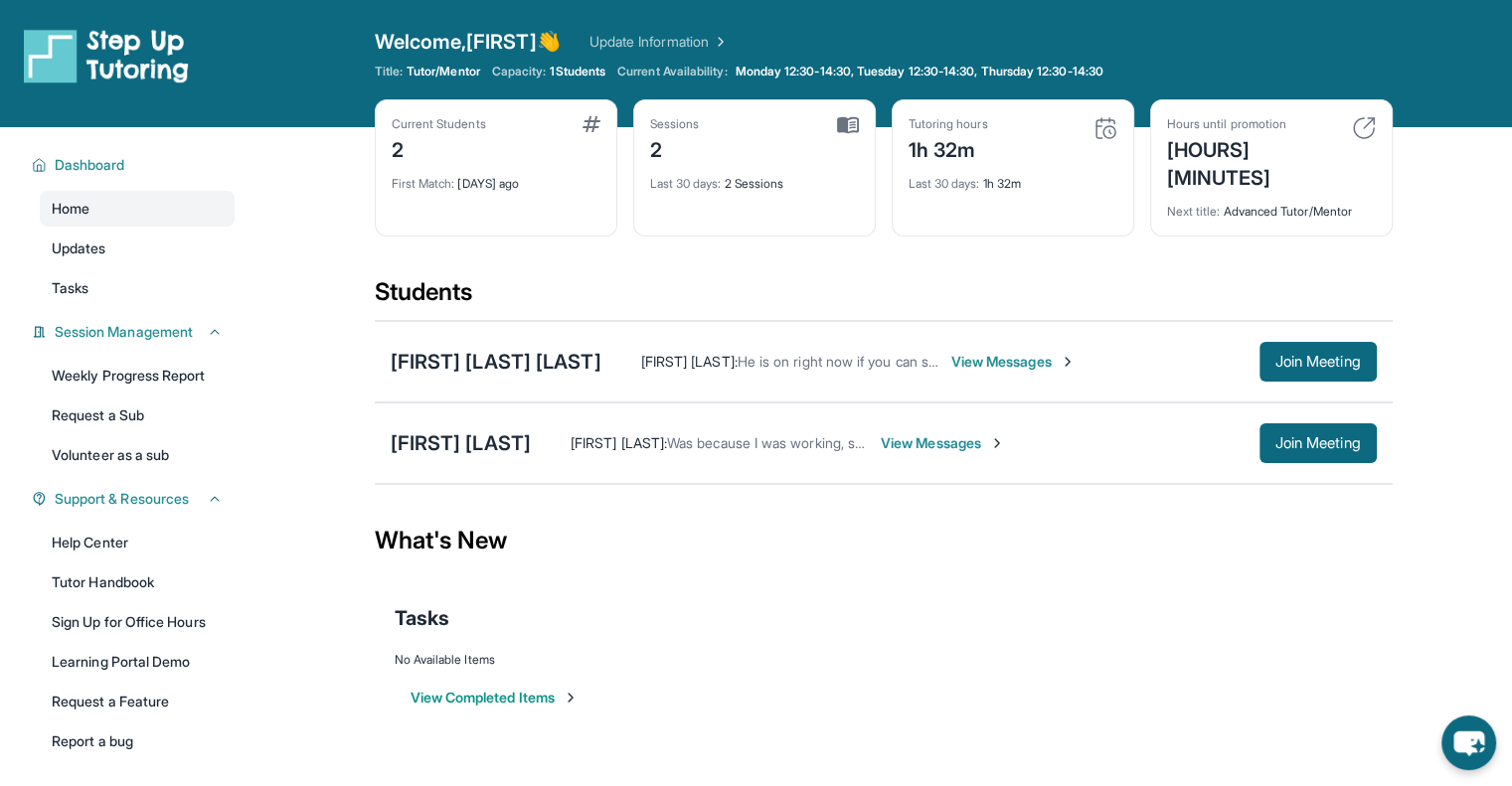click on "View Messages" at bounding box center (942, 443) 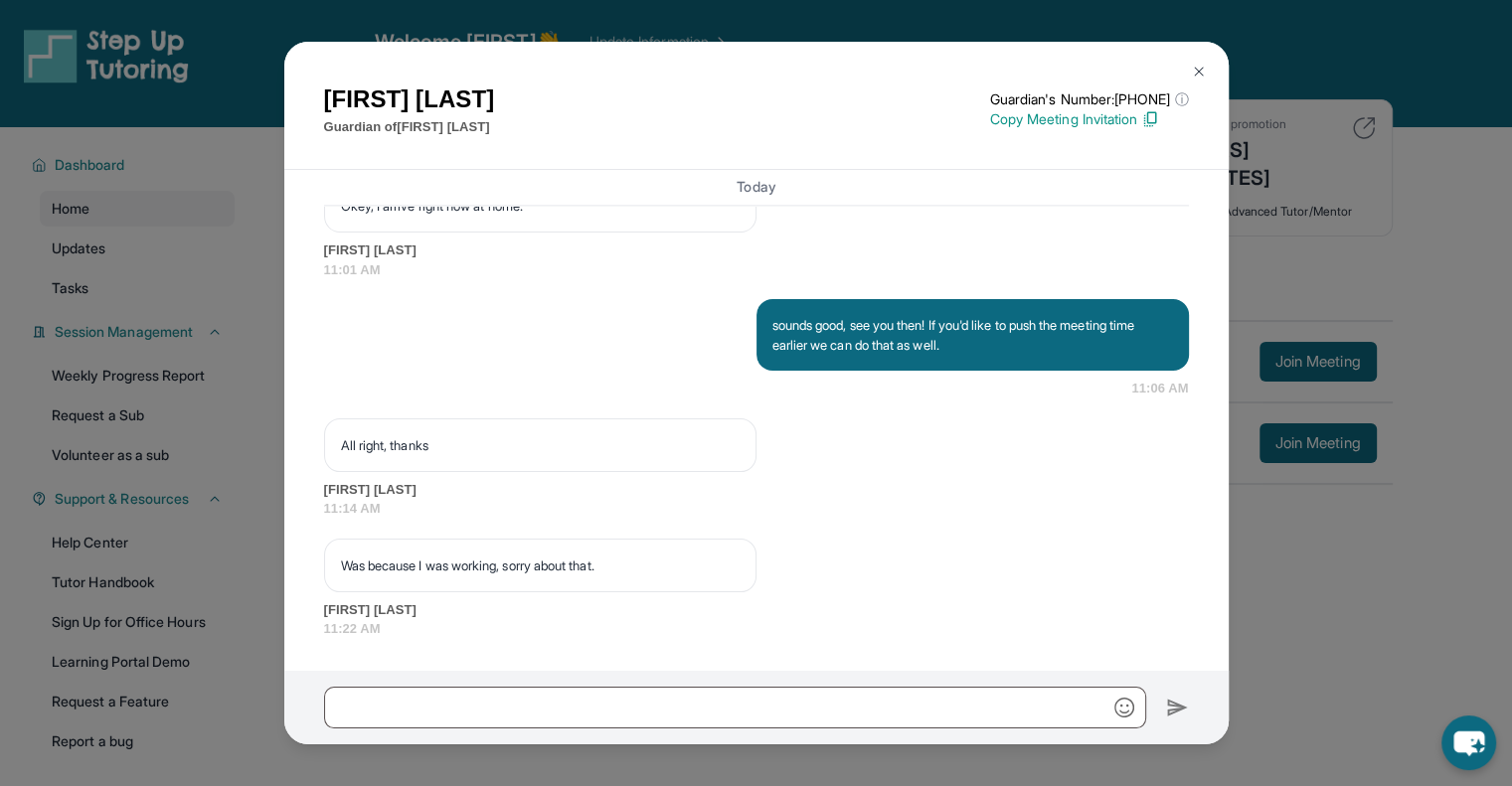 scroll, scrollTop: 3057, scrollLeft: 0, axis: vertical 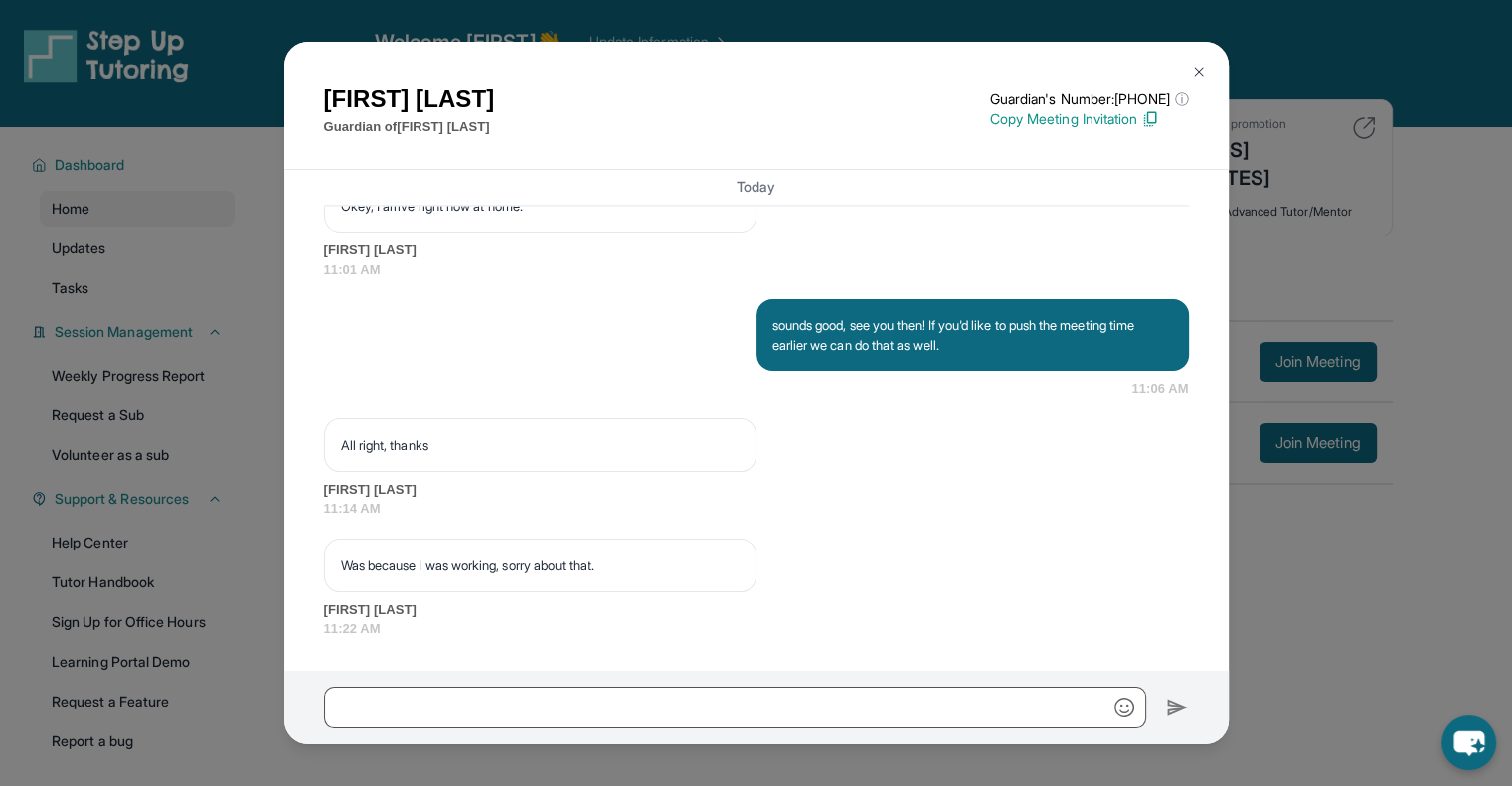 click at bounding box center (1199, 72) 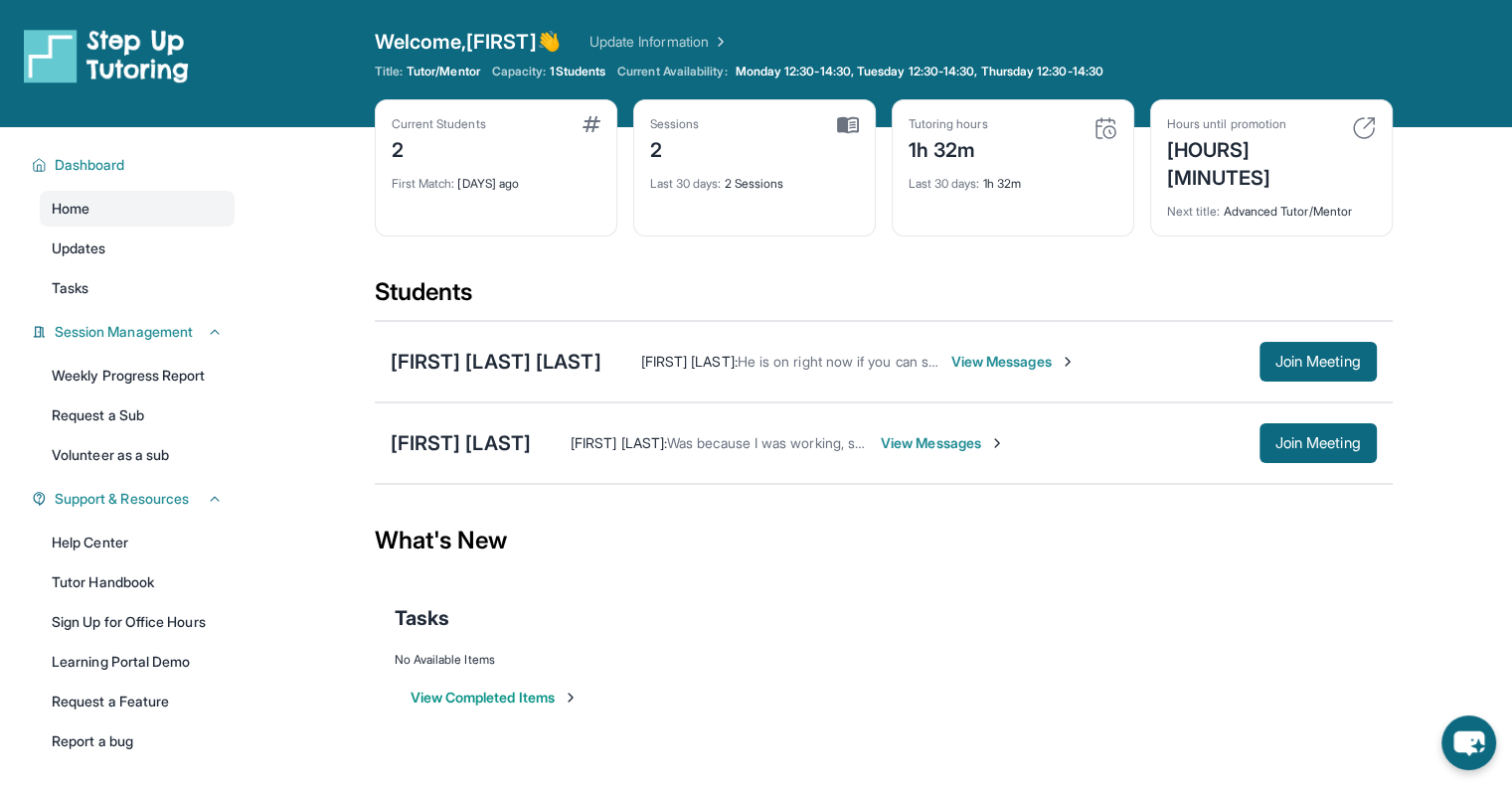 click on "View Messages" at bounding box center [942, 443] 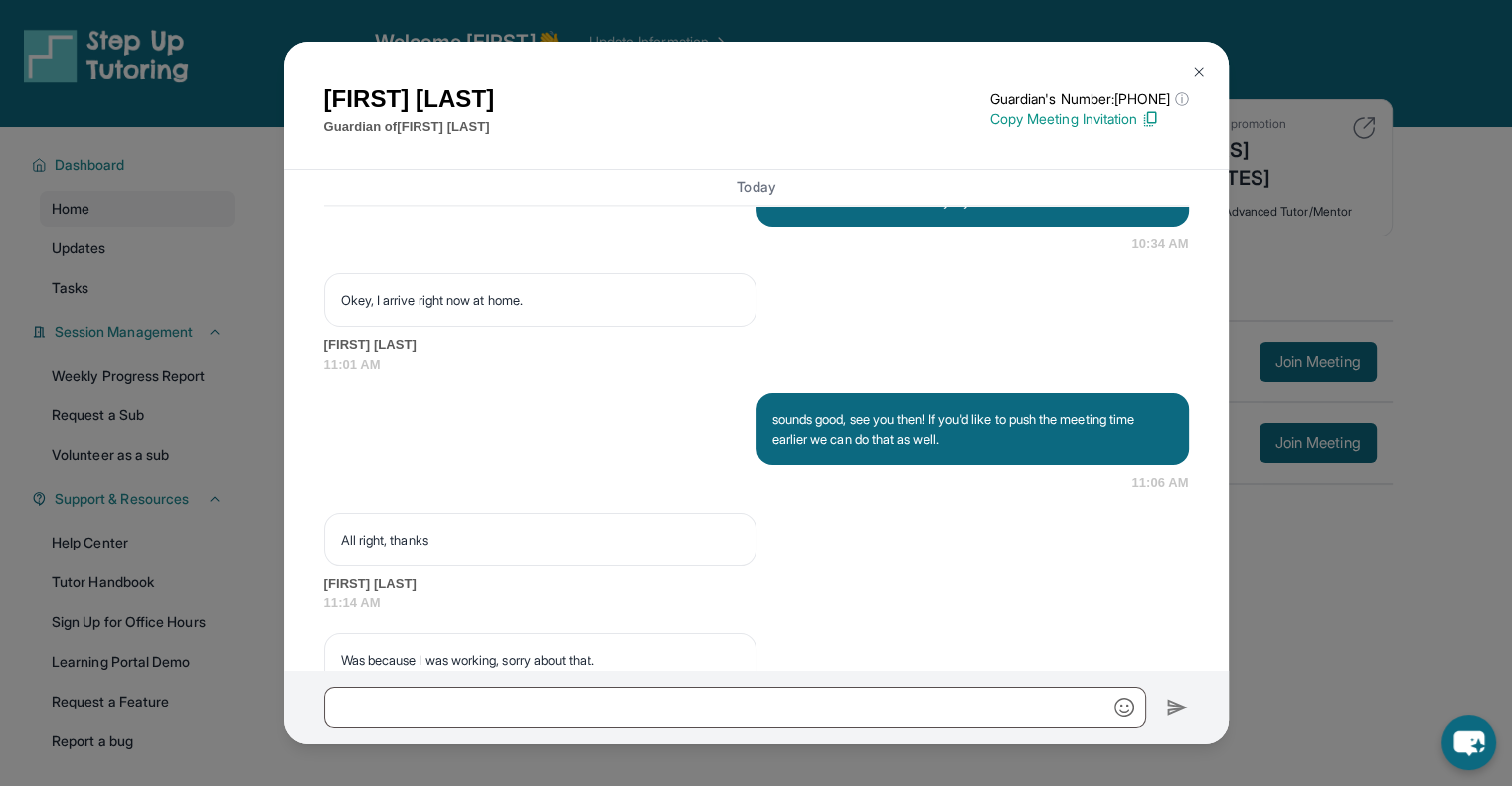 scroll, scrollTop: 3057, scrollLeft: 0, axis: vertical 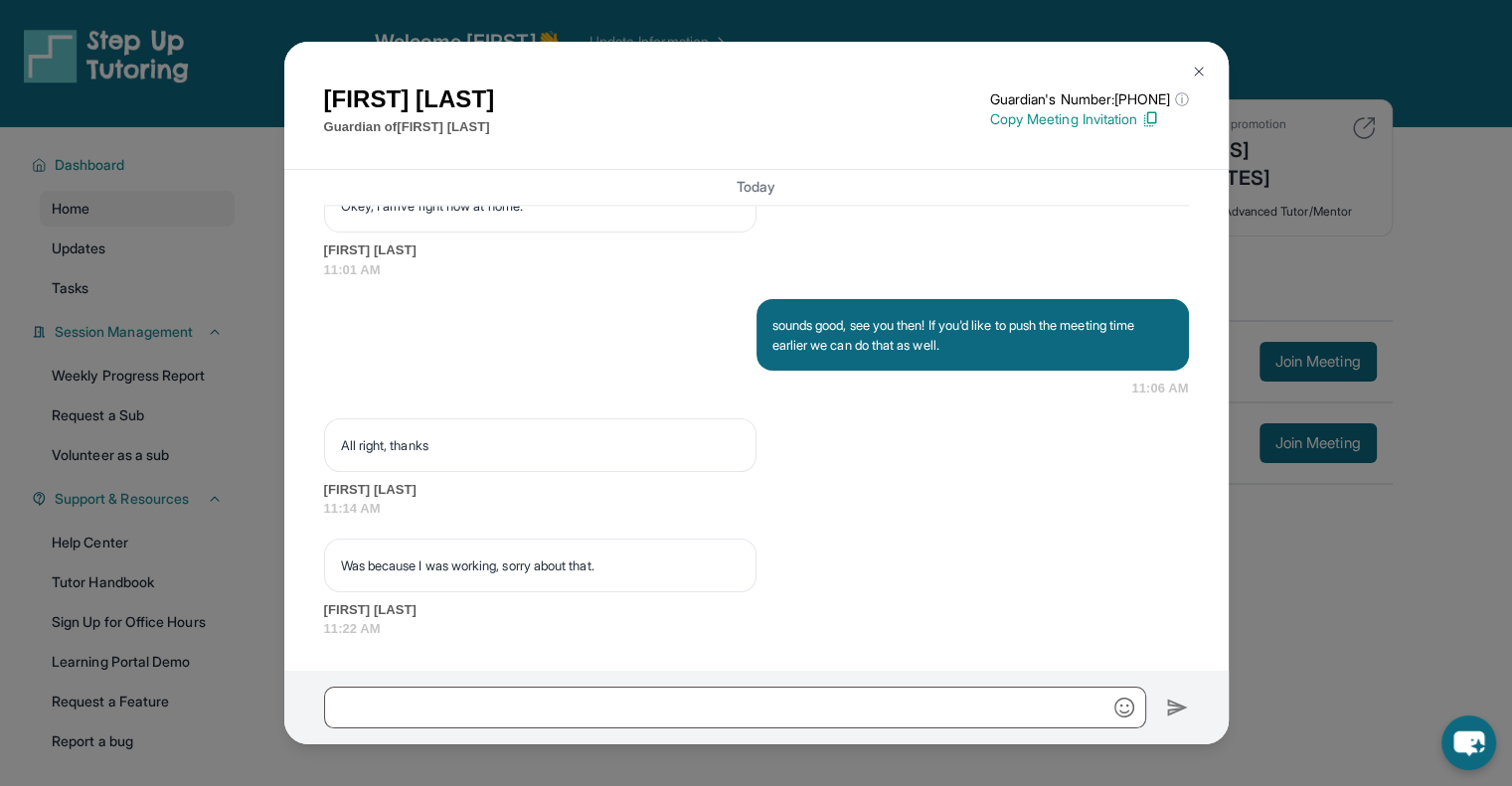 click at bounding box center (1199, 72) 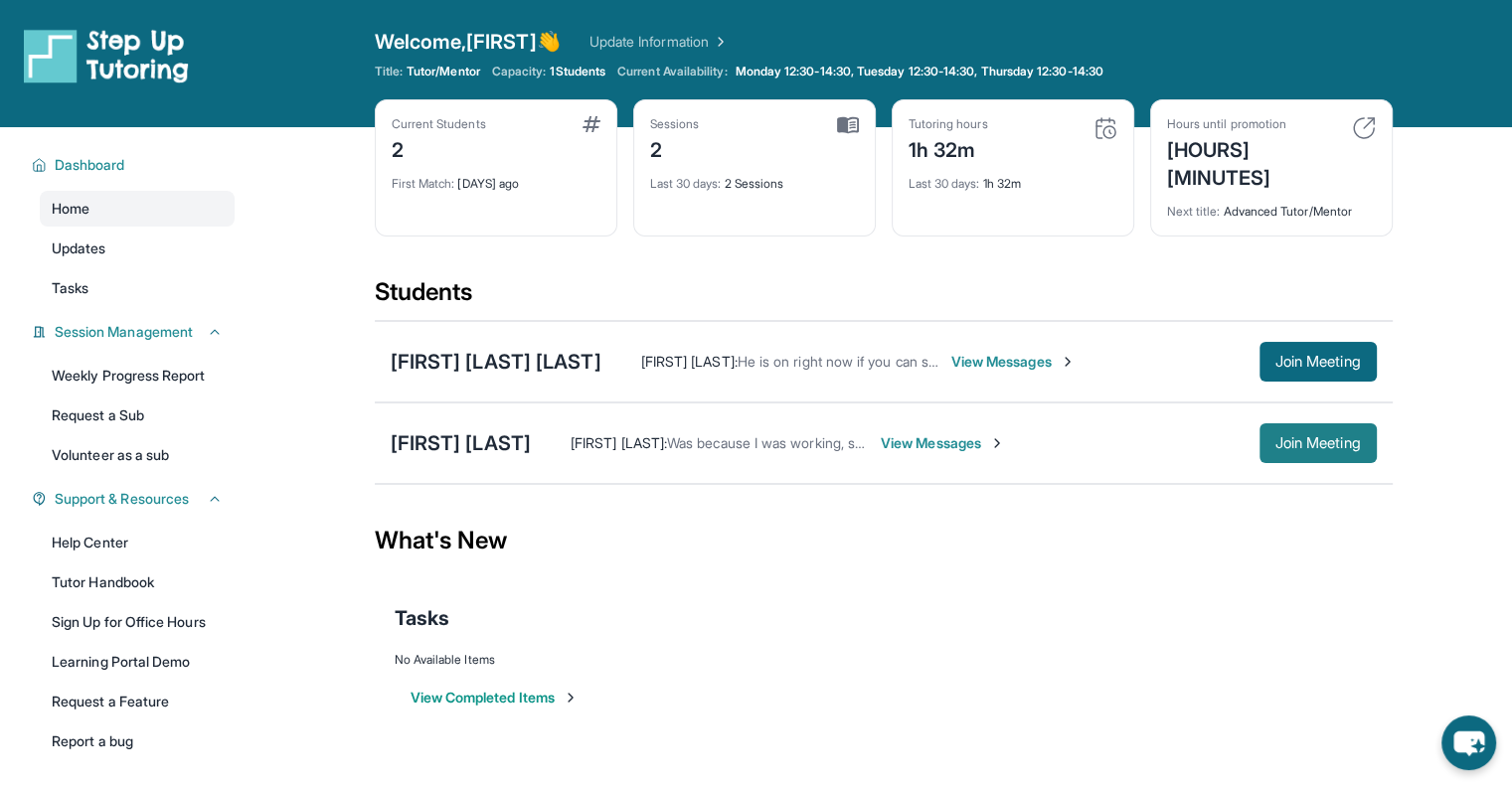 click on "Join Meeting" at bounding box center (1318, 443) 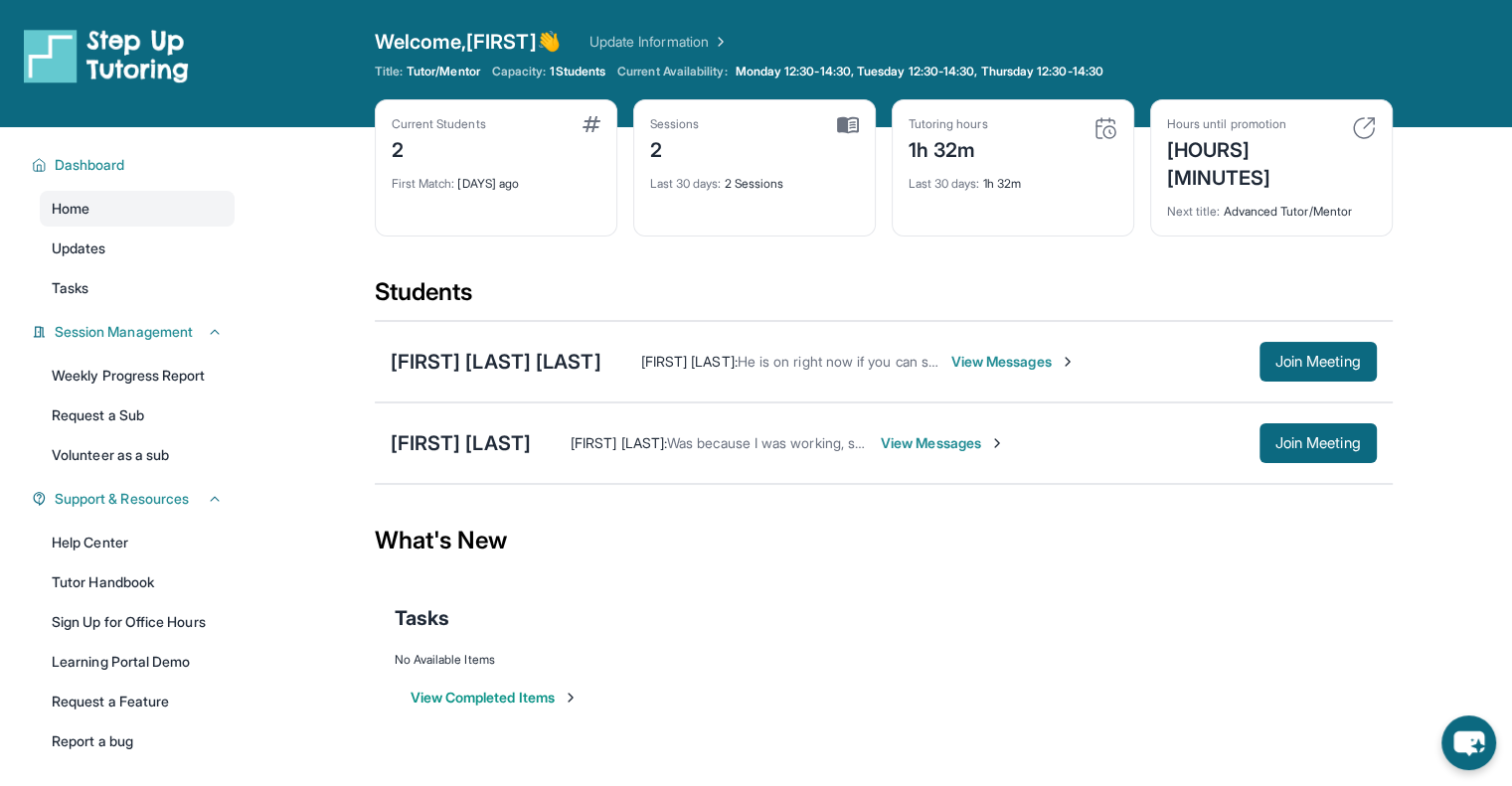 click on "View Messages" at bounding box center (942, 443) 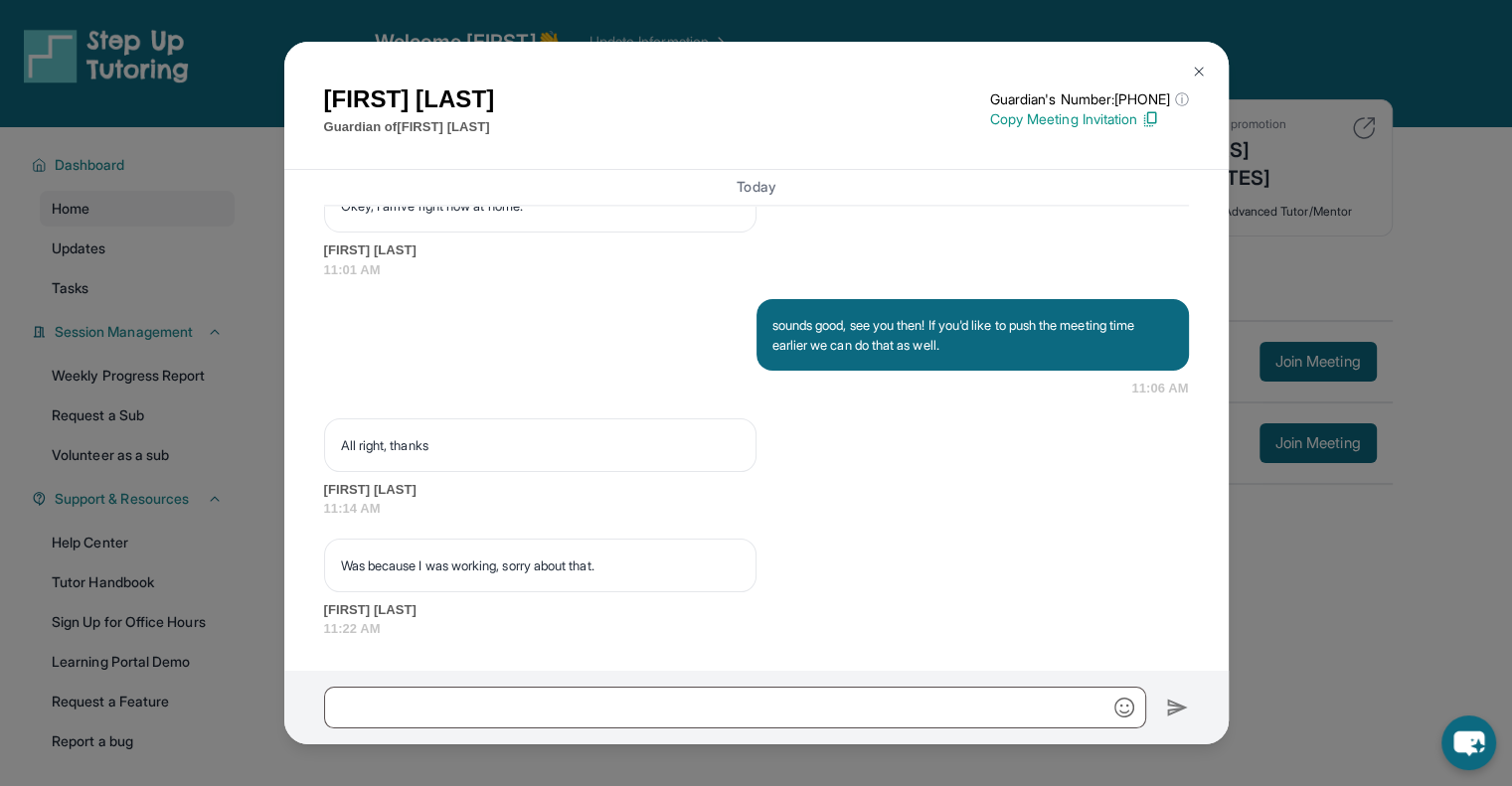 scroll, scrollTop: 3057, scrollLeft: 0, axis: vertical 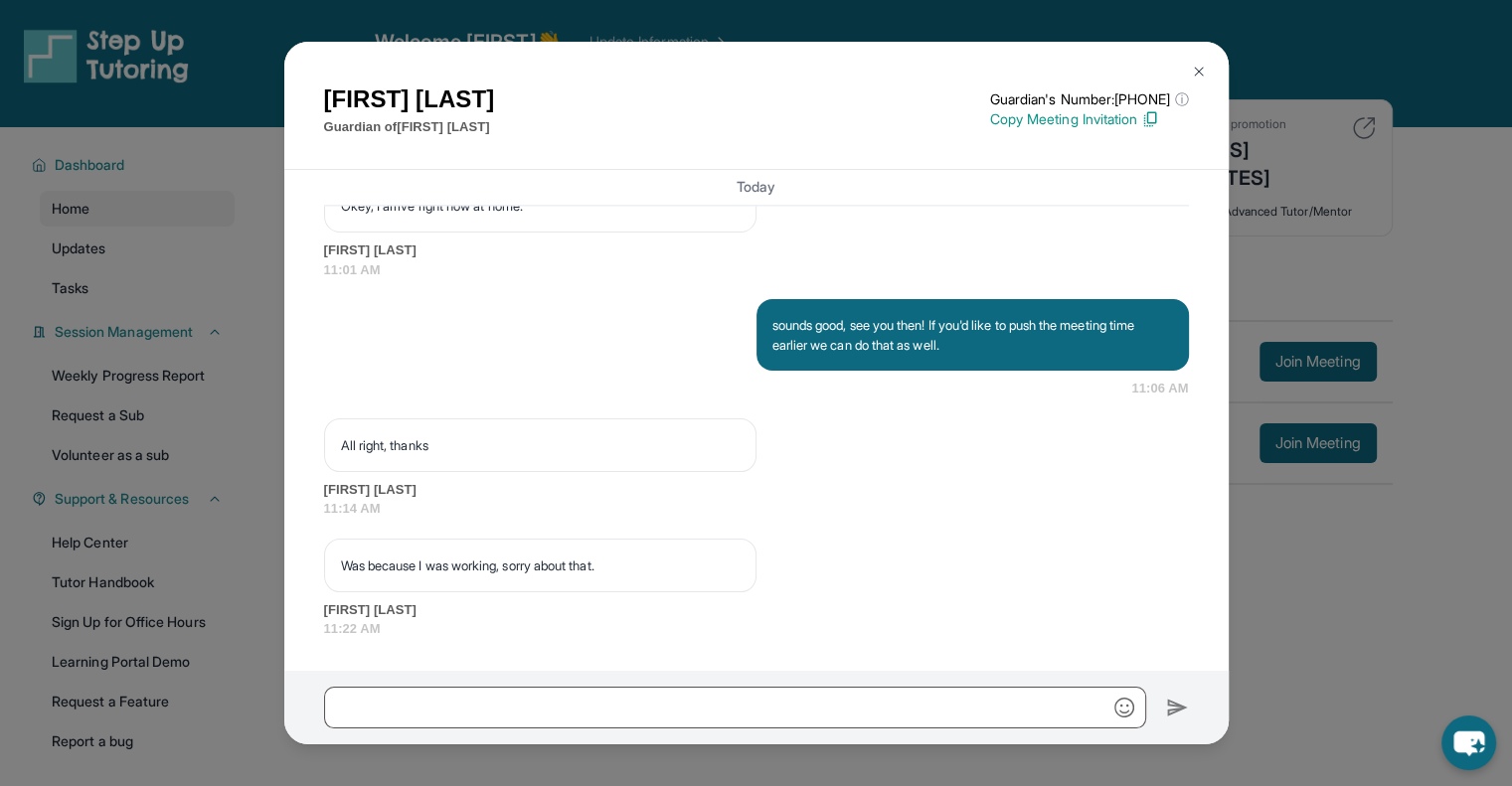 click at bounding box center (1199, 72) 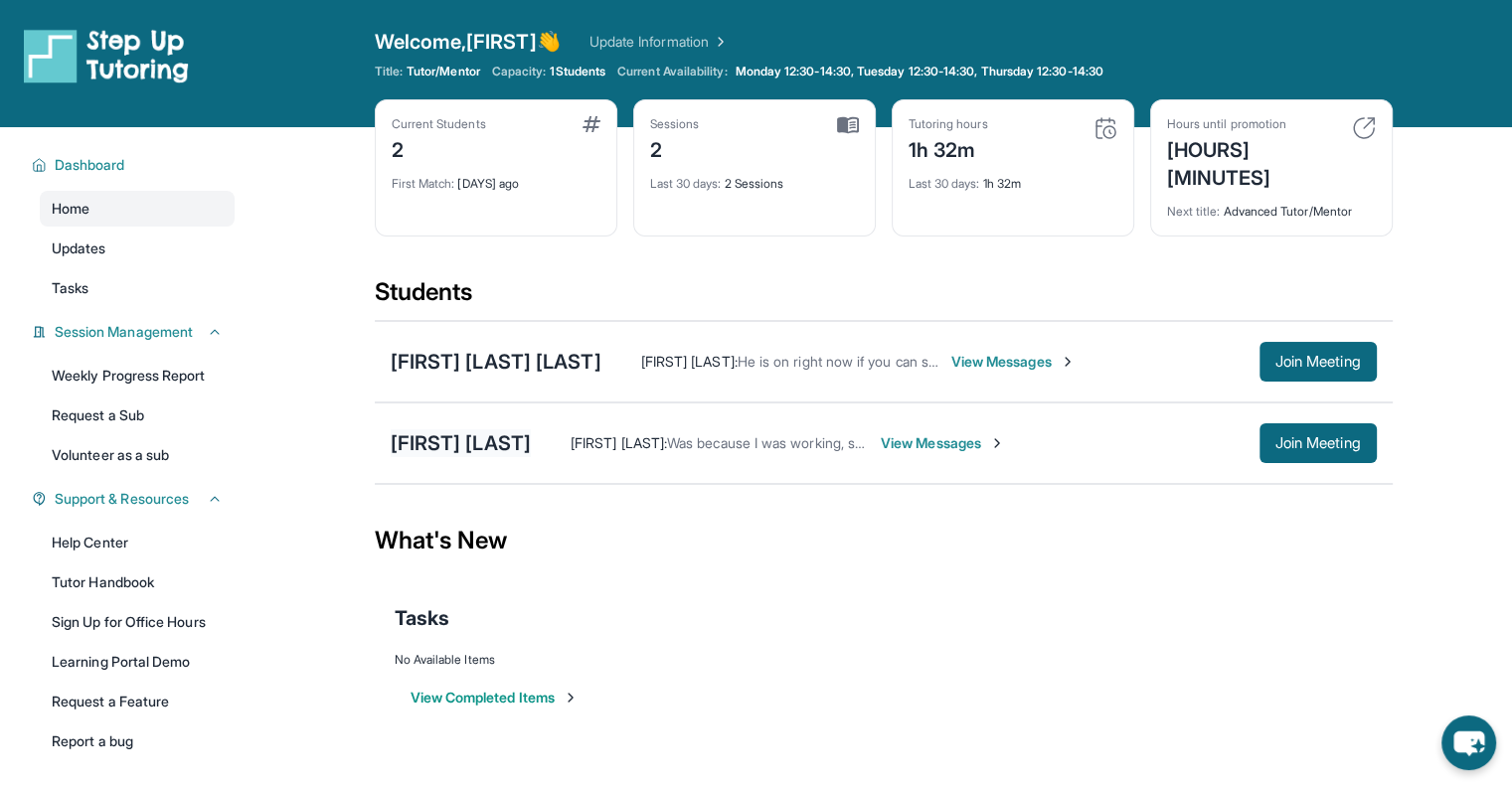 click on "[FIRST] [LAST]" at bounding box center [460, 443] 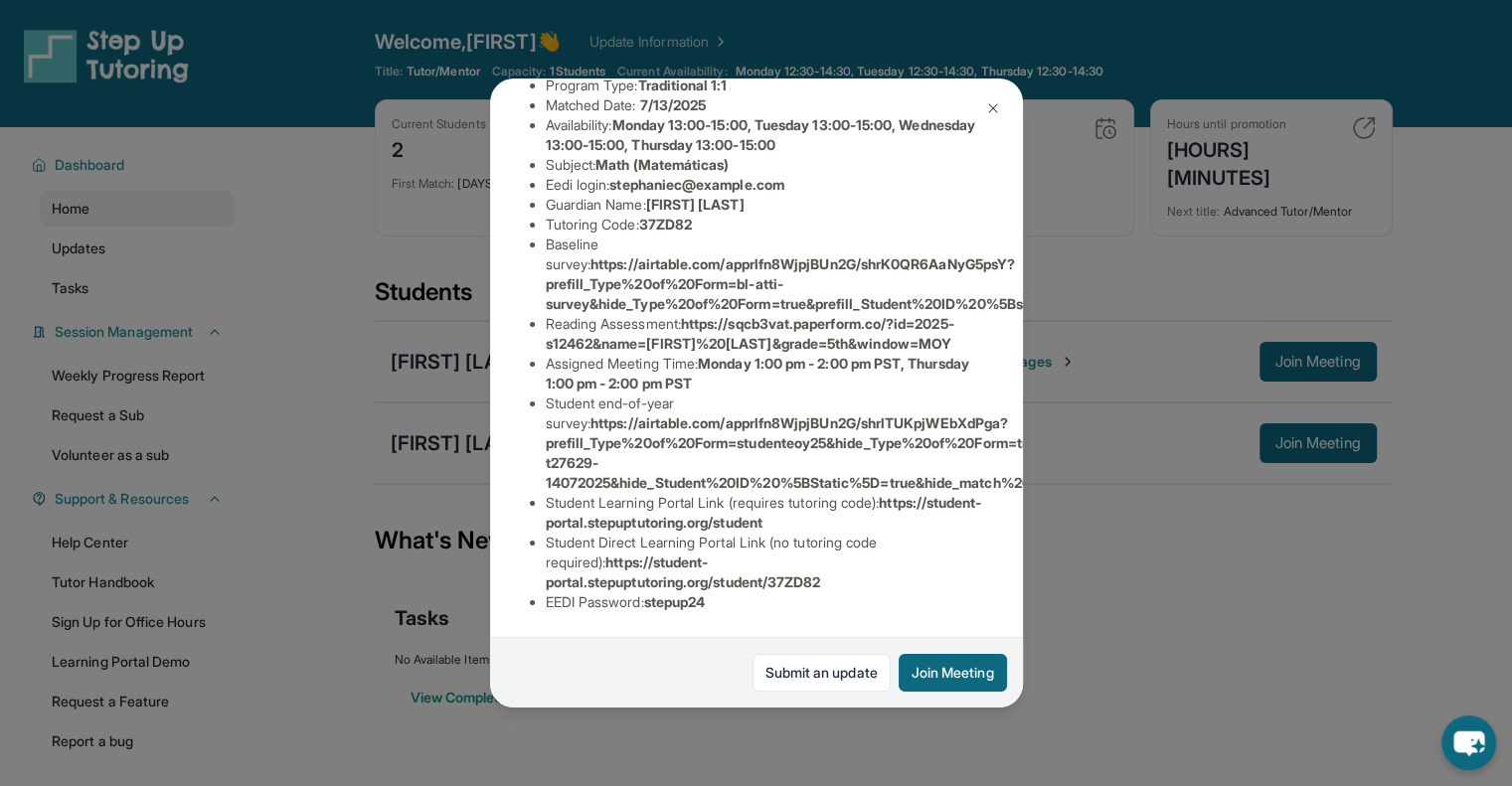 scroll, scrollTop: 277, scrollLeft: 0, axis: vertical 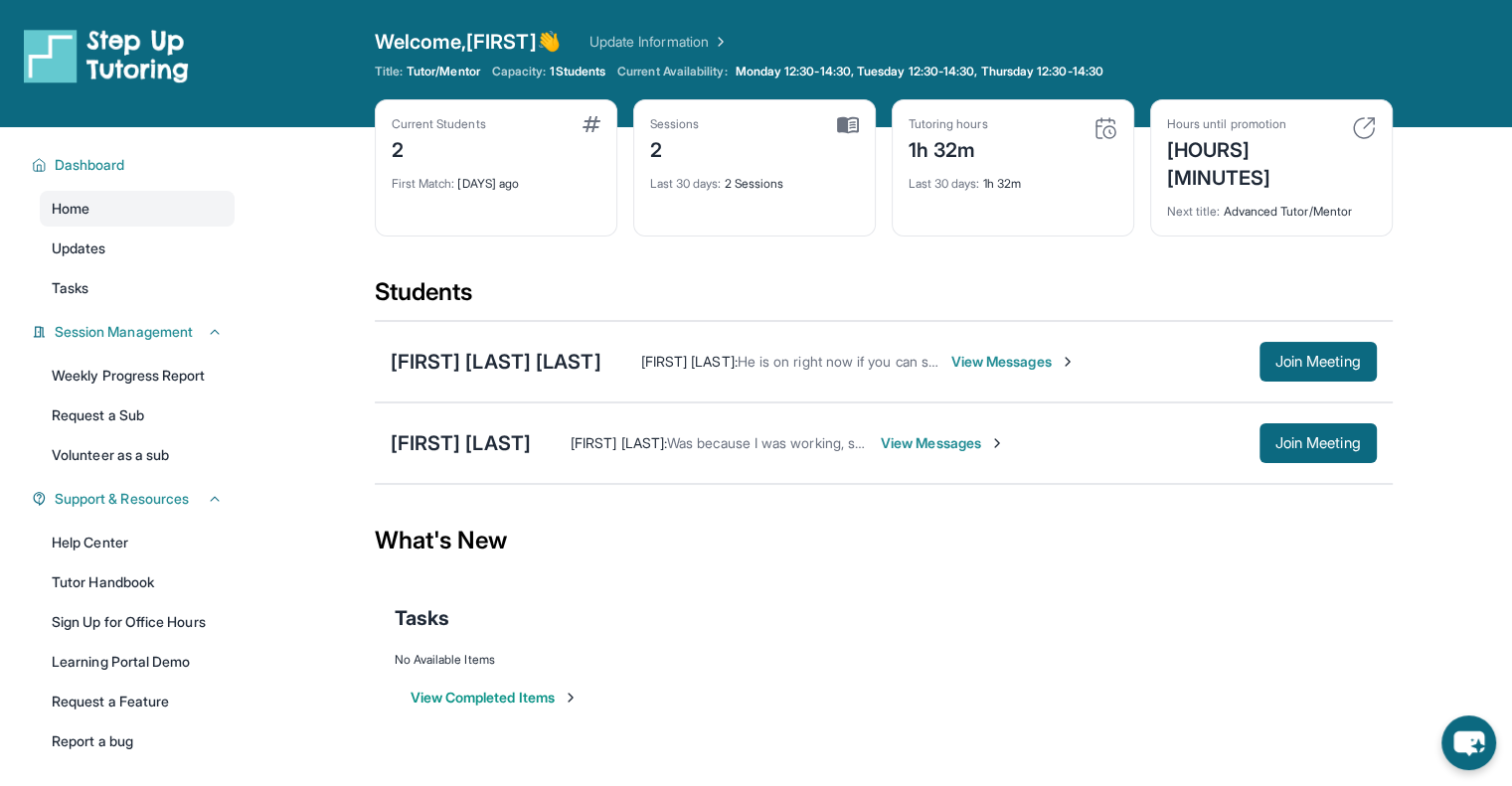 click on "View Messages" at bounding box center (942, 443) 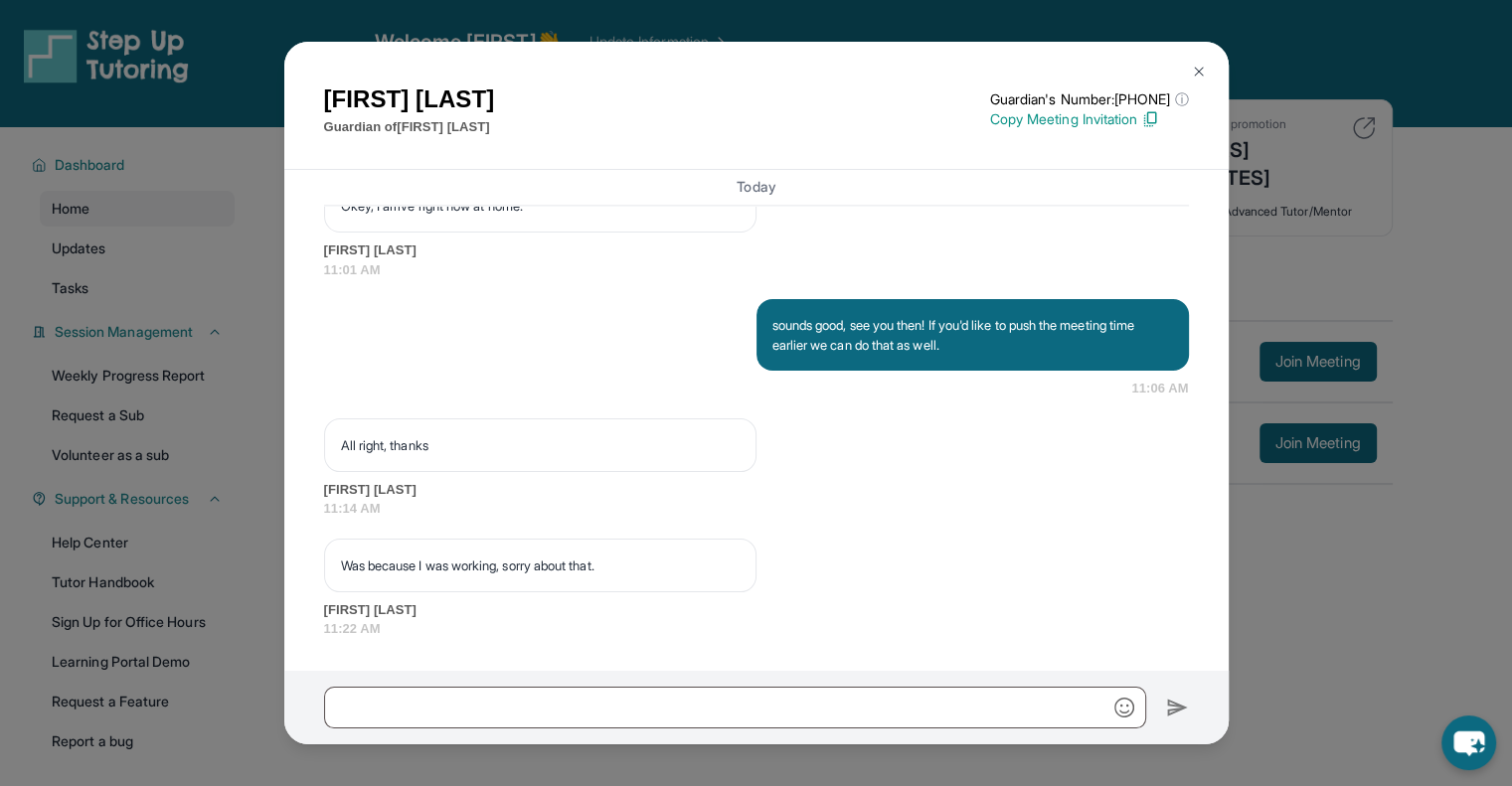 scroll, scrollTop: 3057, scrollLeft: 0, axis: vertical 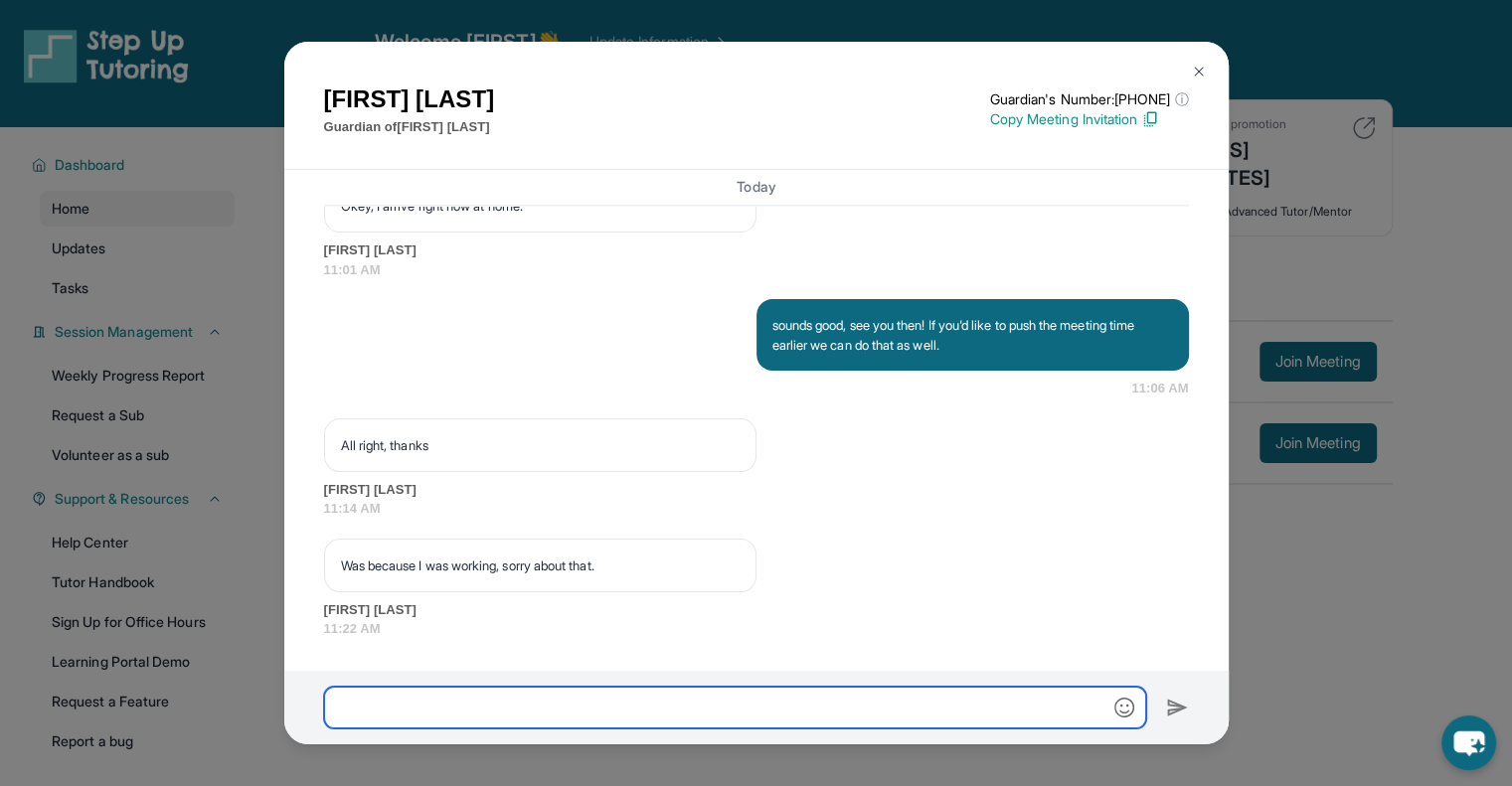 click at bounding box center [735, 707] 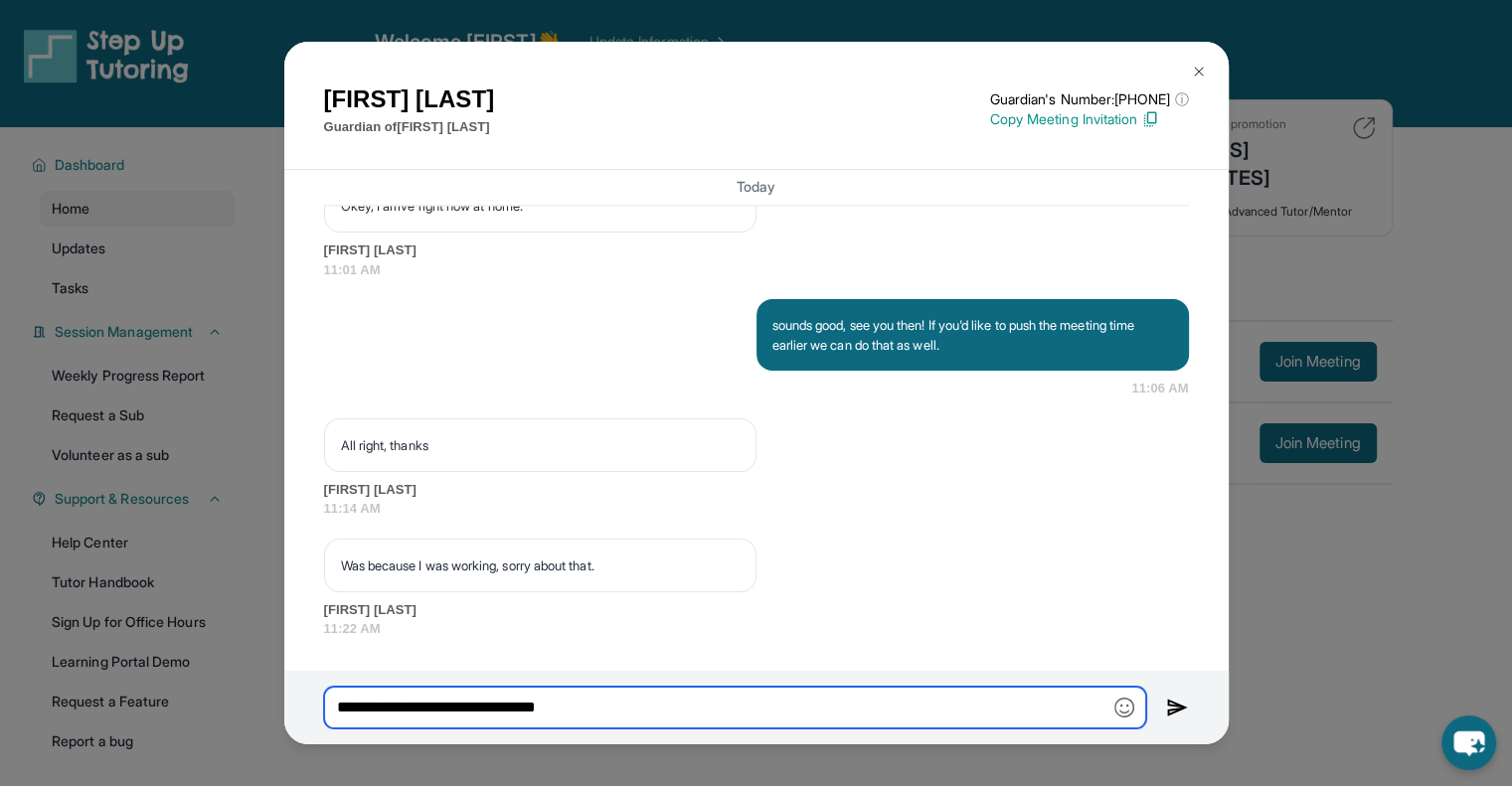 type on "**********" 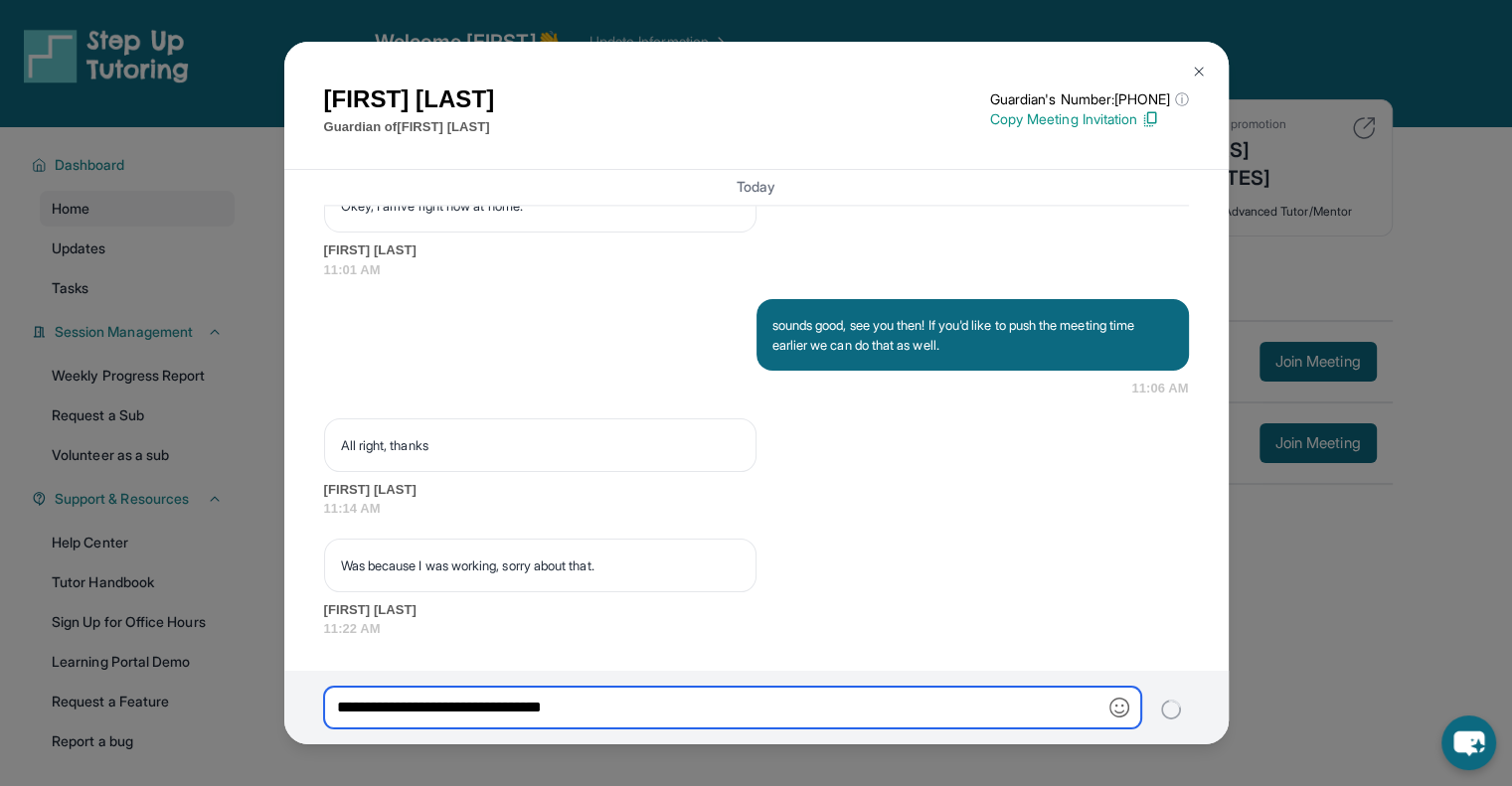 type 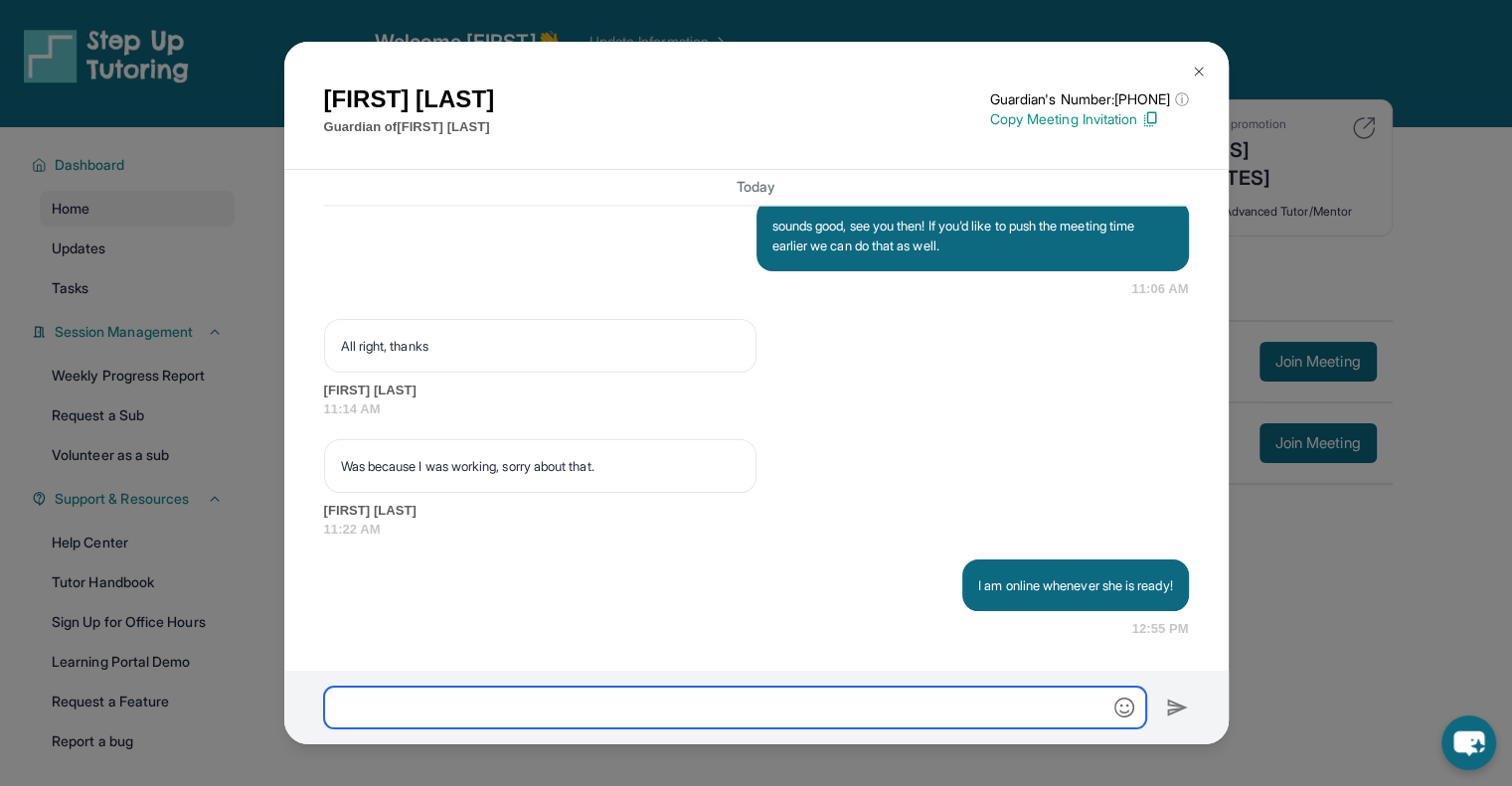 scroll, scrollTop: 3156, scrollLeft: 0, axis: vertical 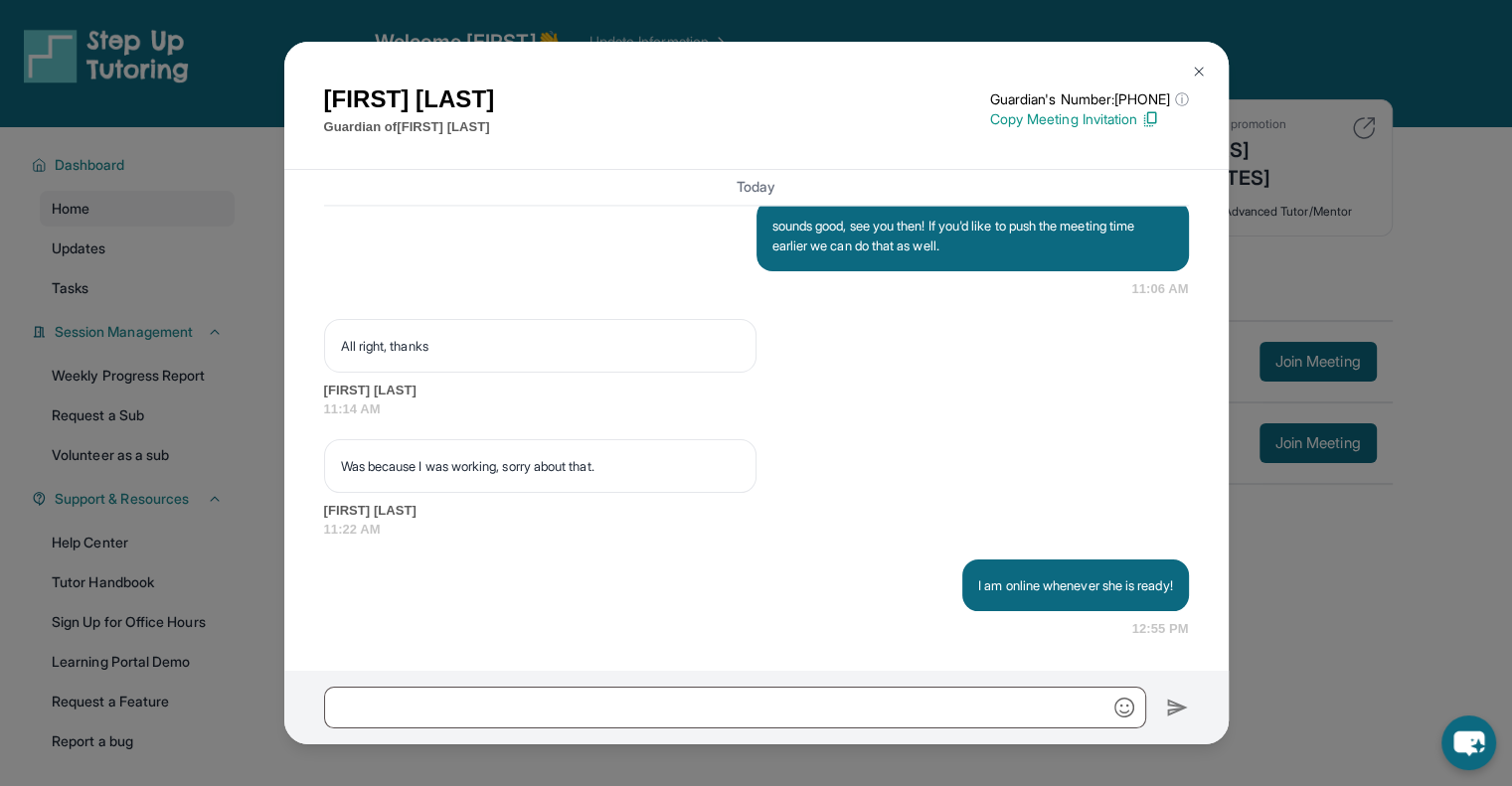 click at bounding box center (1199, 72) 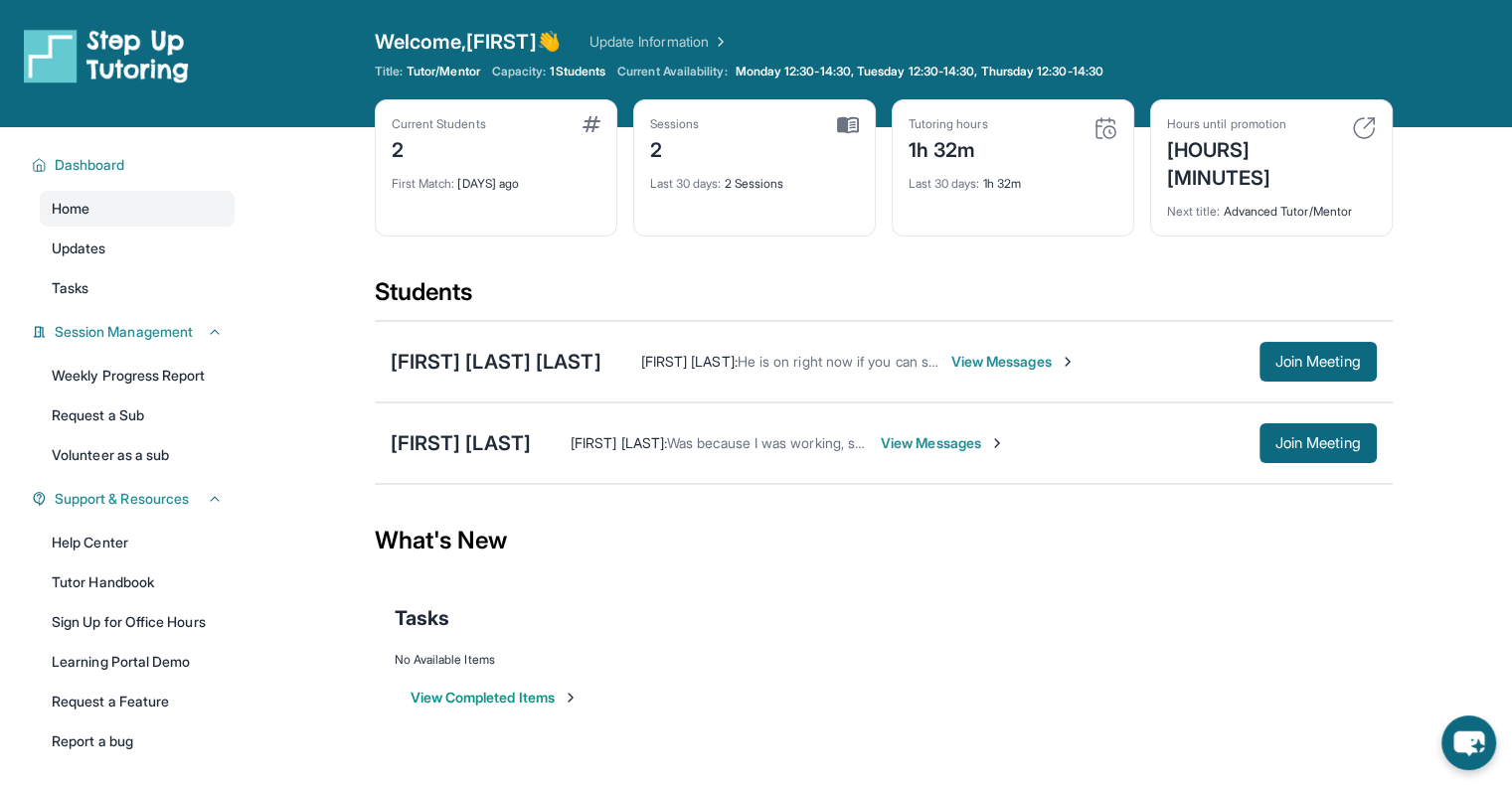 click on "View Messages" at bounding box center (942, 443) 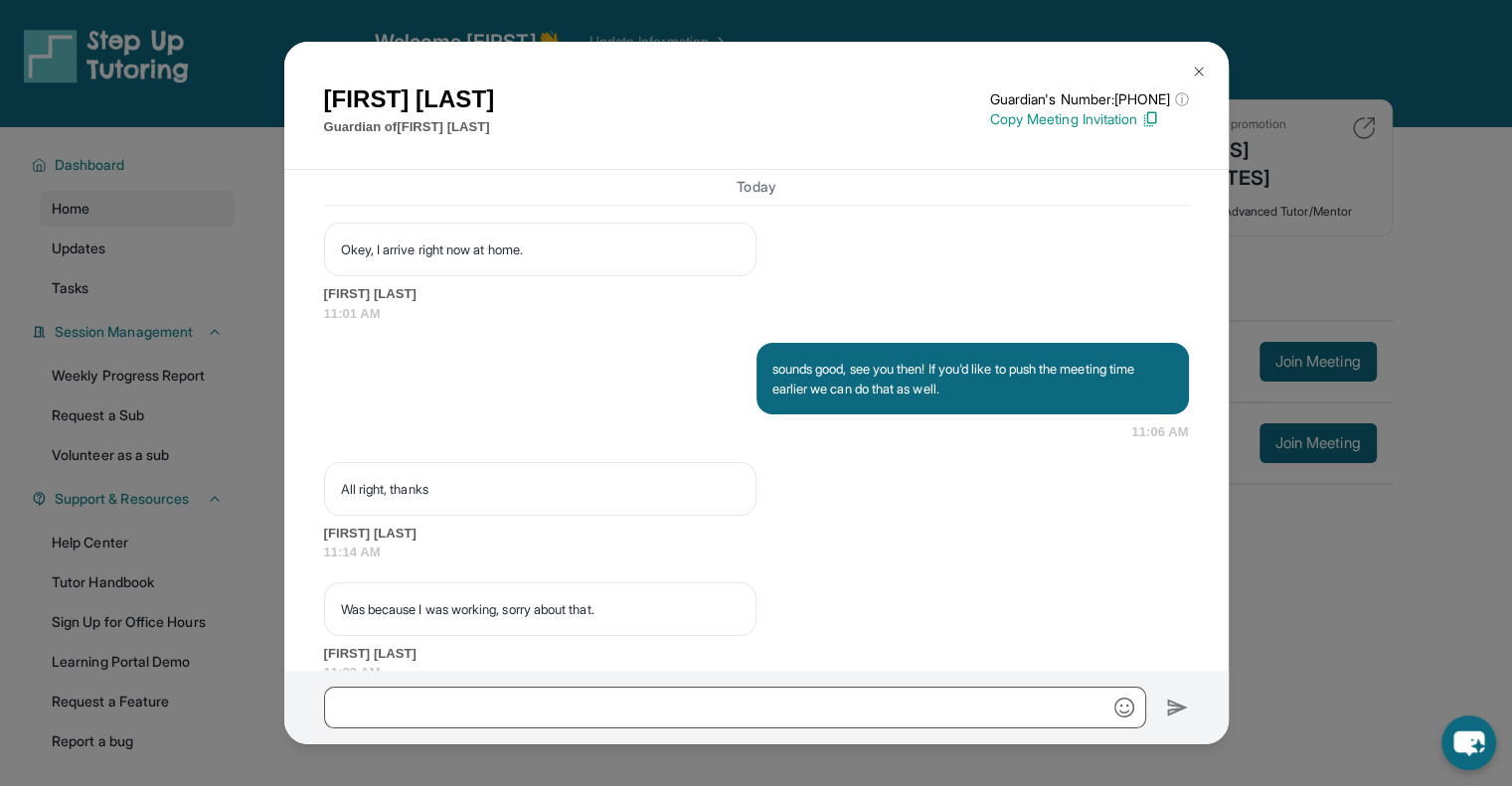 scroll, scrollTop: 3156, scrollLeft: 0, axis: vertical 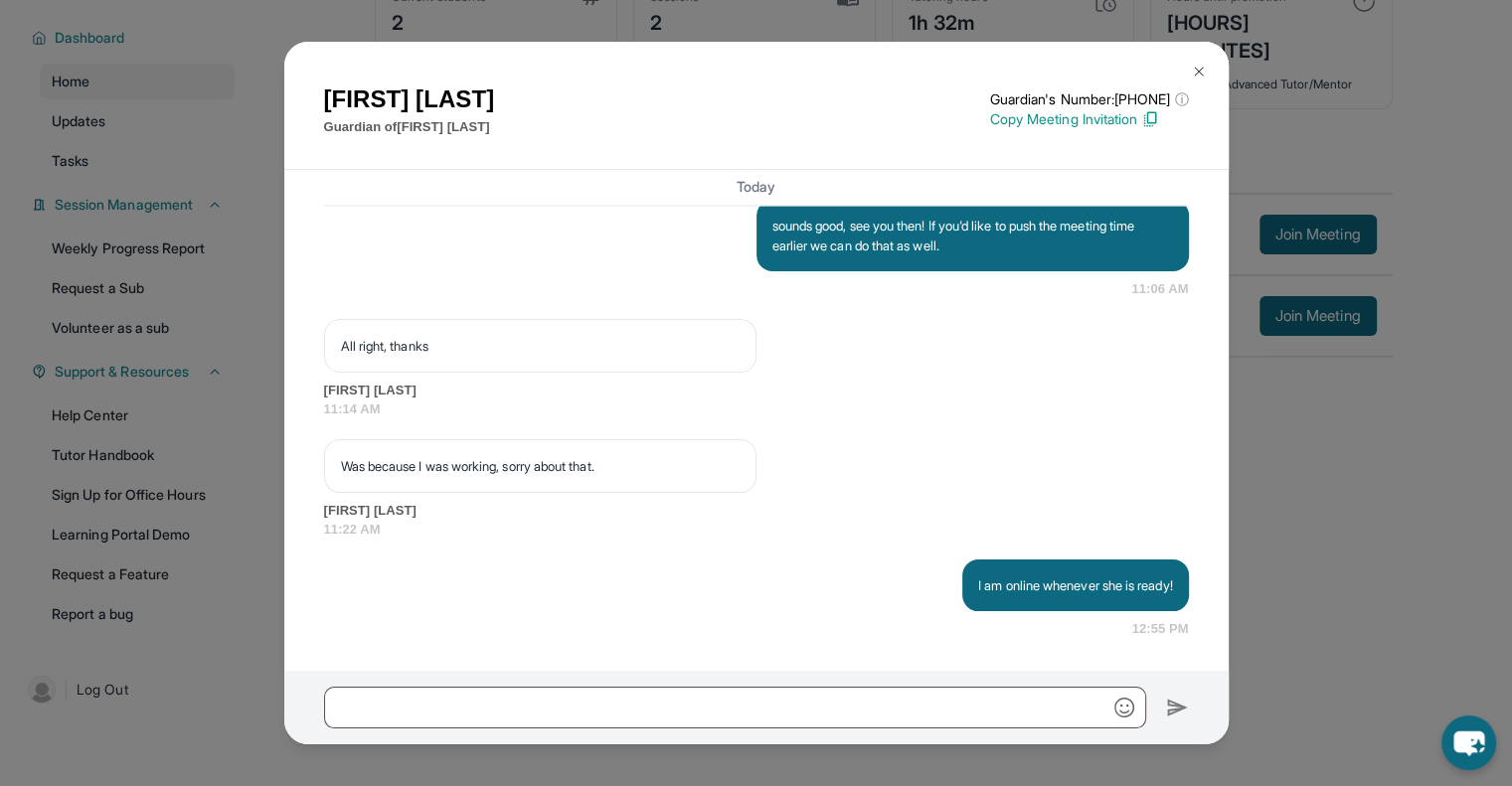 click at bounding box center (1199, 72) 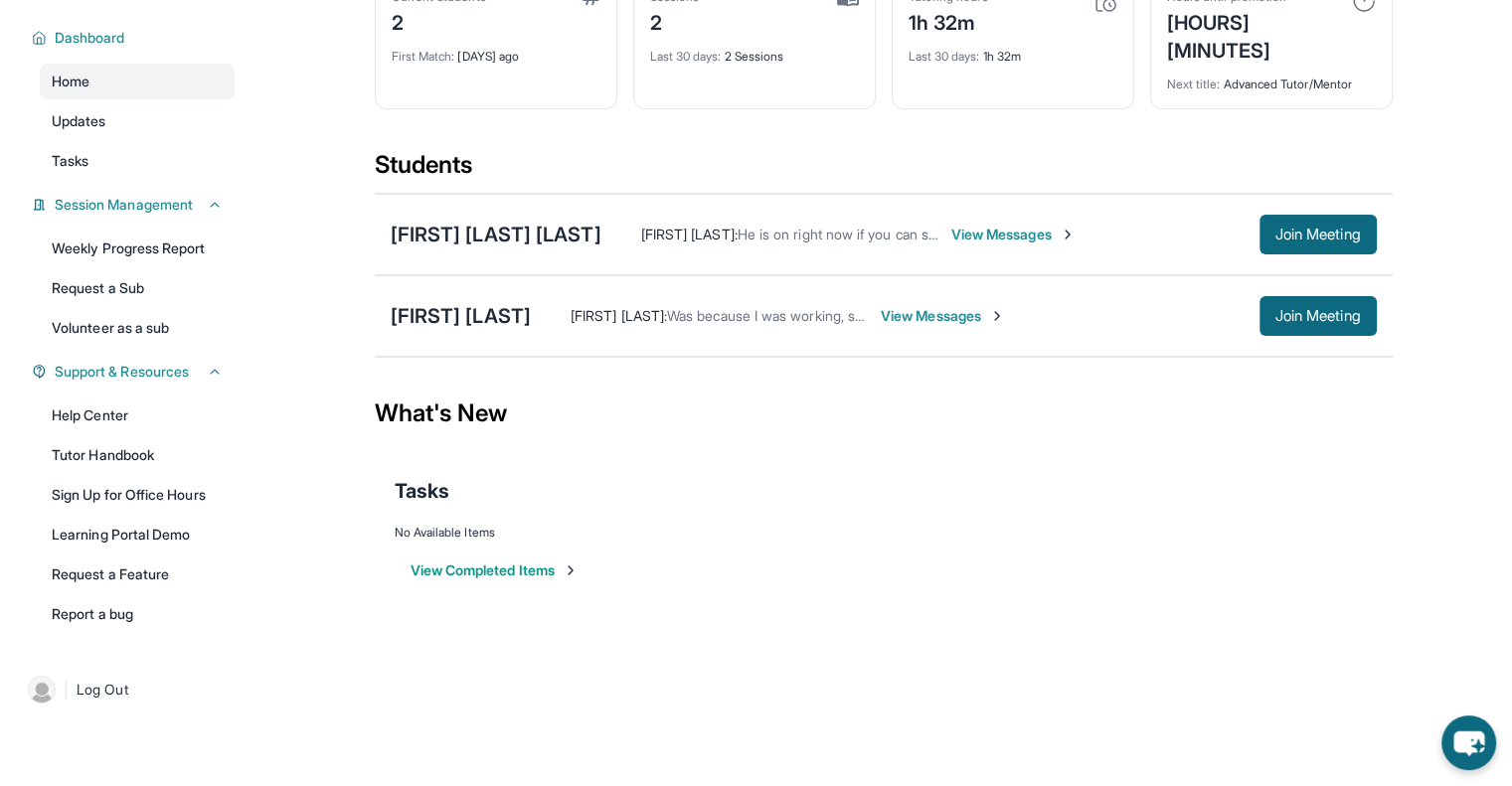 click on "View Messages" at bounding box center [942, 316] 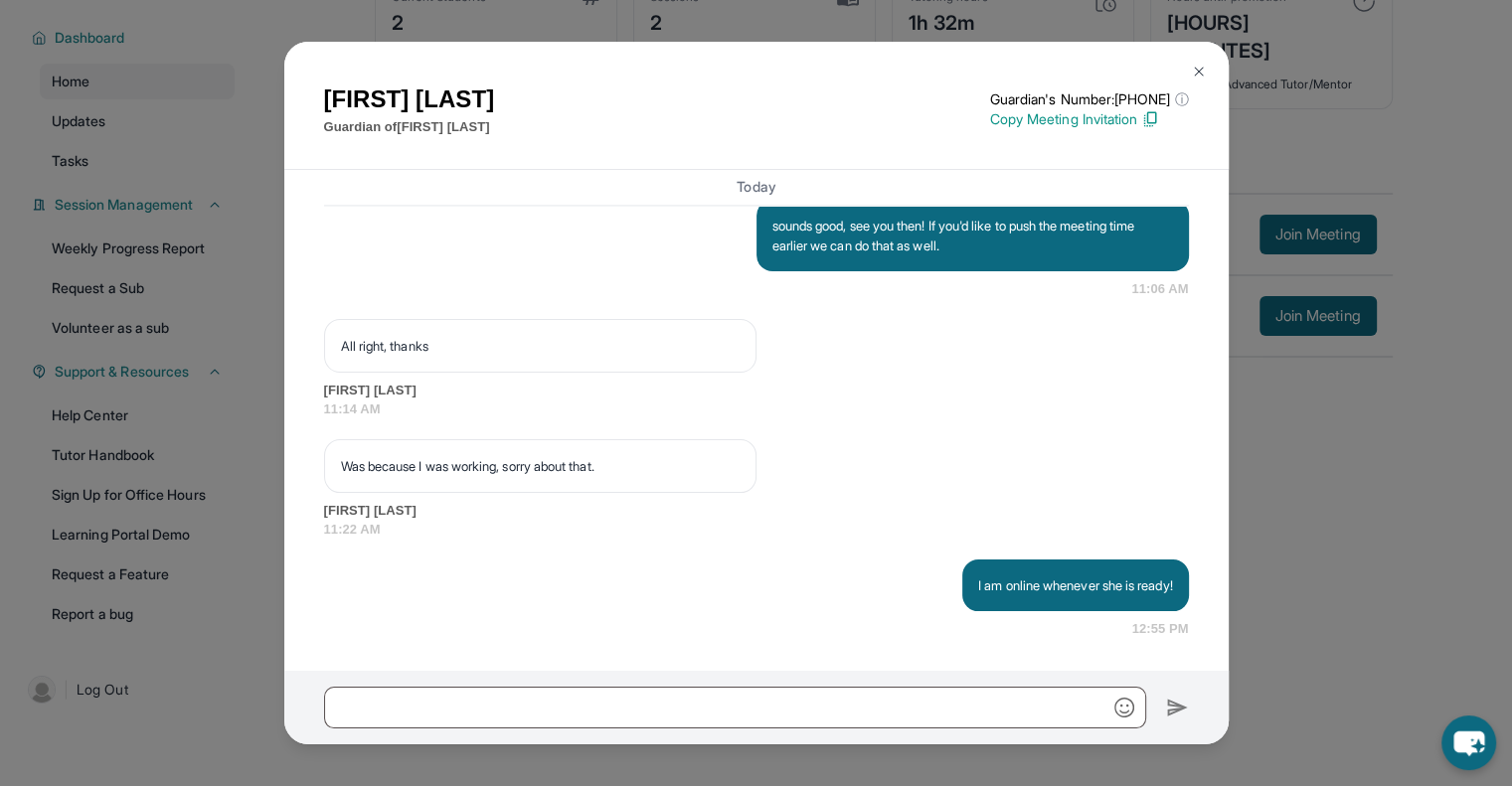 scroll, scrollTop: 3156, scrollLeft: 0, axis: vertical 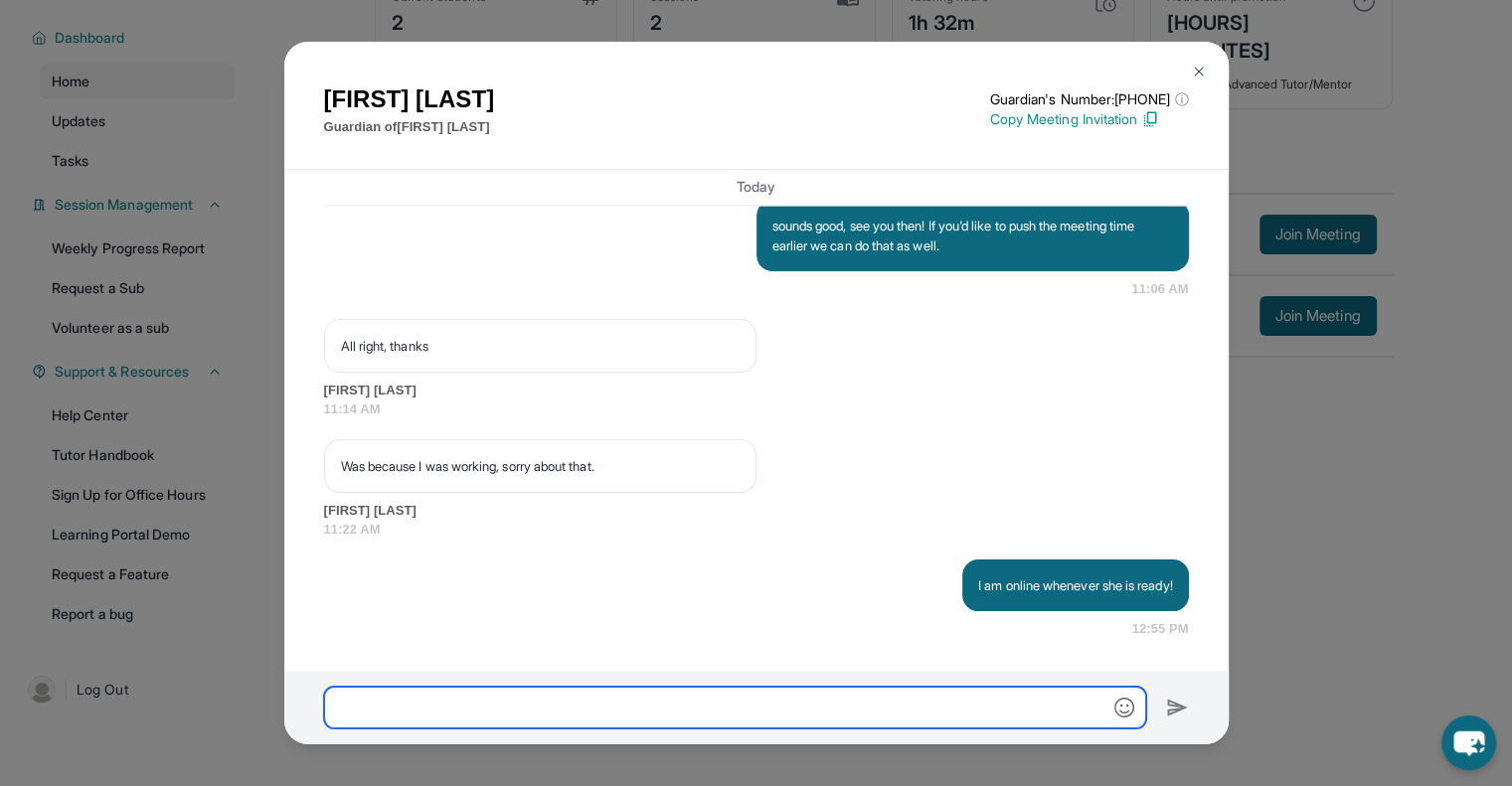 click at bounding box center (735, 707) 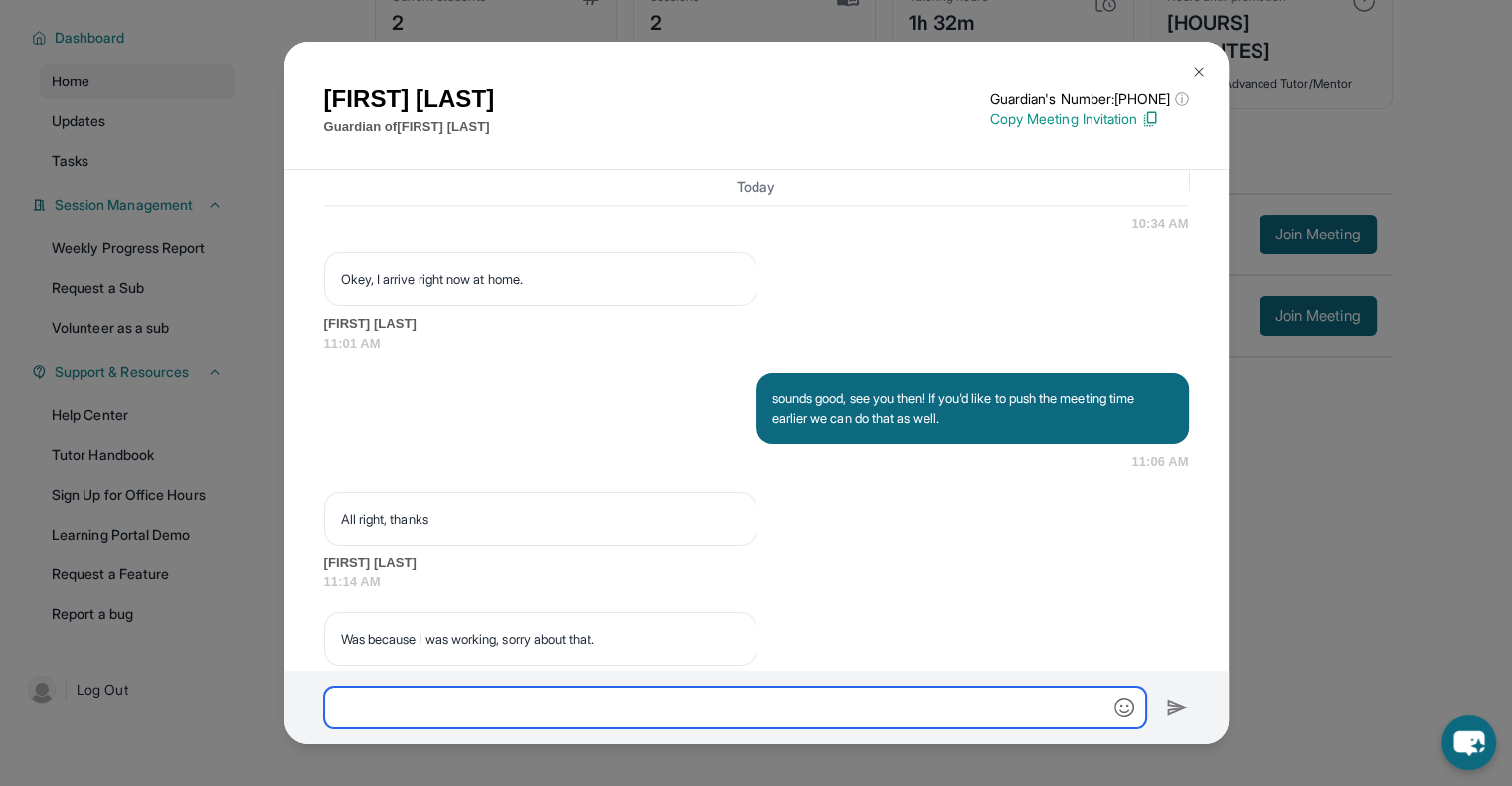 scroll, scrollTop: 3156, scrollLeft: 0, axis: vertical 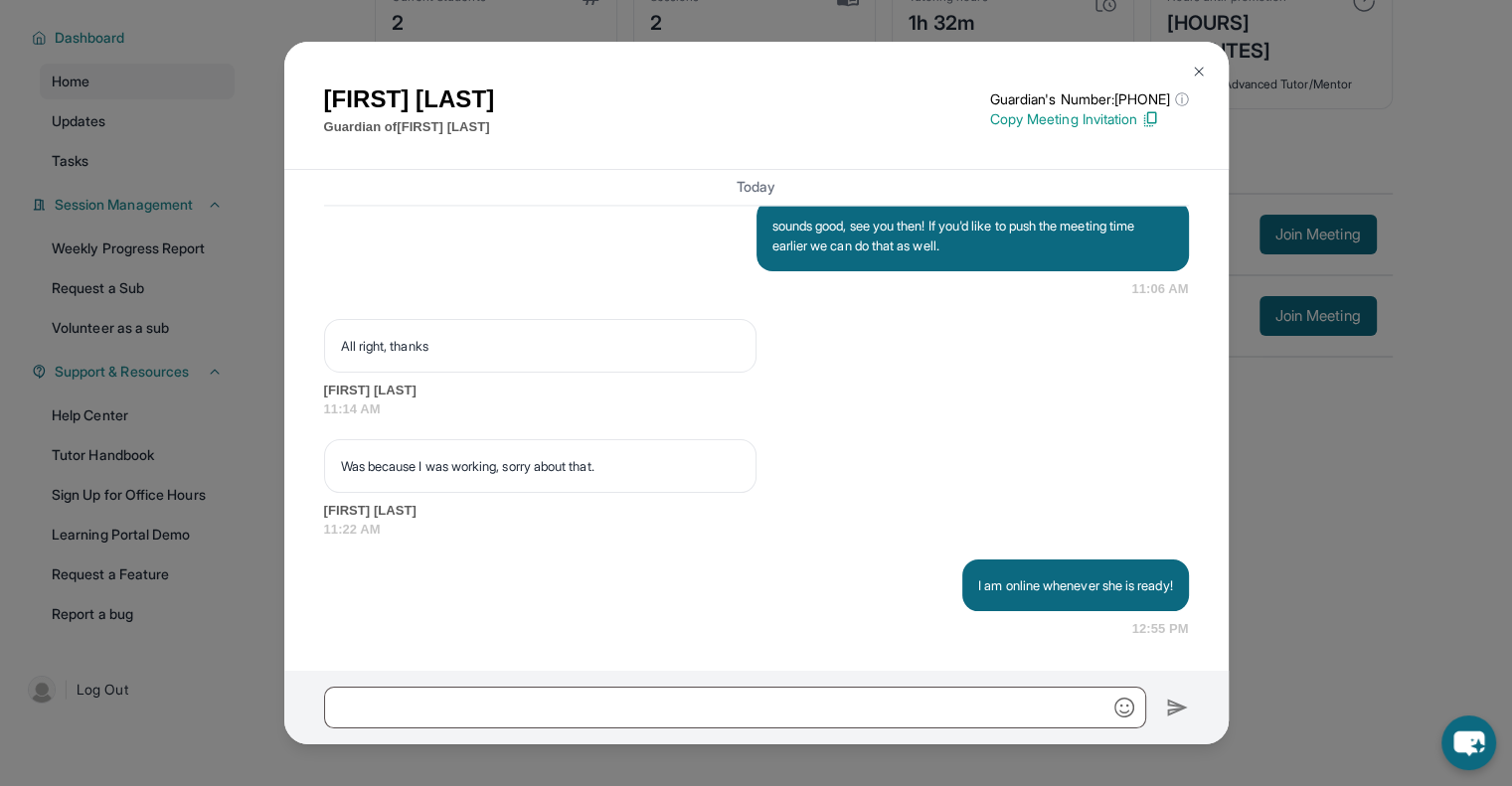 click at bounding box center [1199, 72] 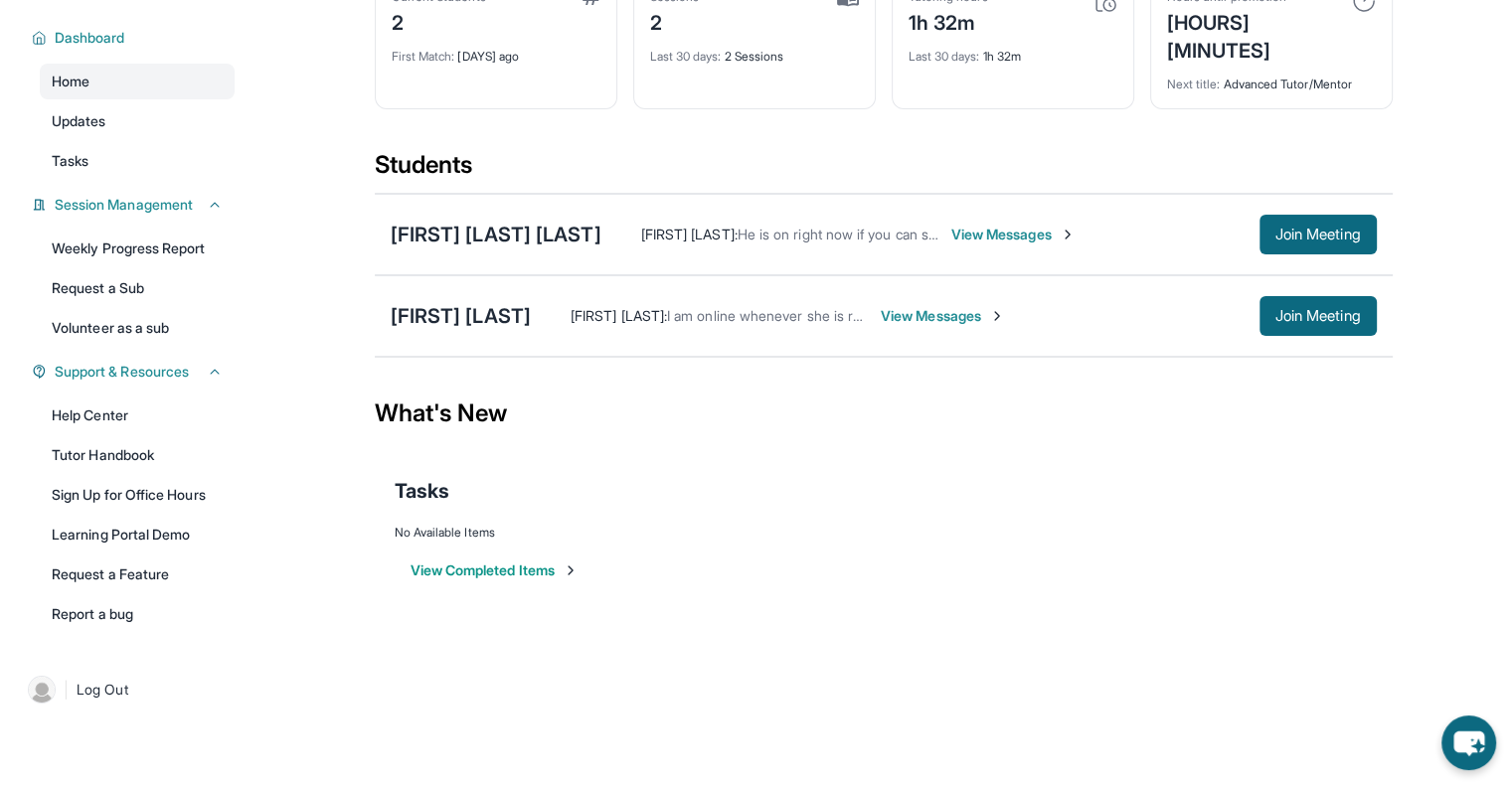 scroll, scrollTop: 0, scrollLeft: 0, axis: both 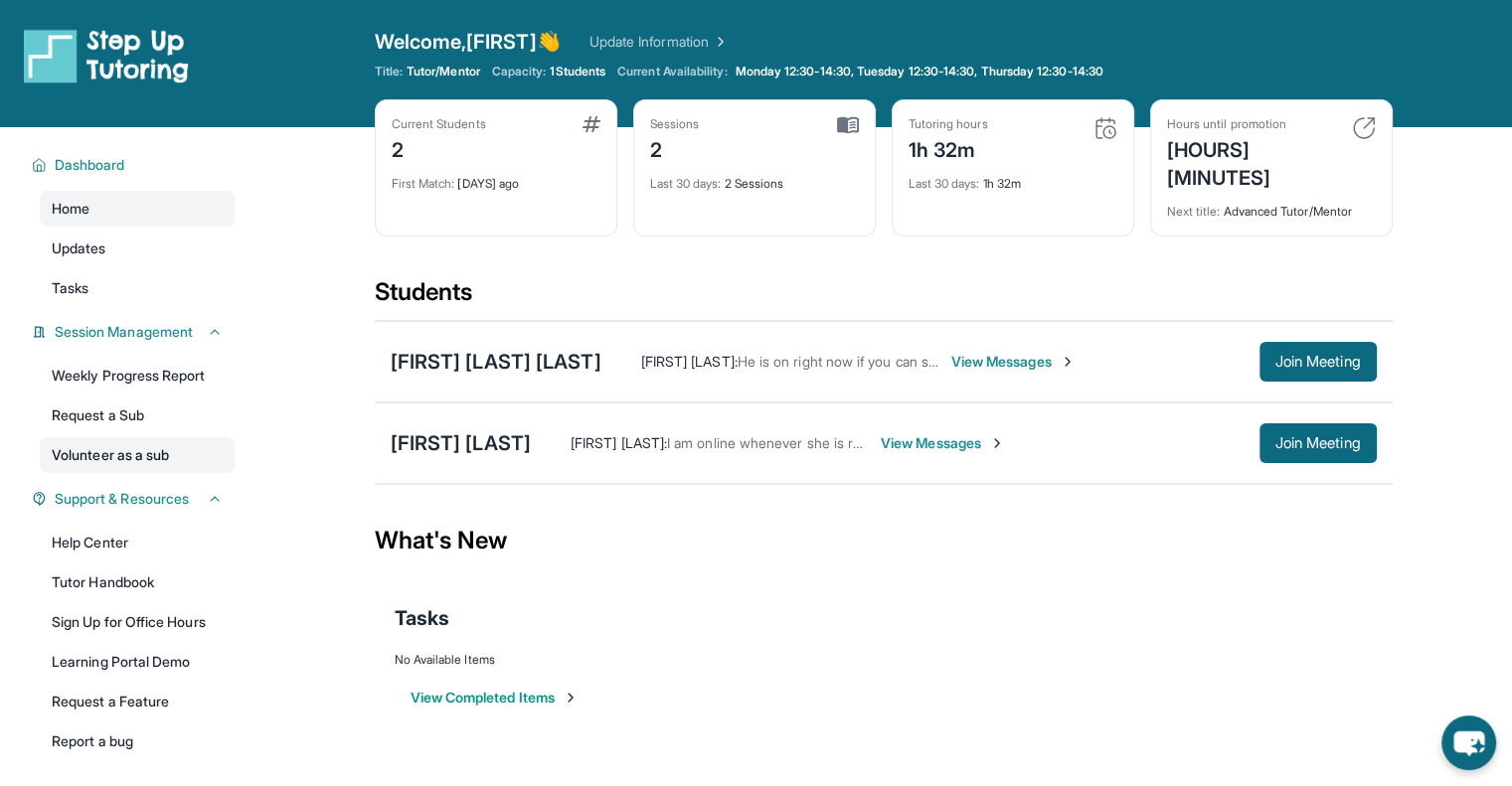 click on "Volunteer as a sub" at bounding box center (137, 455) 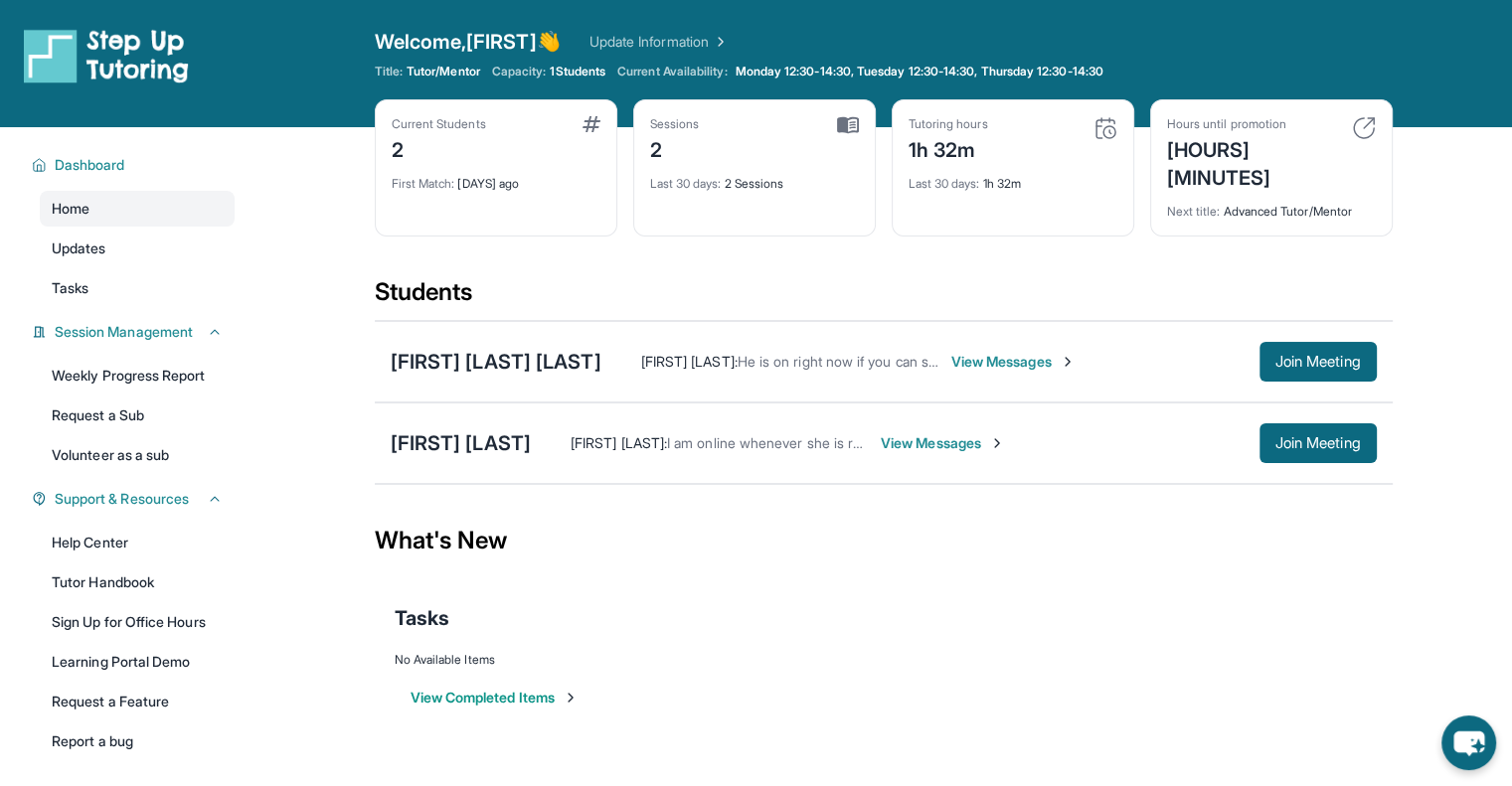 click on "View Messages" at bounding box center [942, 443] 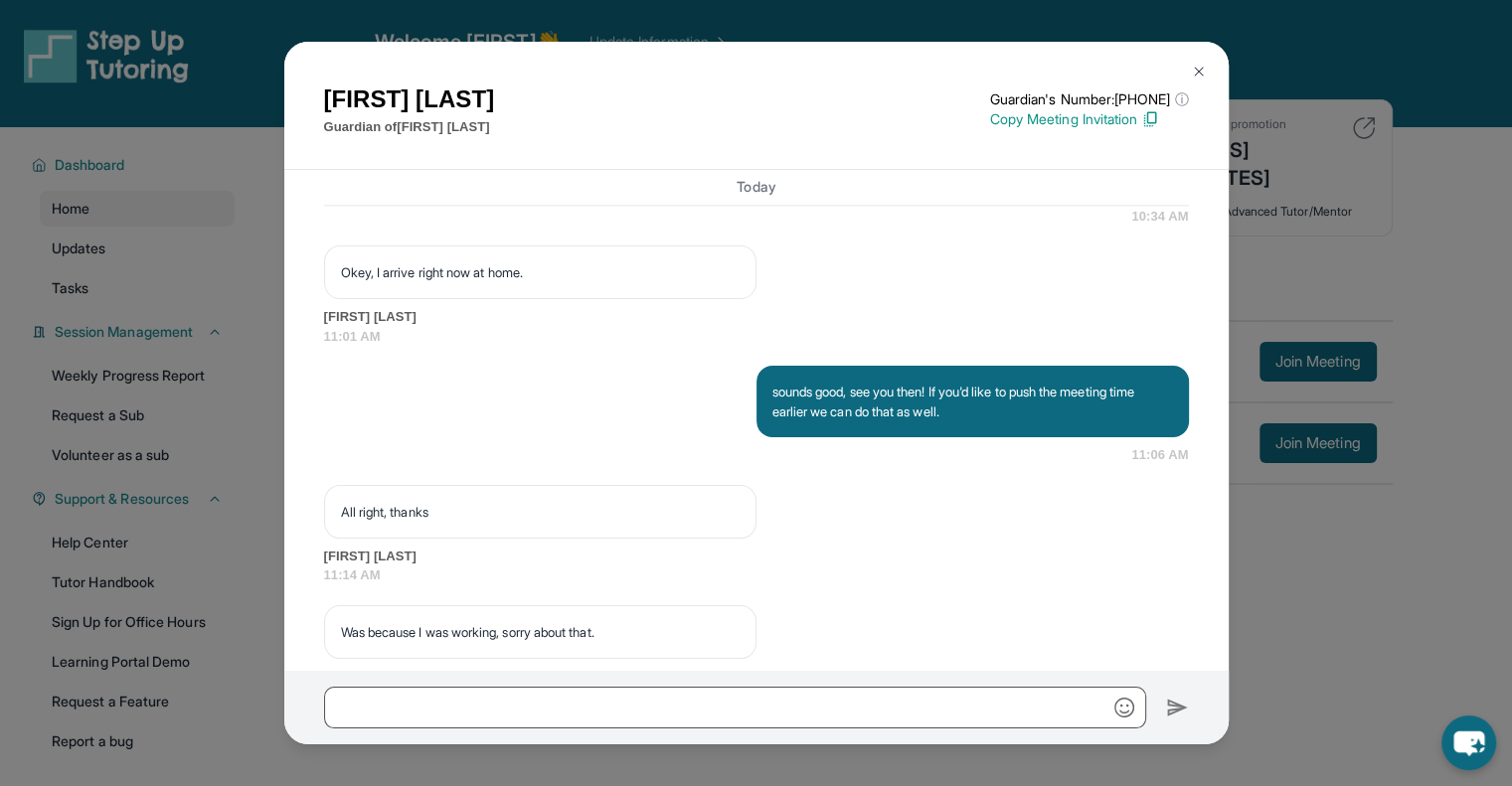 scroll, scrollTop: 3156, scrollLeft: 0, axis: vertical 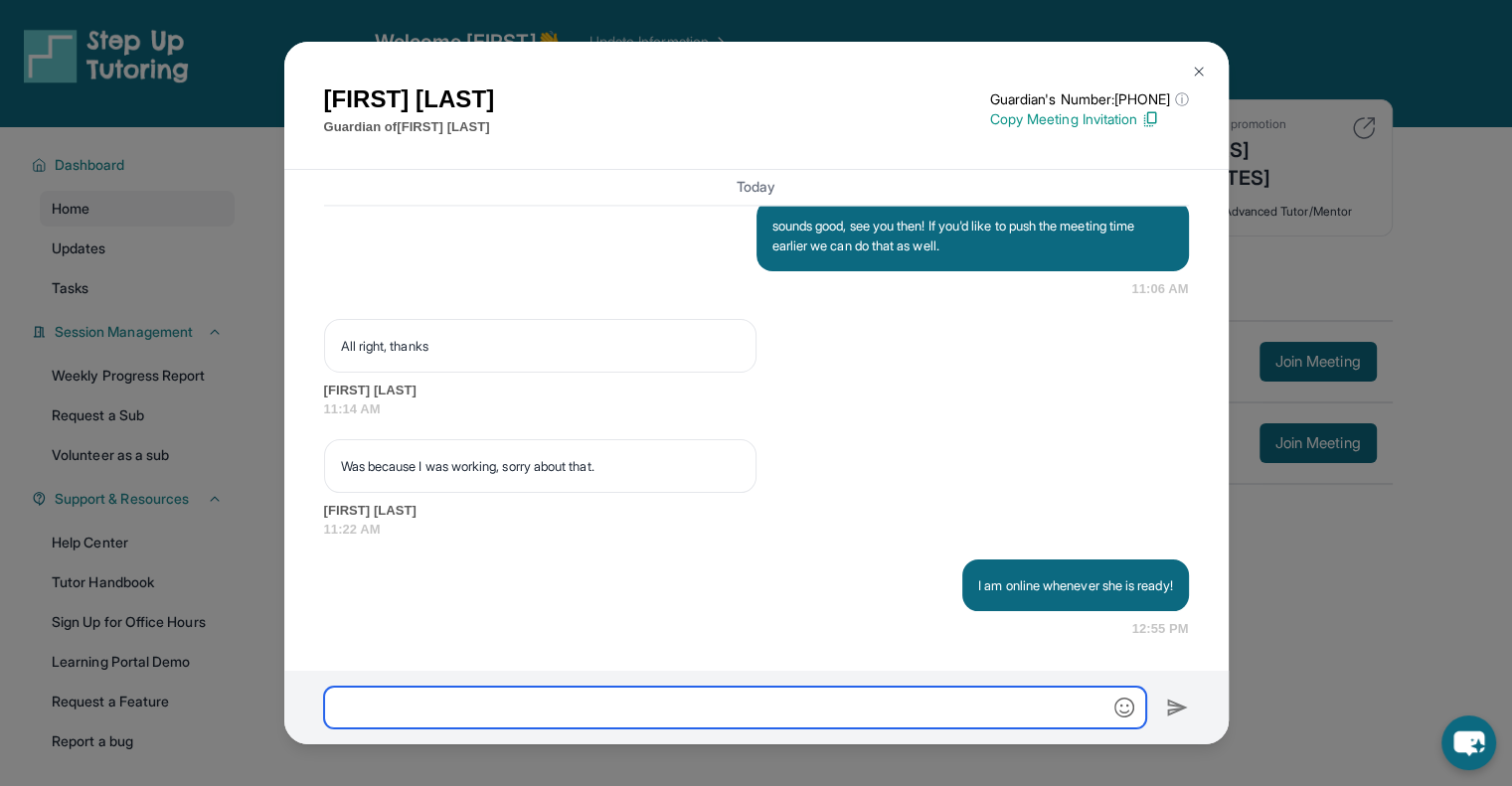 click at bounding box center (735, 707) 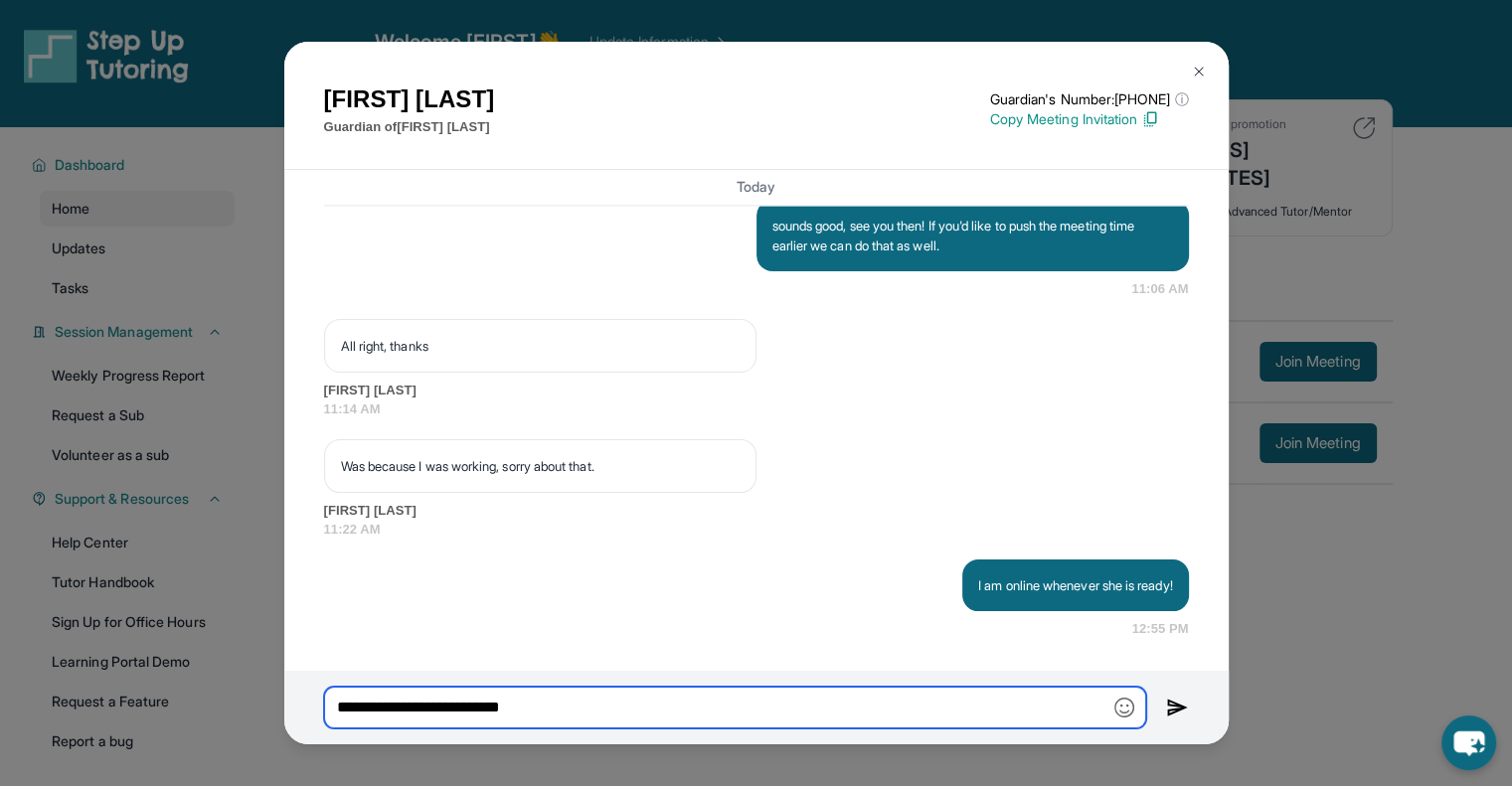 type on "**********" 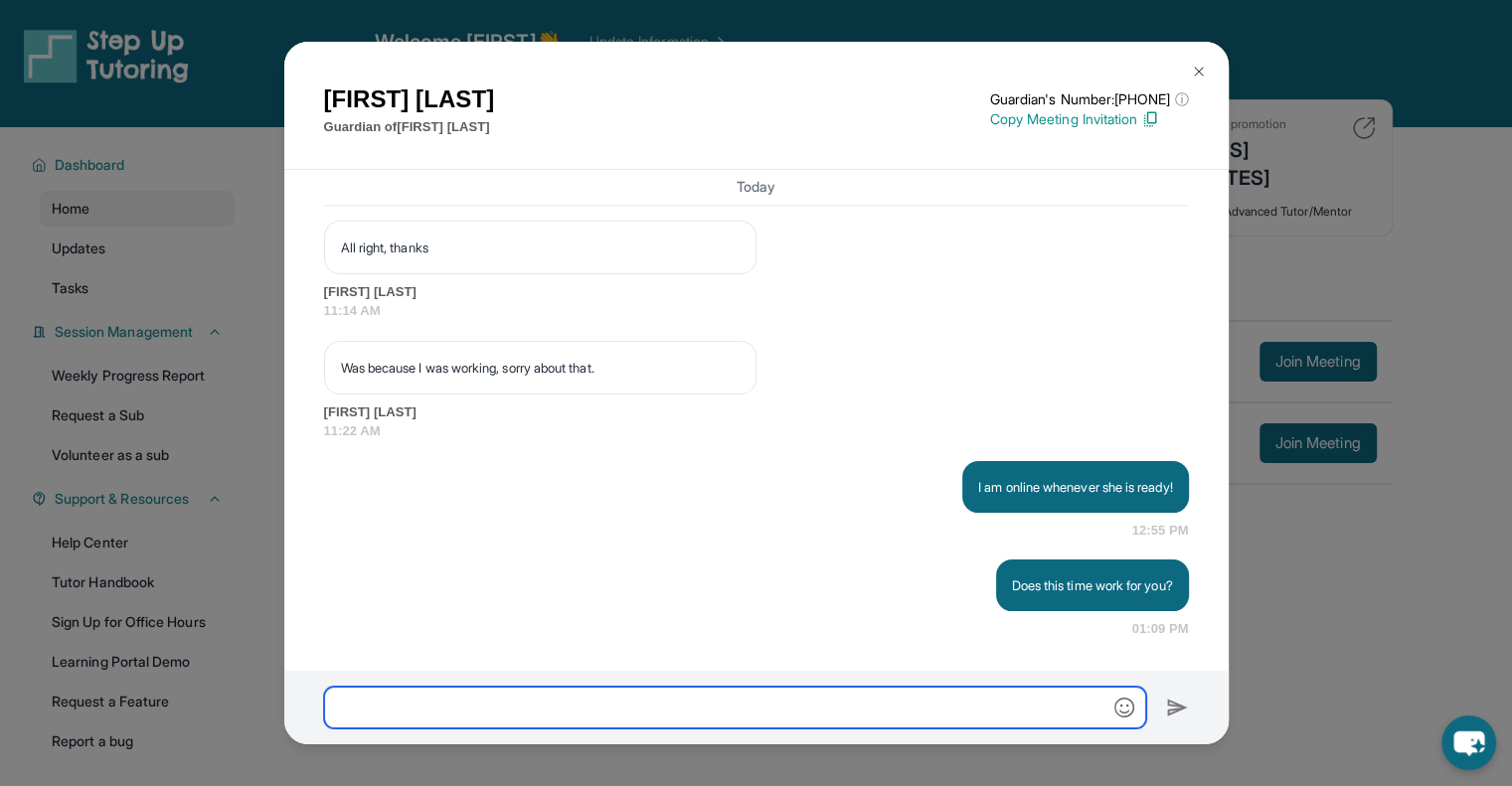 scroll, scrollTop: 3255, scrollLeft: 0, axis: vertical 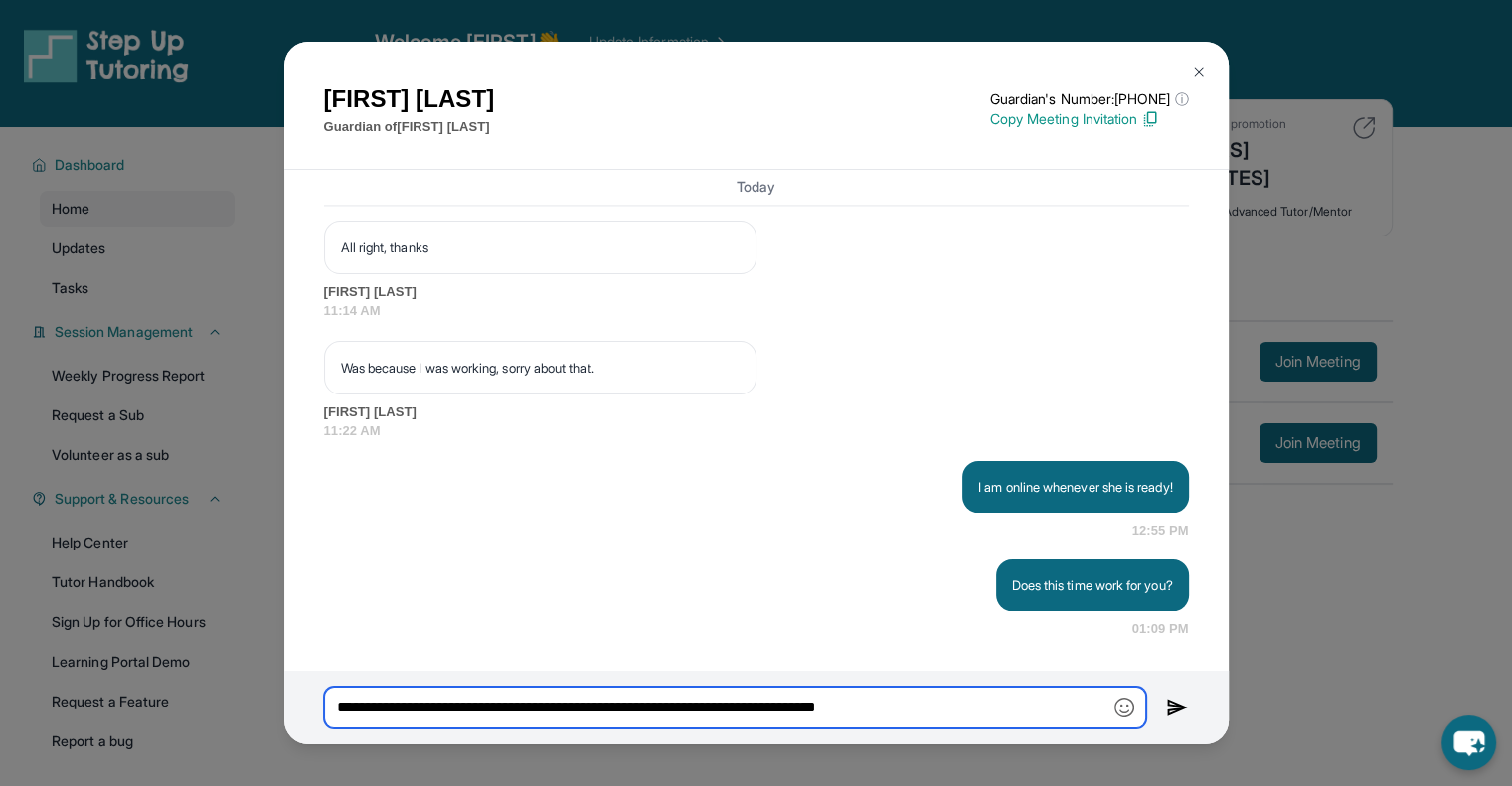 type on "**********" 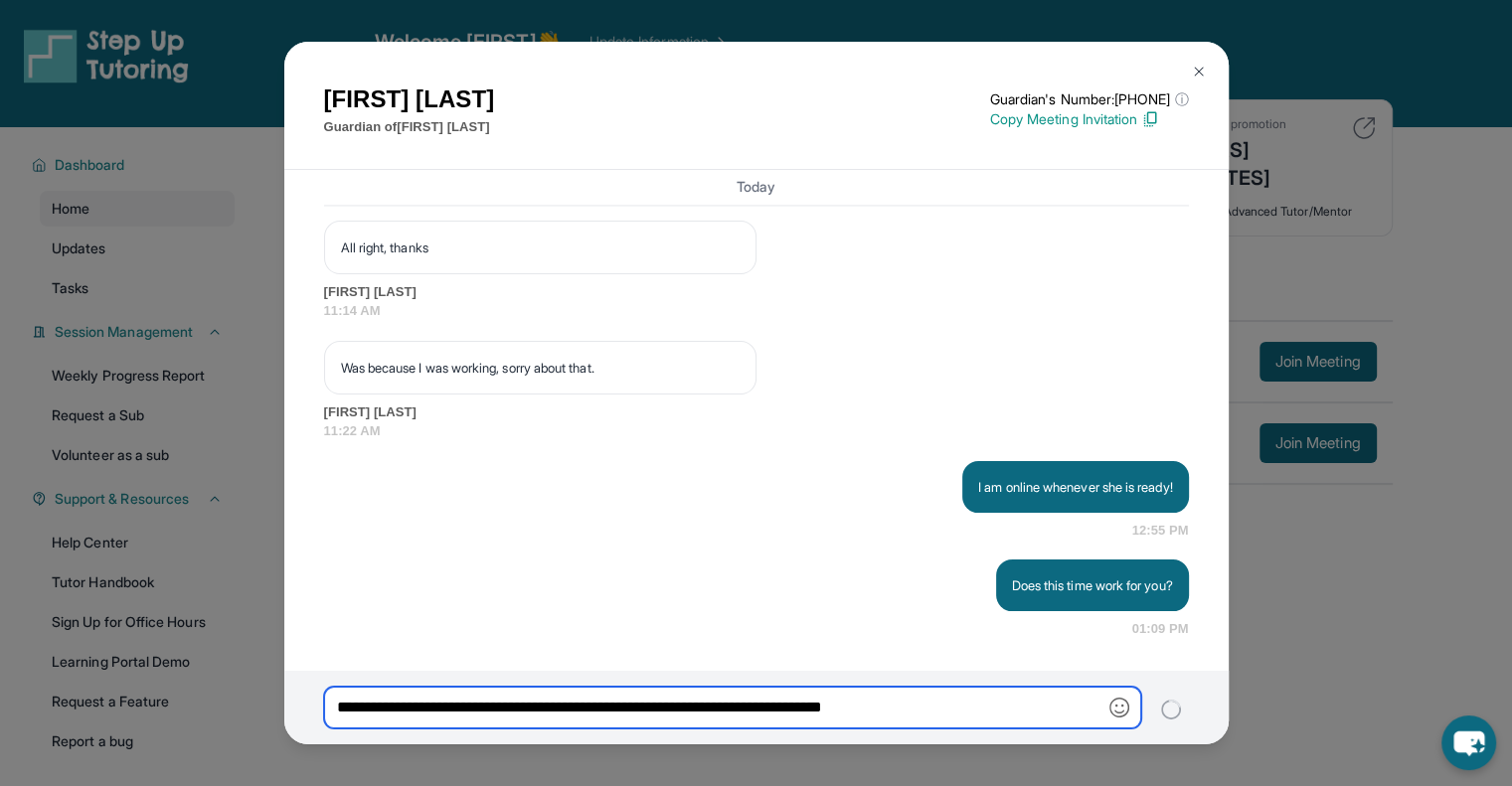 type 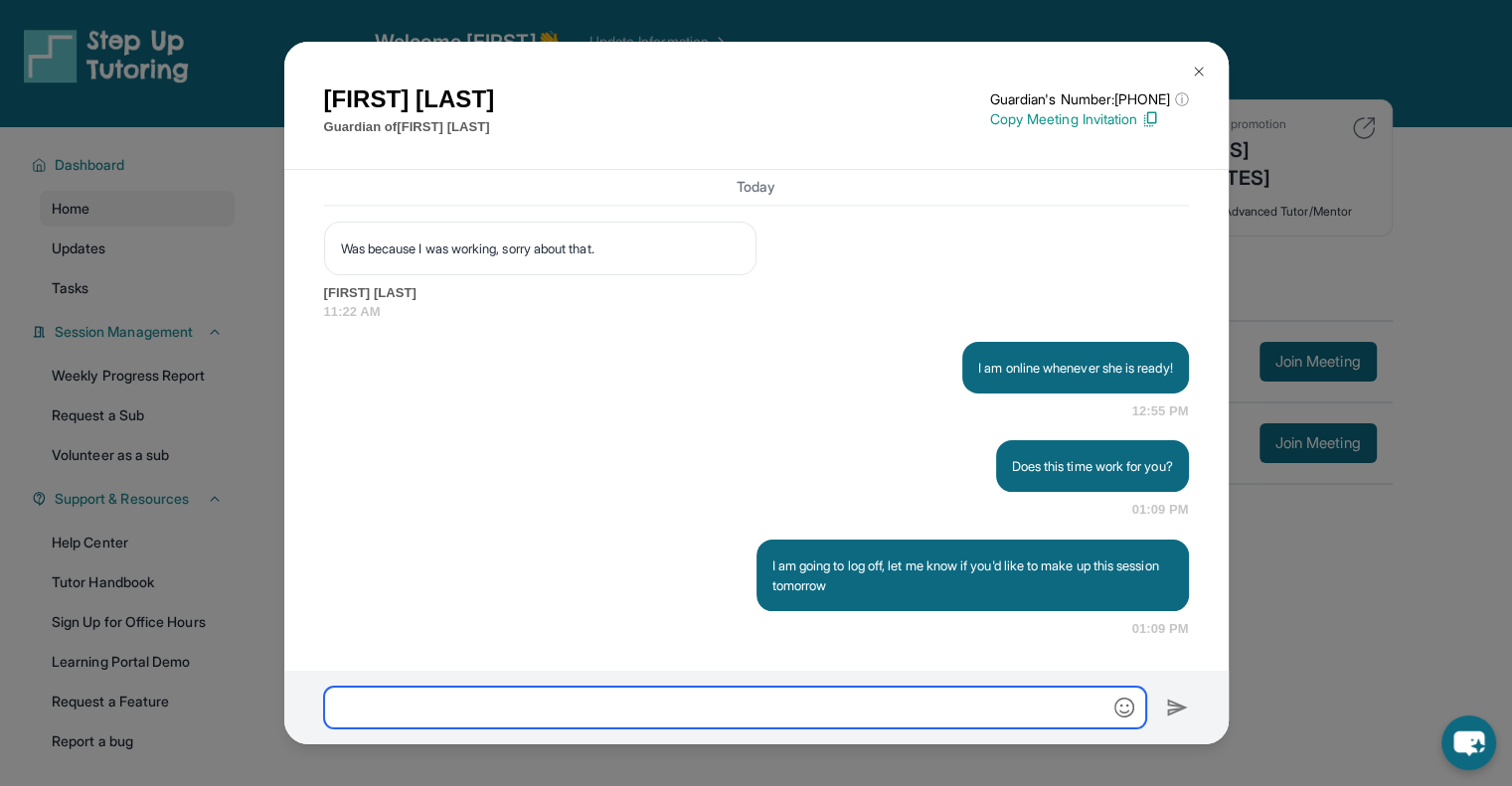 scroll, scrollTop: 3374, scrollLeft: 0, axis: vertical 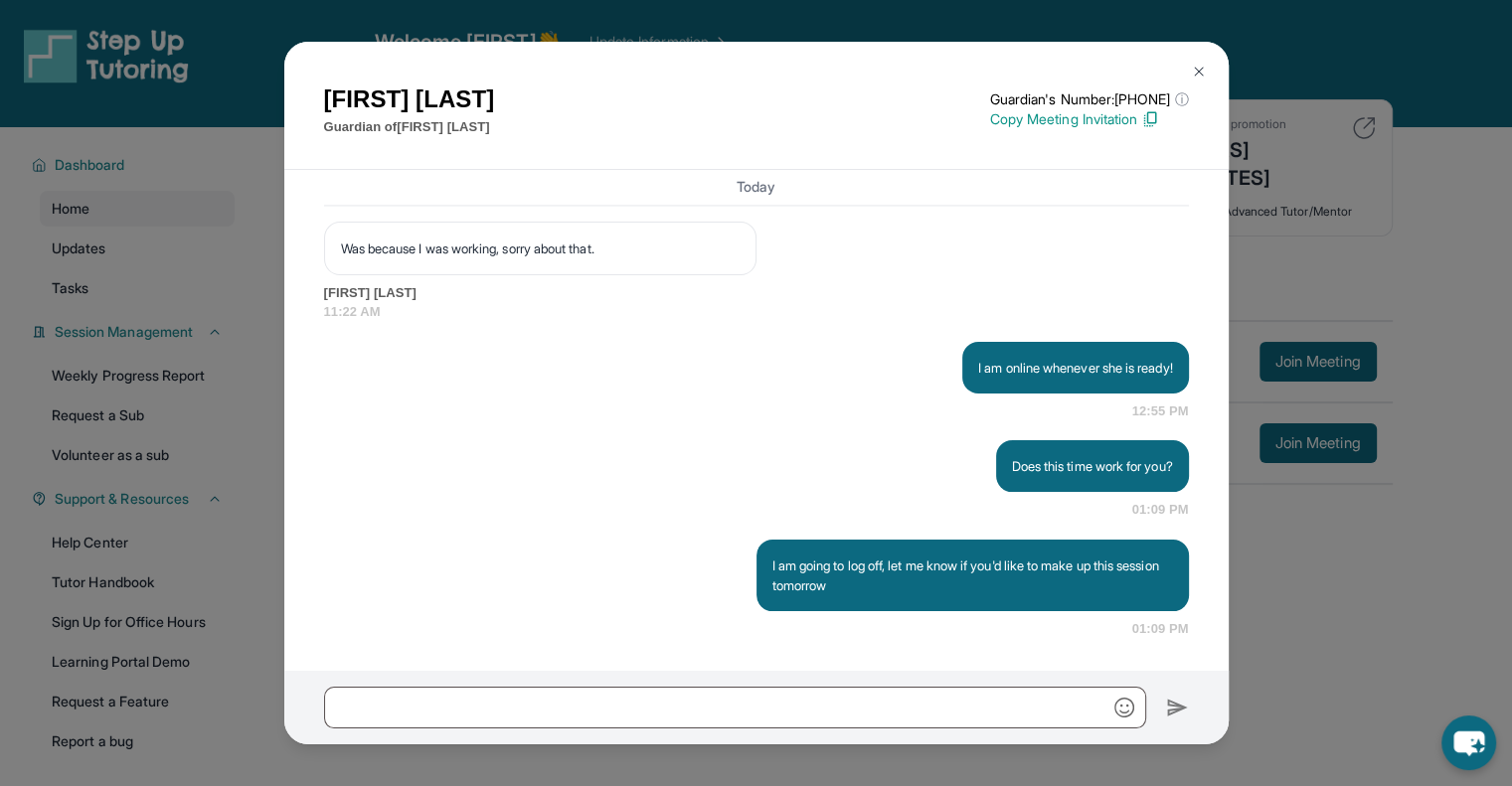click at bounding box center [1199, 72] 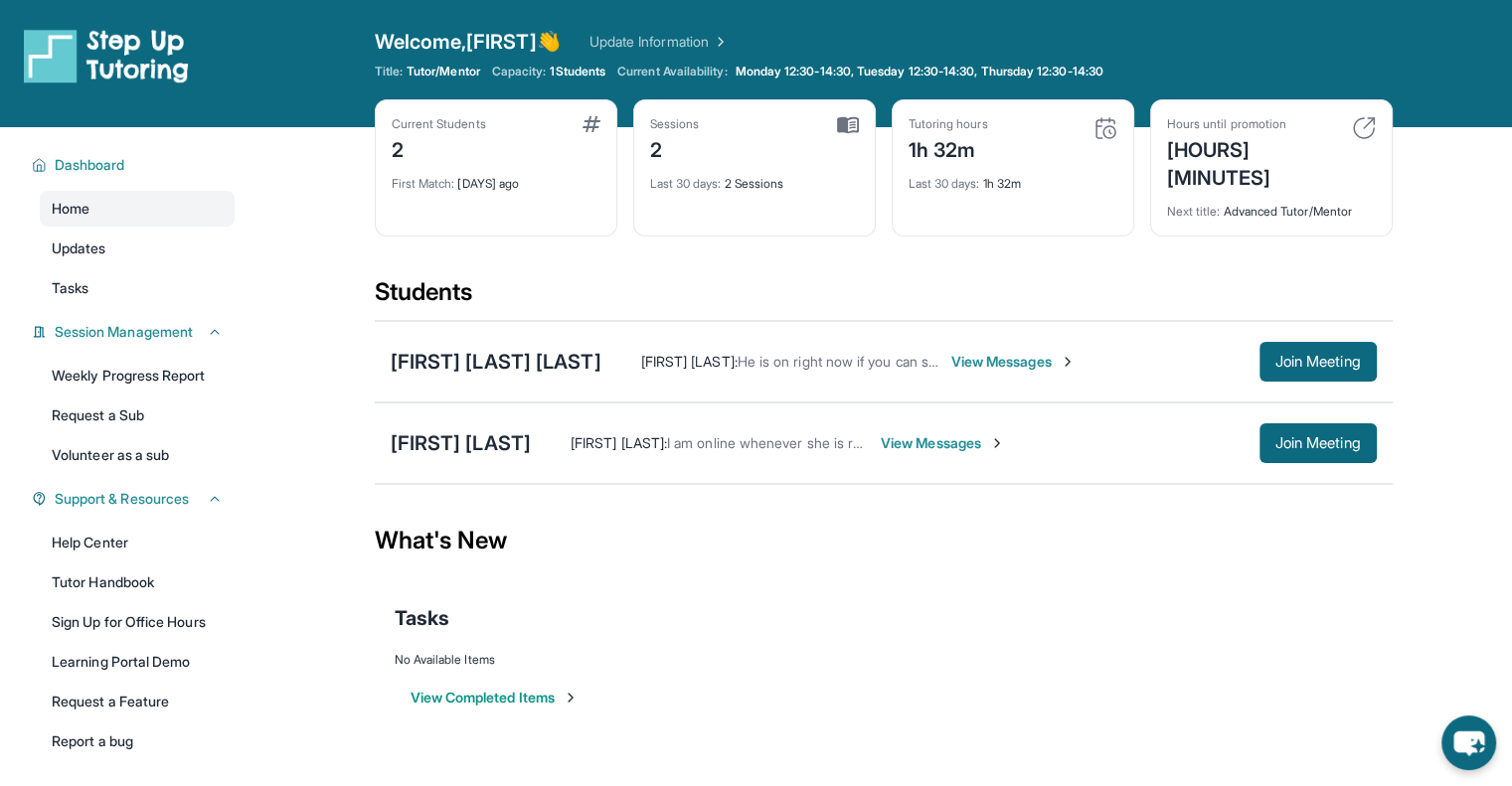 click on "View Messages" at bounding box center (942, 443) 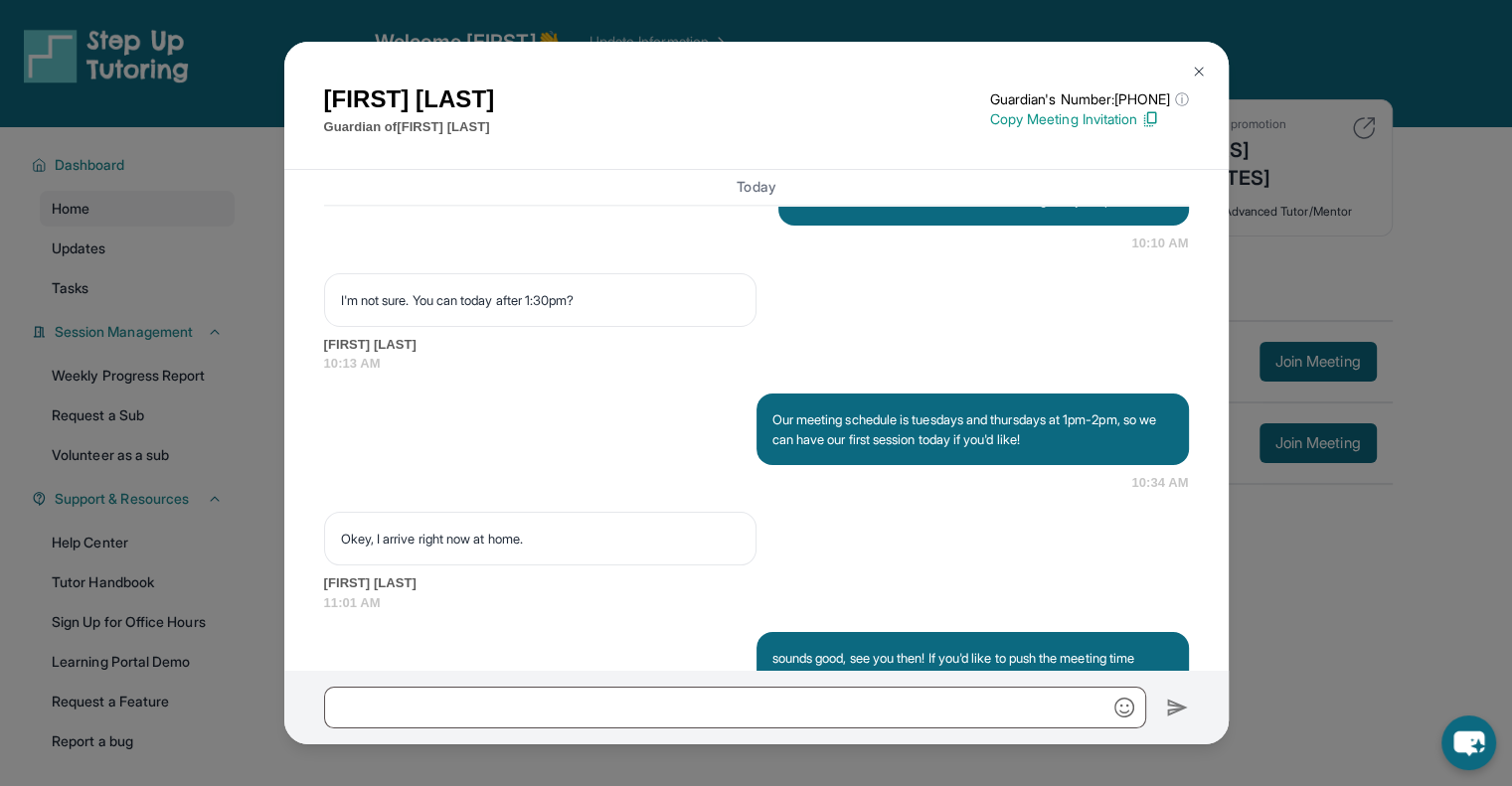 scroll, scrollTop: 3374, scrollLeft: 0, axis: vertical 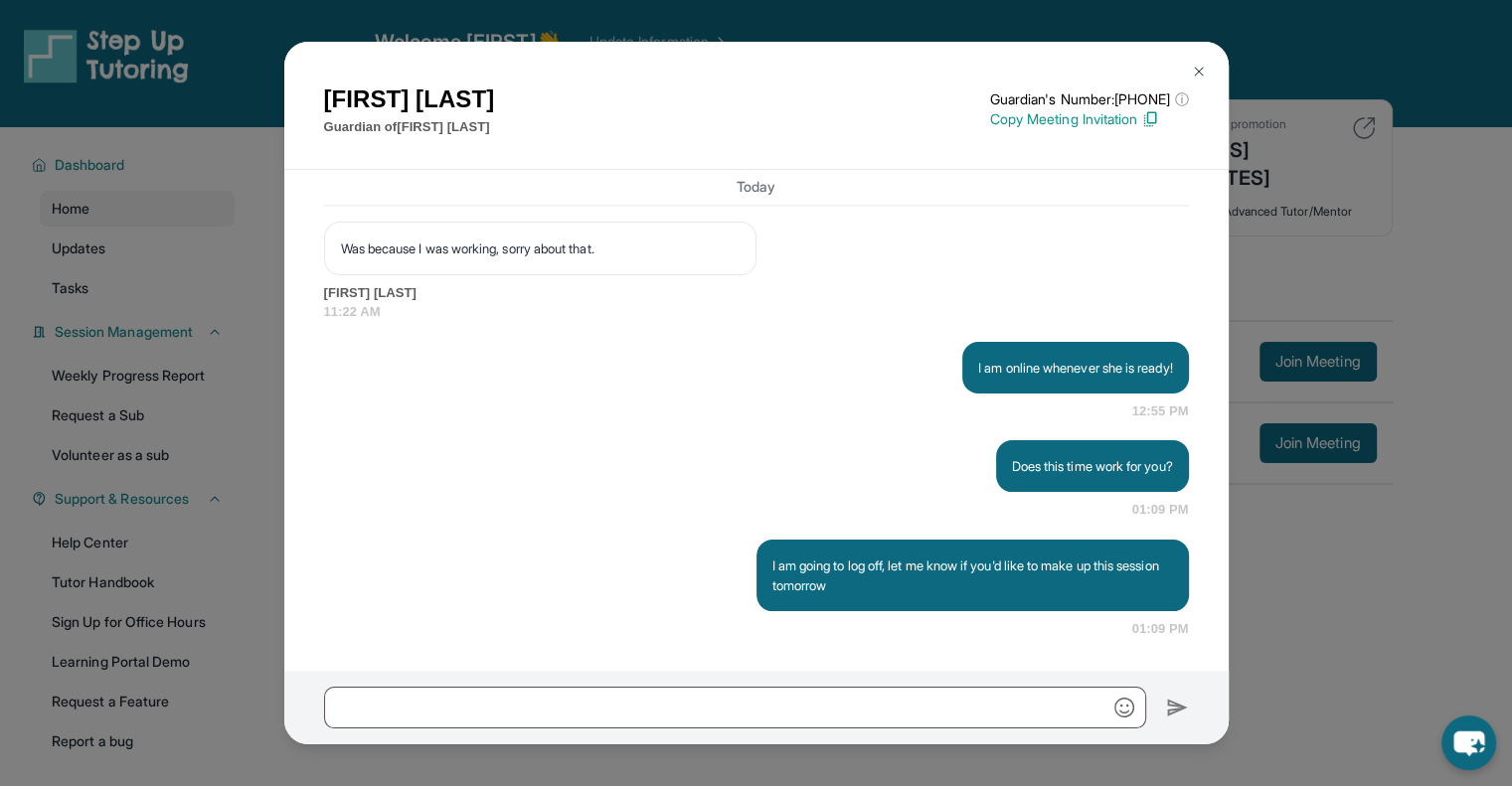 click at bounding box center [1199, 72] 